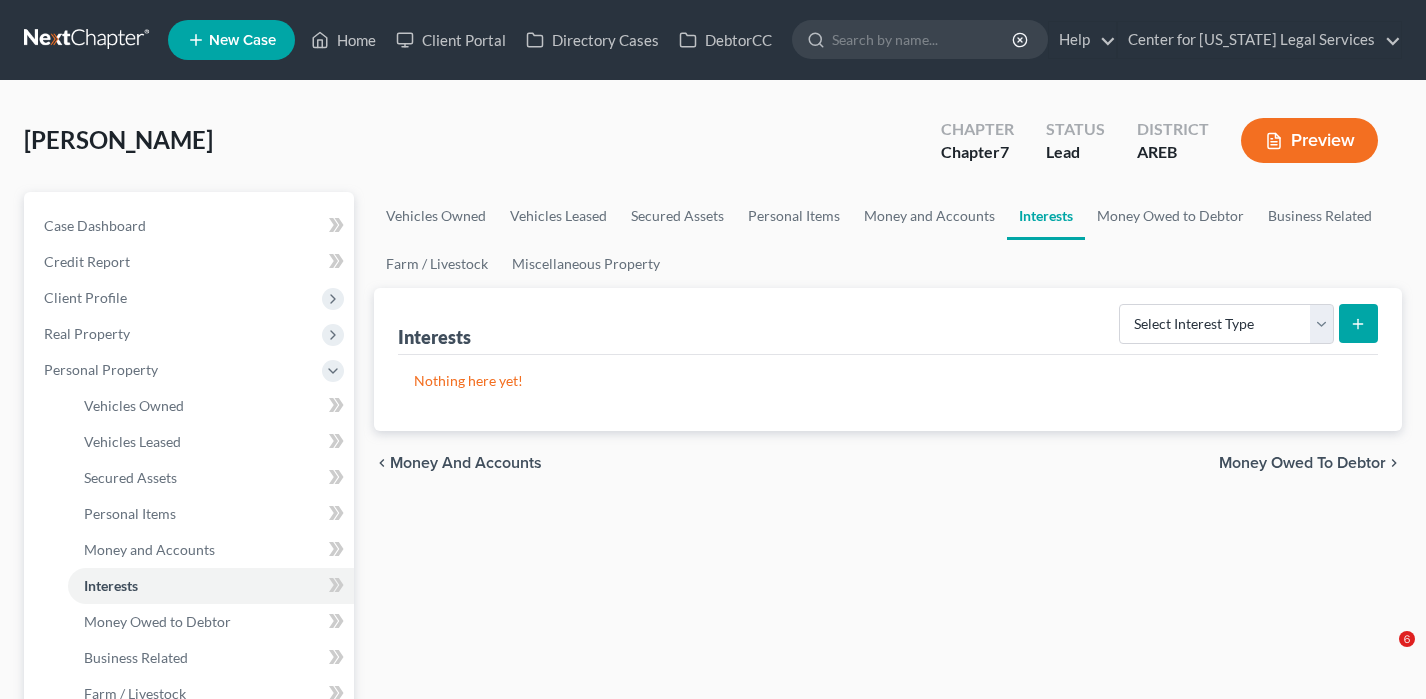 scroll, scrollTop: 20, scrollLeft: 0, axis: vertical 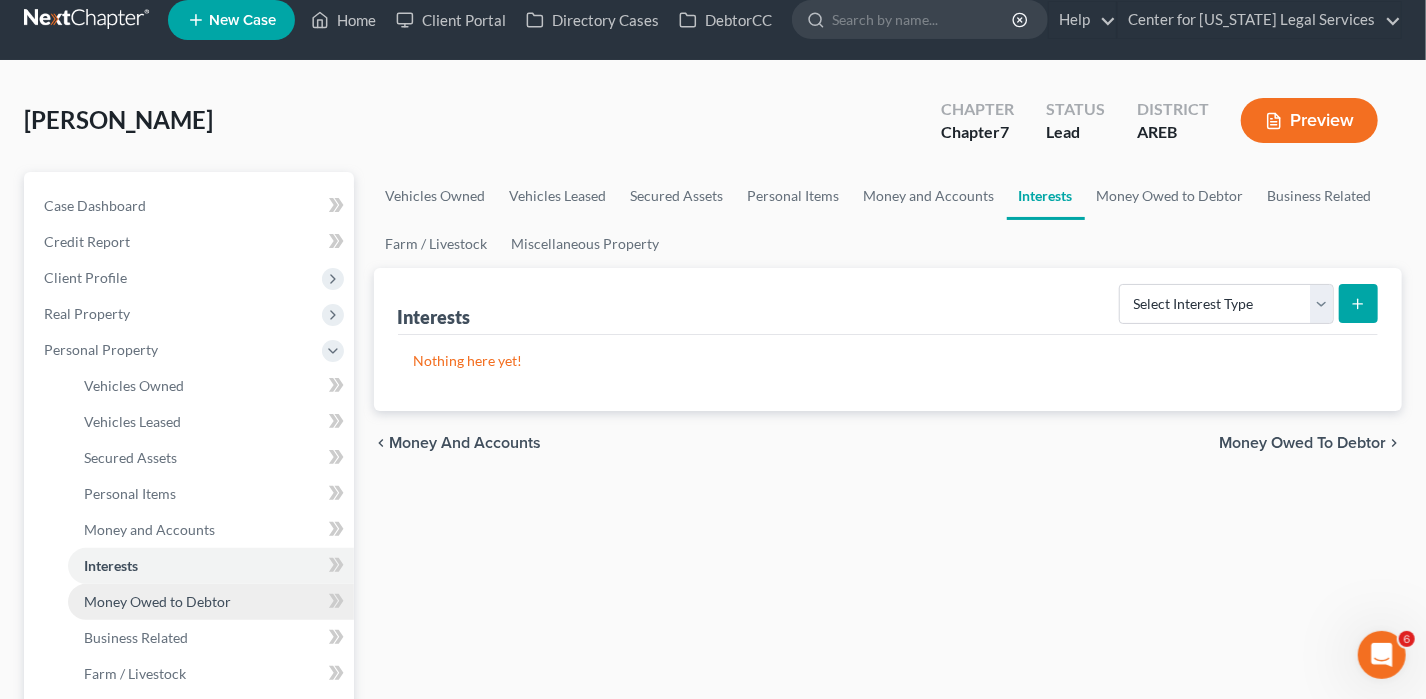 click on "Money Owed to Debtor" at bounding box center (157, 601) 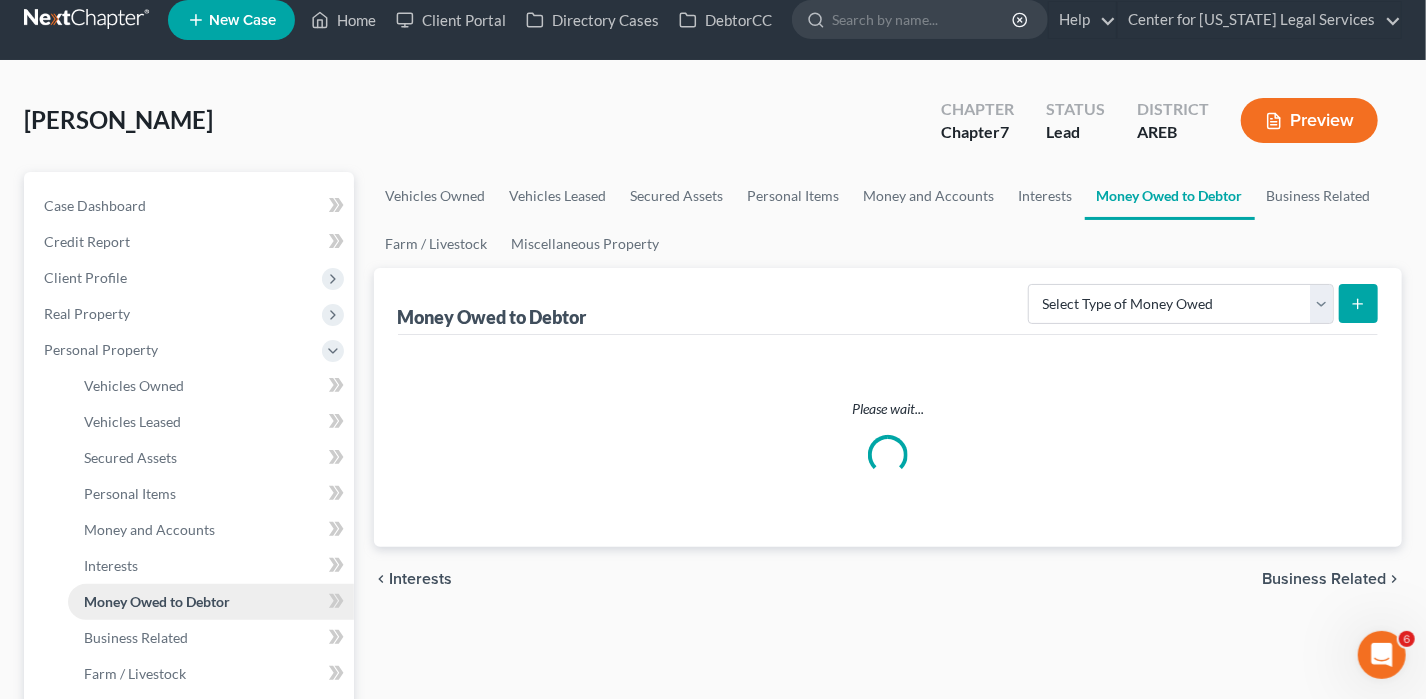 scroll, scrollTop: 0, scrollLeft: 0, axis: both 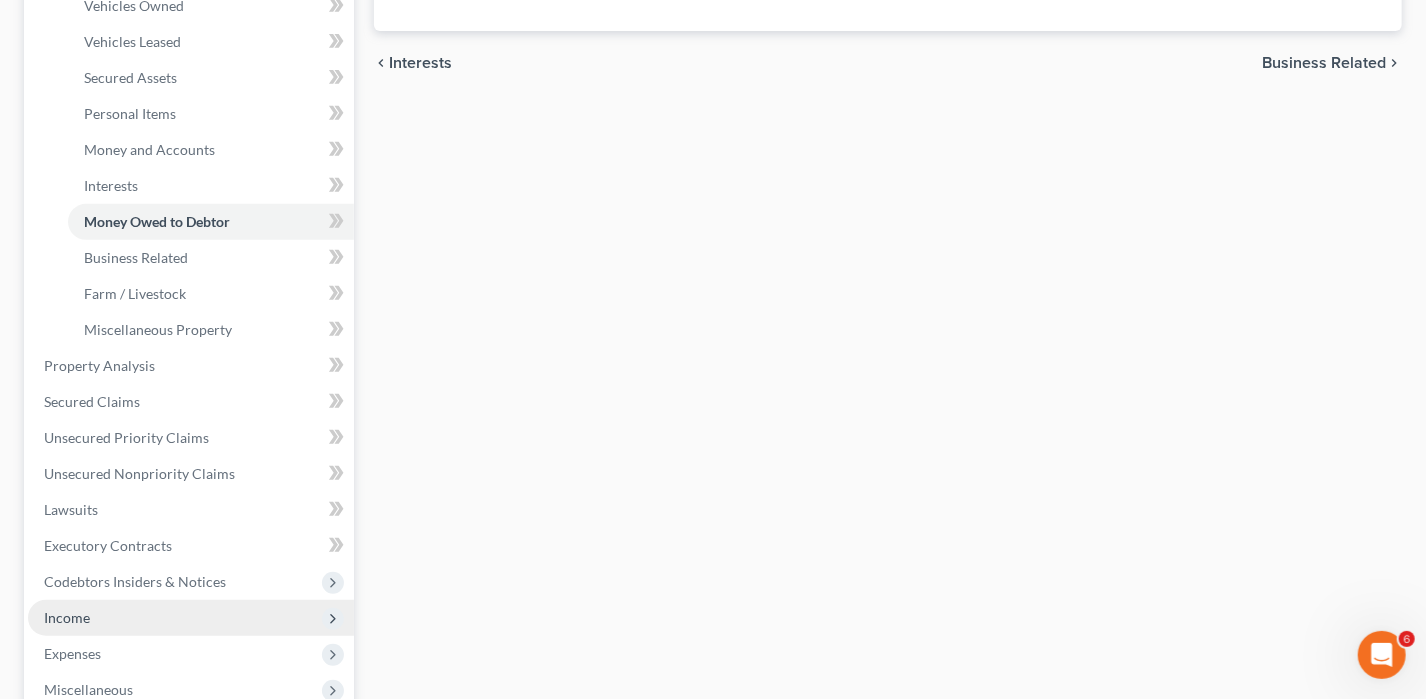 click on "Income" at bounding box center (191, 618) 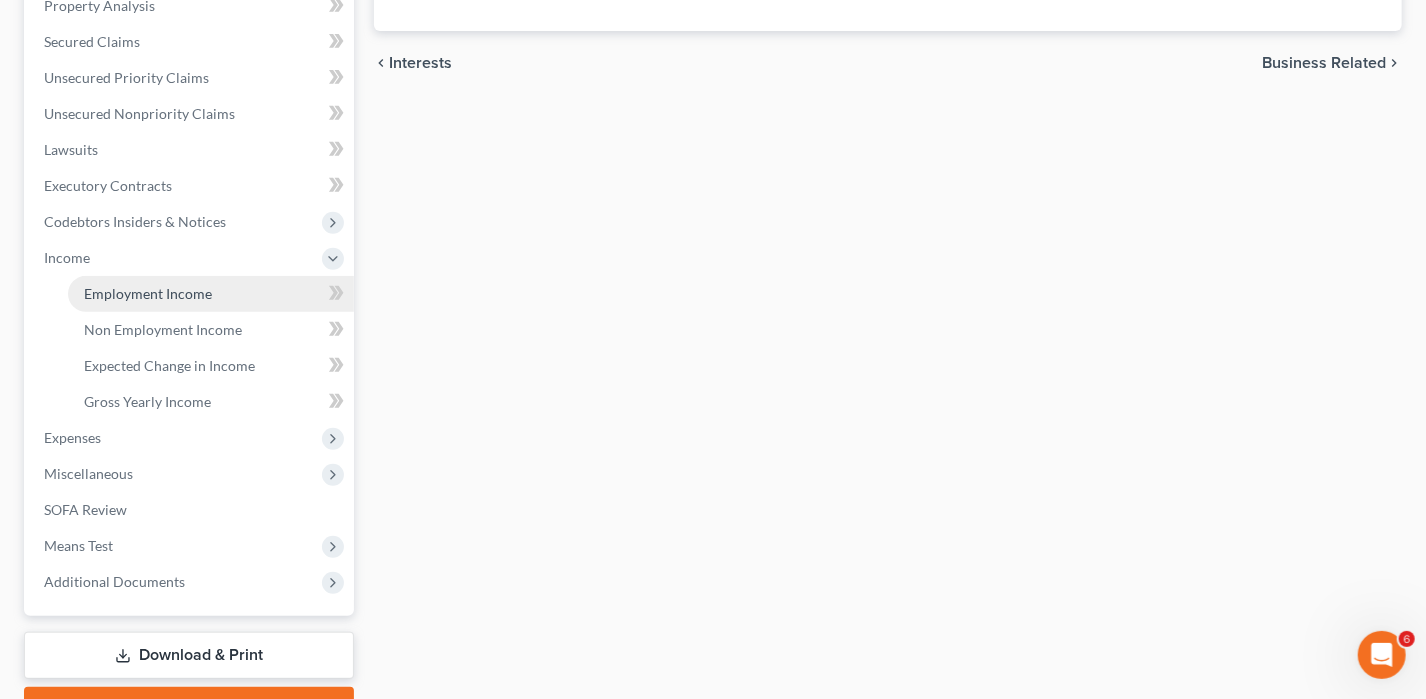 click on "Employment Income" at bounding box center [148, 293] 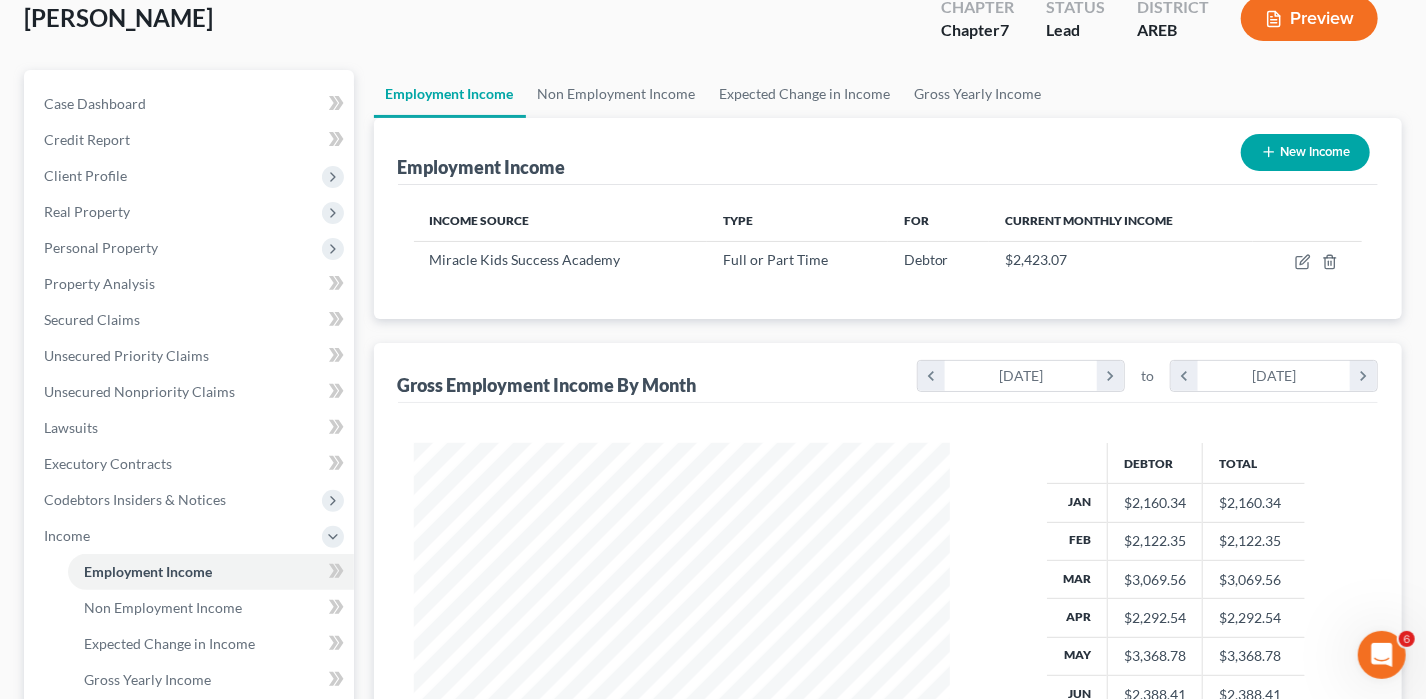 scroll, scrollTop: 0, scrollLeft: 0, axis: both 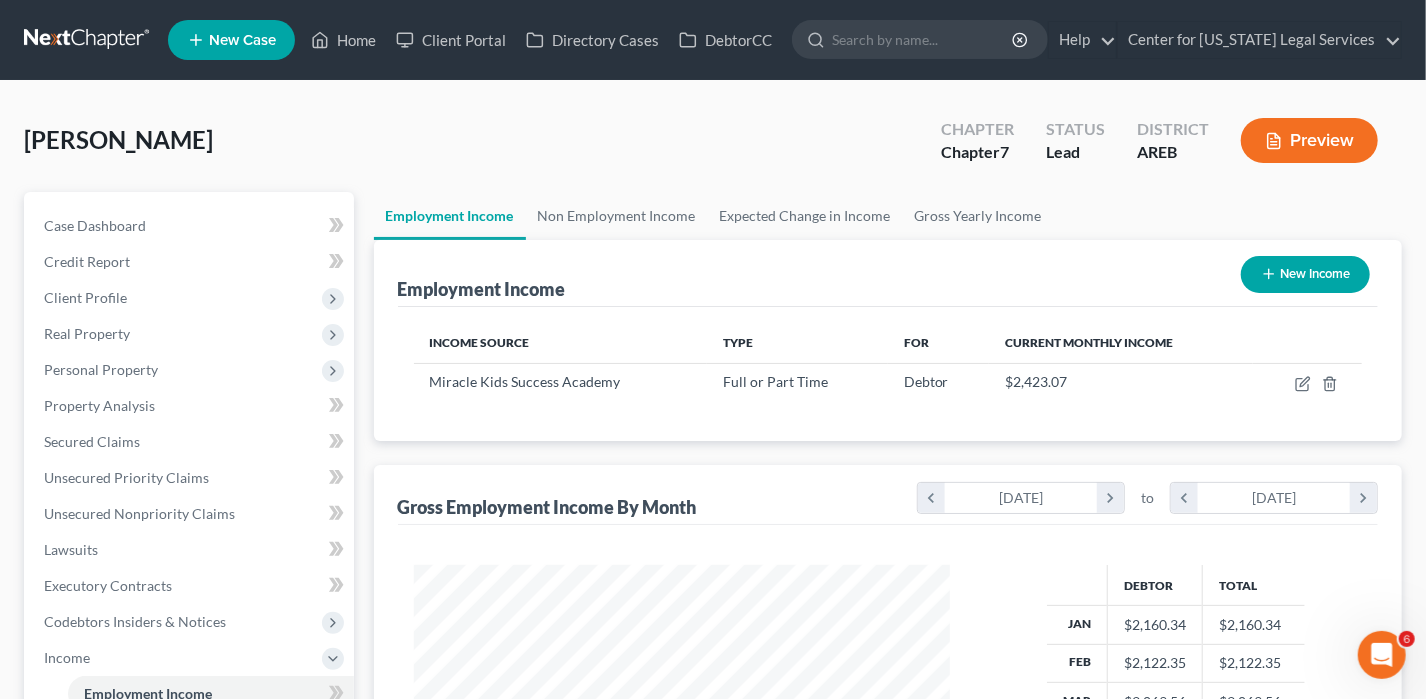 click on "Preview" at bounding box center [1309, 140] 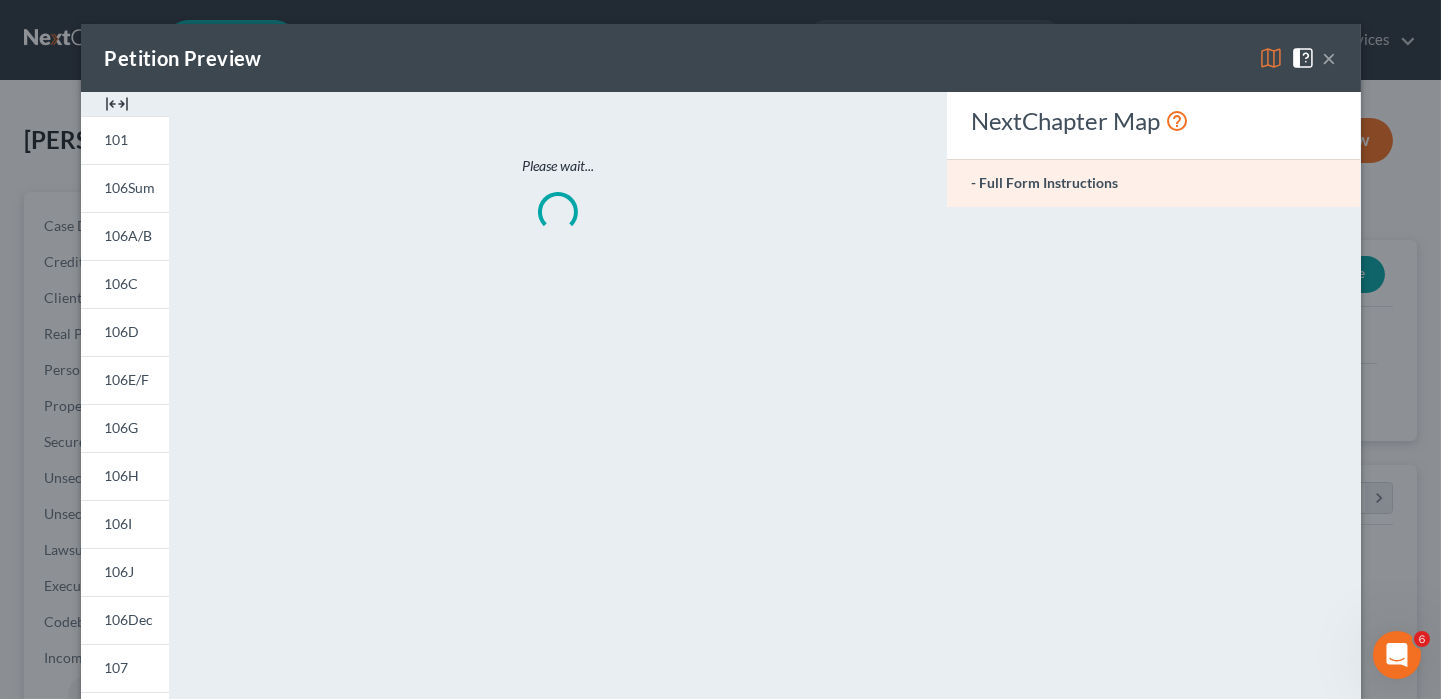 scroll, scrollTop: 999643, scrollLeft: 999417, axis: both 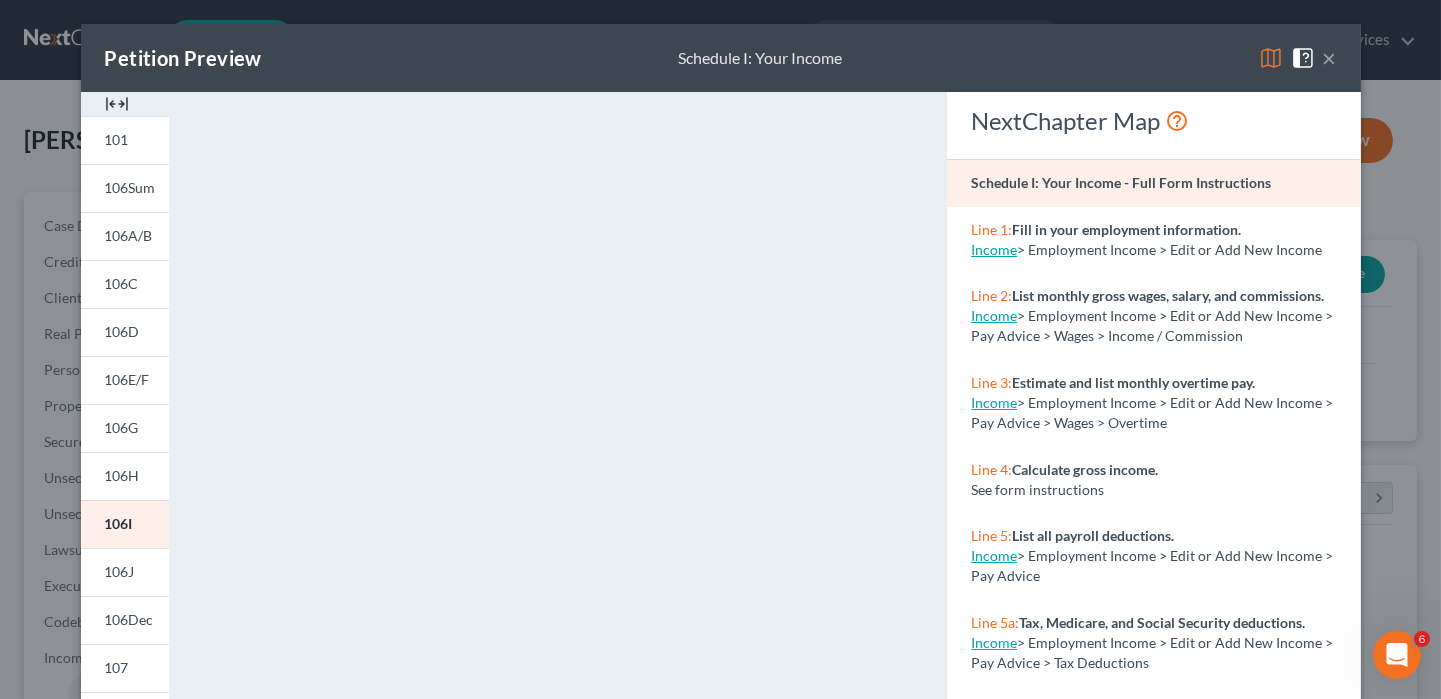 click on "Petition Preview Schedule I: Your Income ×" at bounding box center (721, 58) 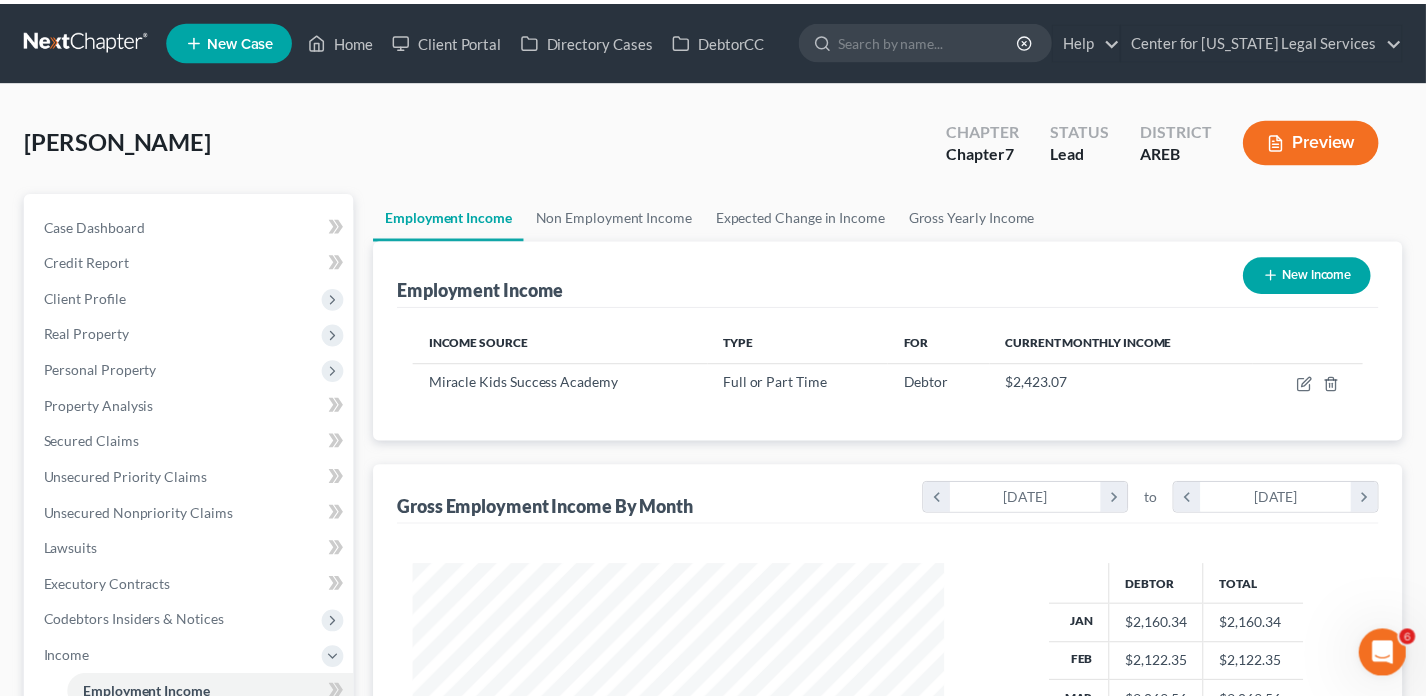 scroll, scrollTop: 356, scrollLeft: 576, axis: both 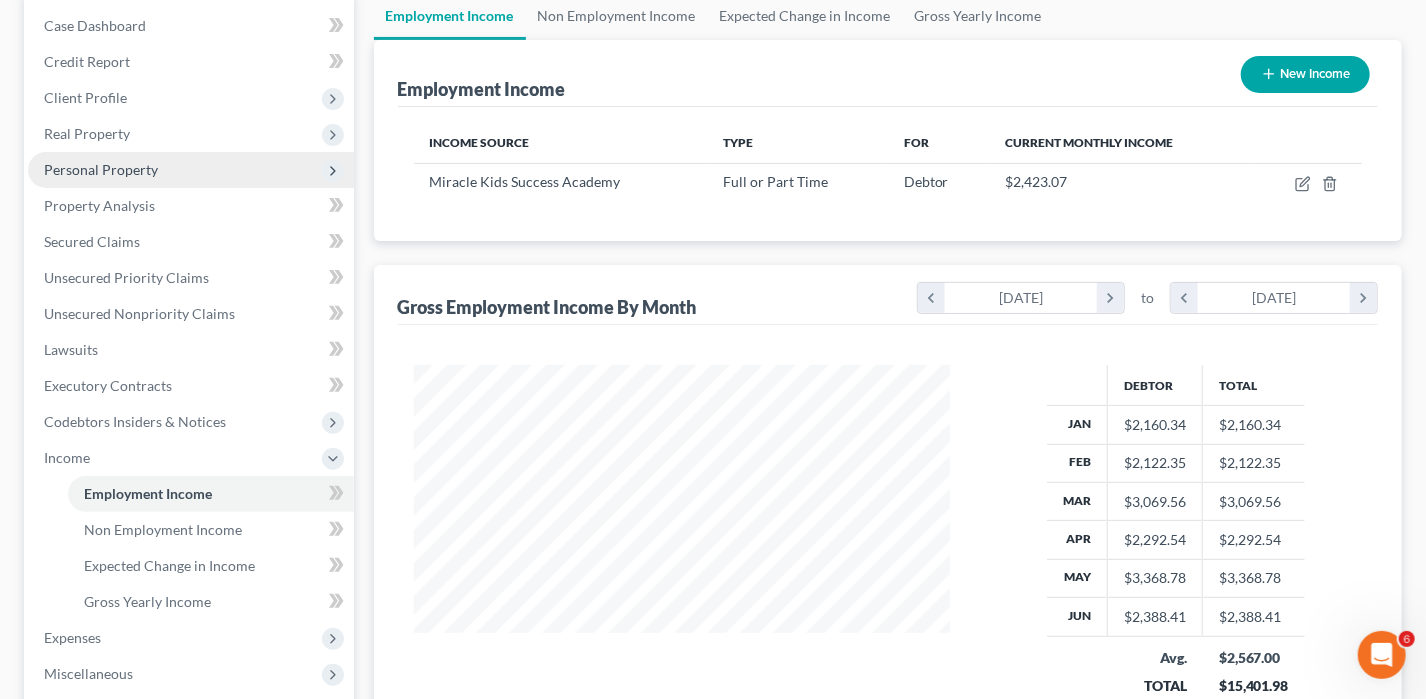 click on "Personal Property" at bounding box center (101, 169) 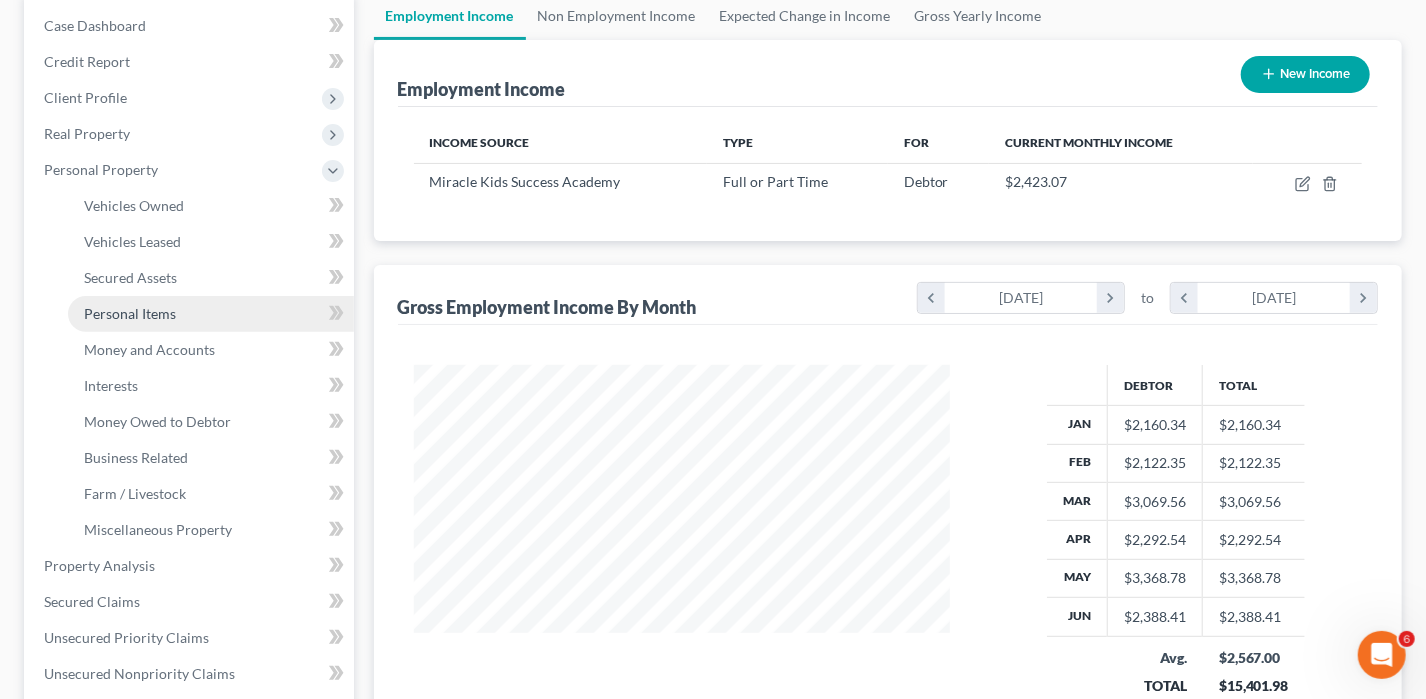 click on "Personal Items" at bounding box center [211, 314] 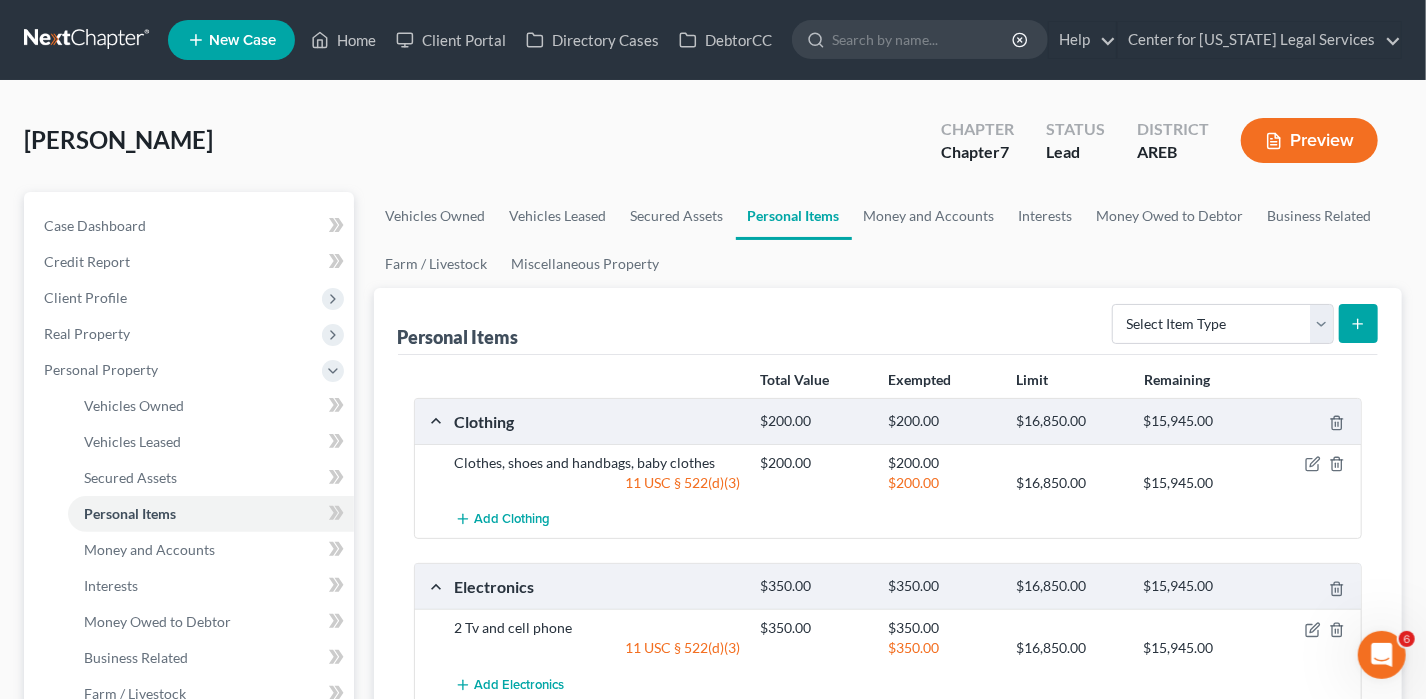 scroll, scrollTop: 720, scrollLeft: 0, axis: vertical 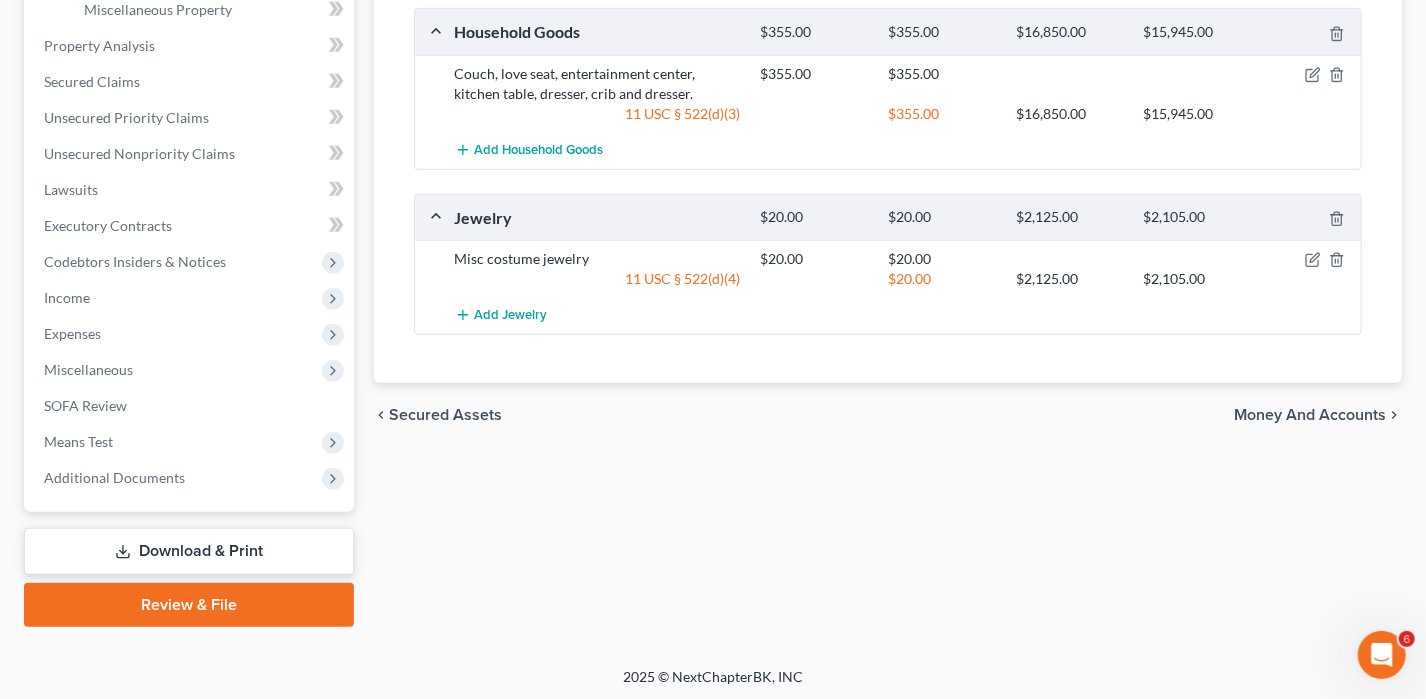 click on "chevron_left
Secured Assets
Money and Accounts
chevron_right" at bounding box center (888, 415) 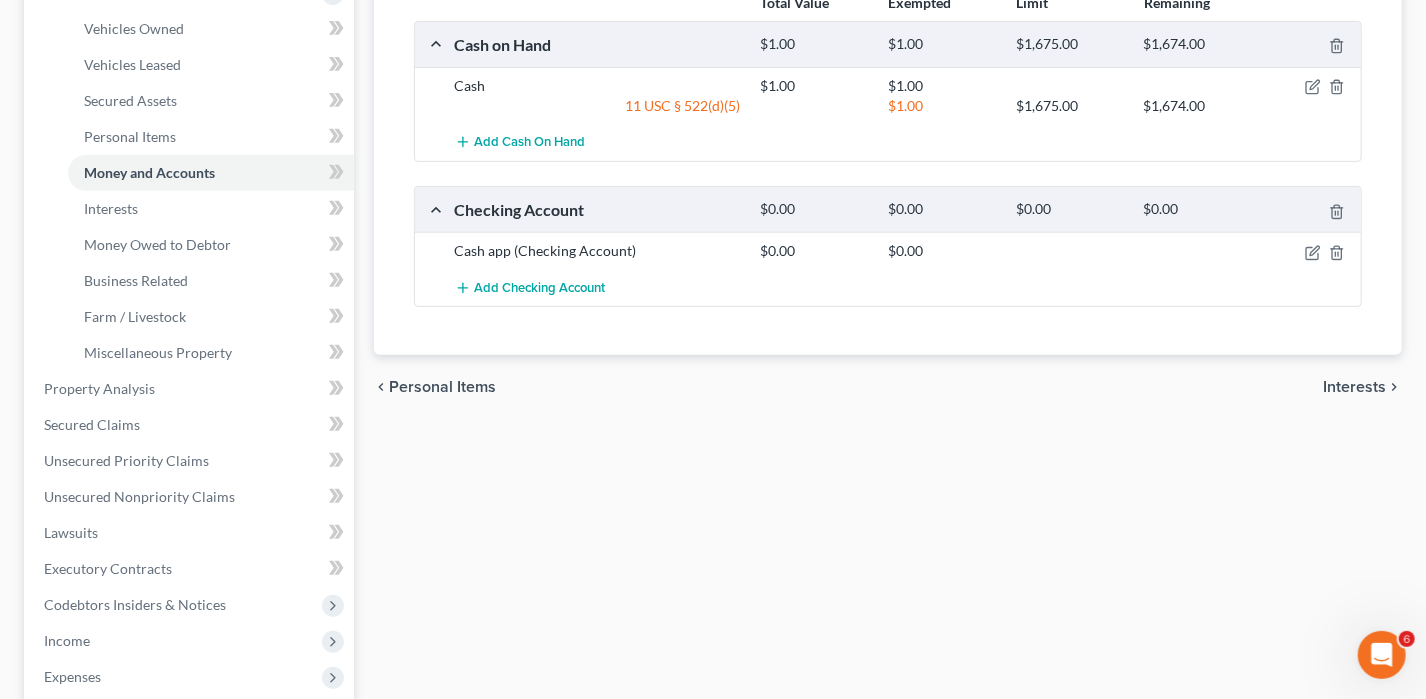 scroll, scrollTop: 400, scrollLeft: 0, axis: vertical 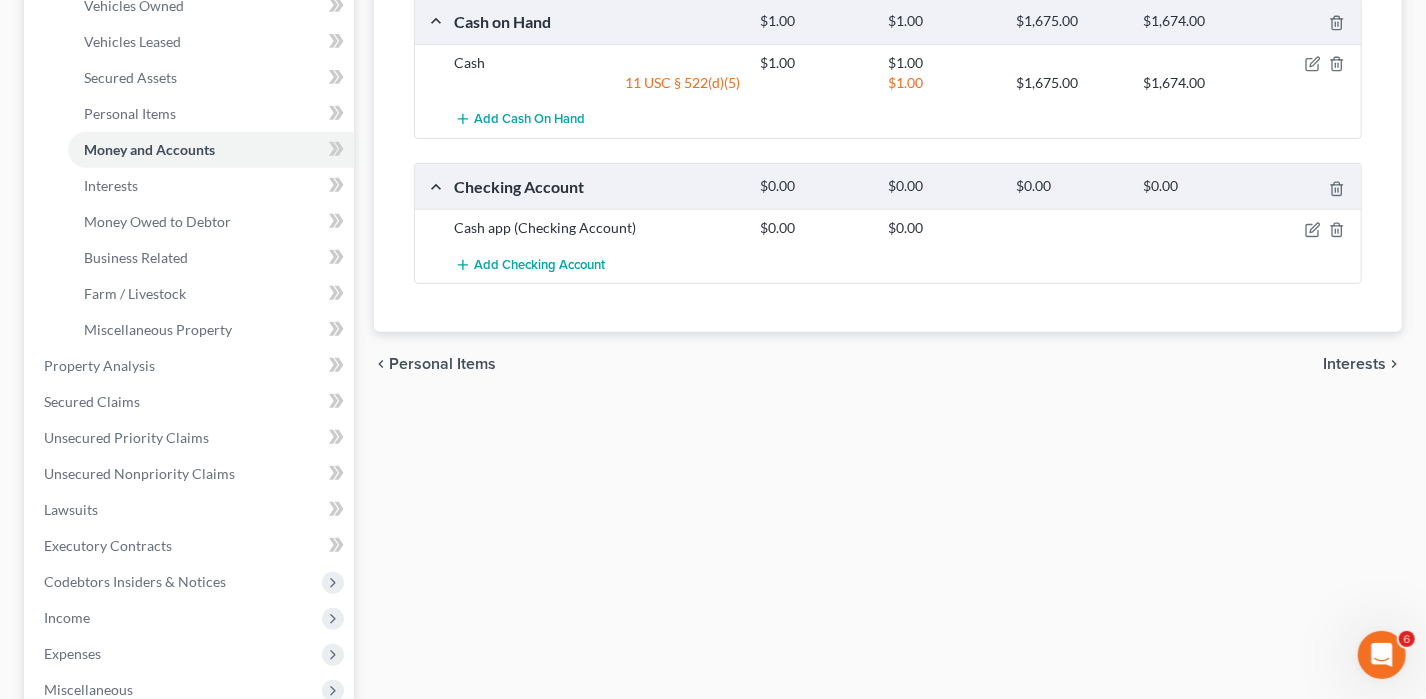 click on "Interests" at bounding box center [1354, 364] 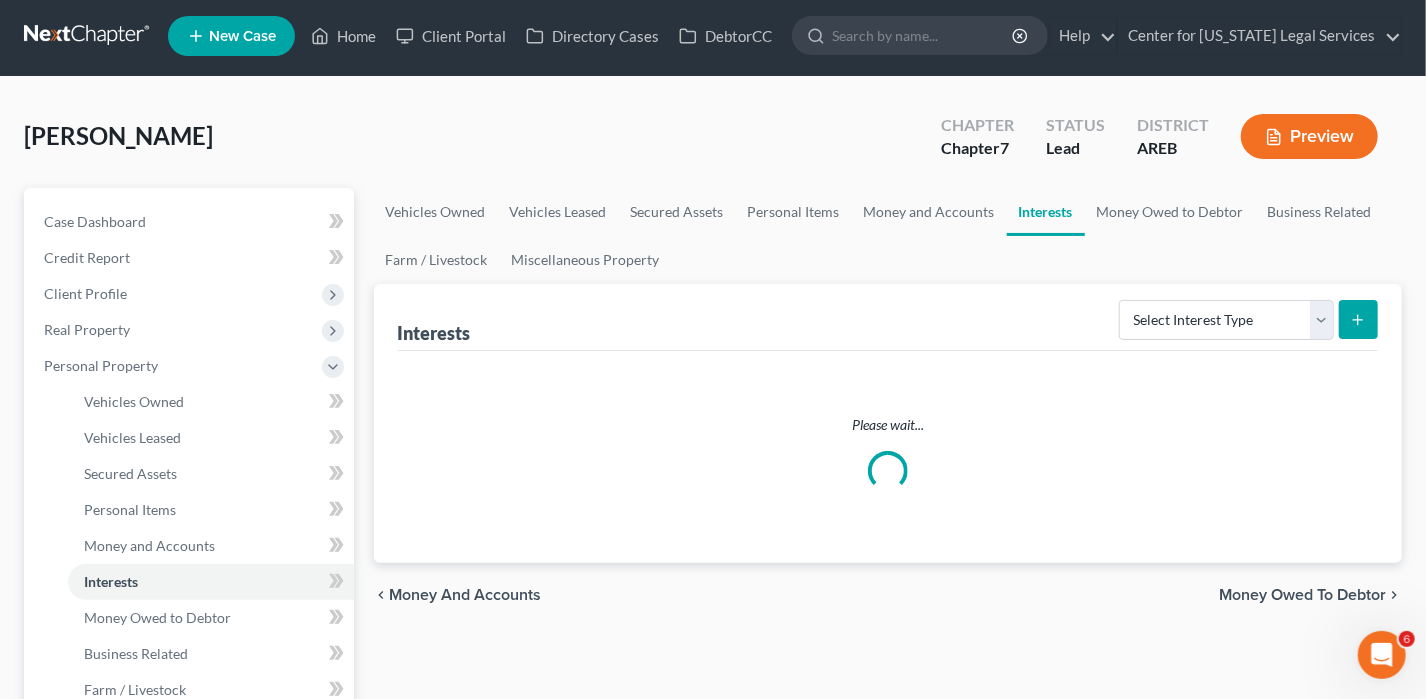 scroll, scrollTop: 0, scrollLeft: 0, axis: both 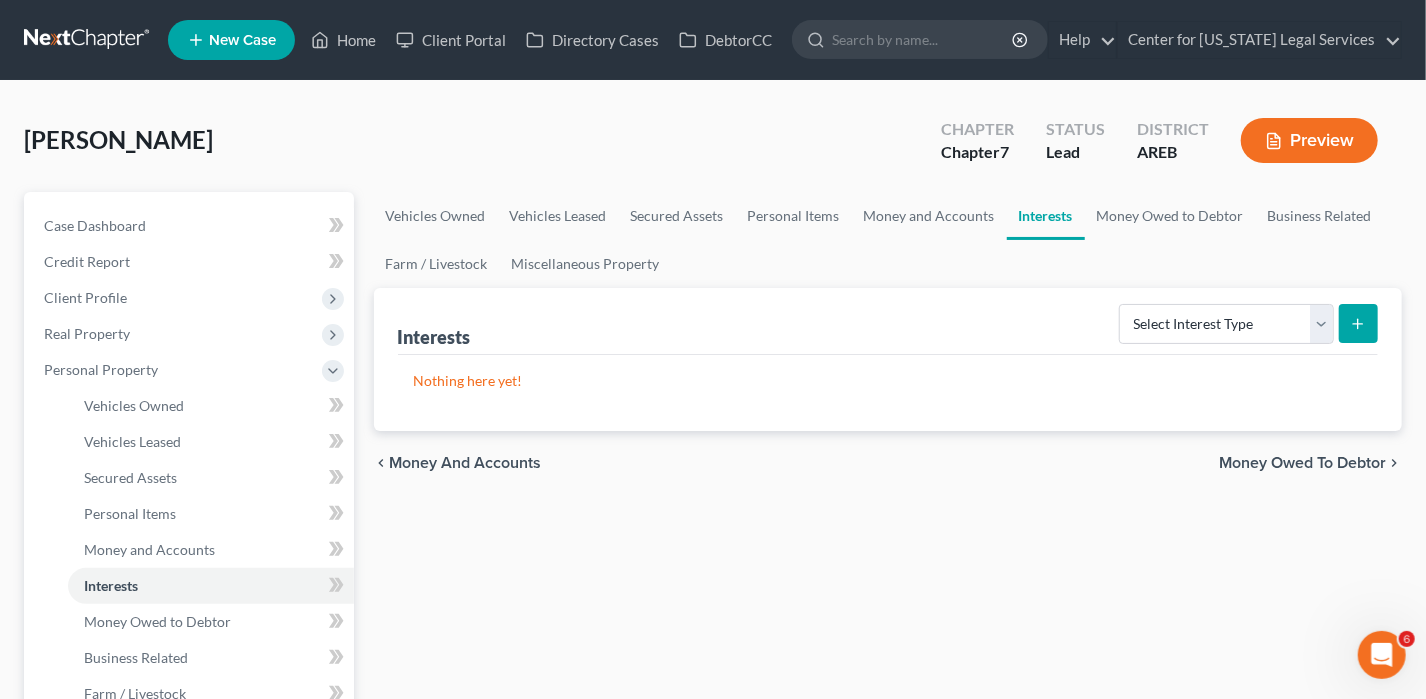 click on "Money Owed to Debtor" at bounding box center [1302, 463] 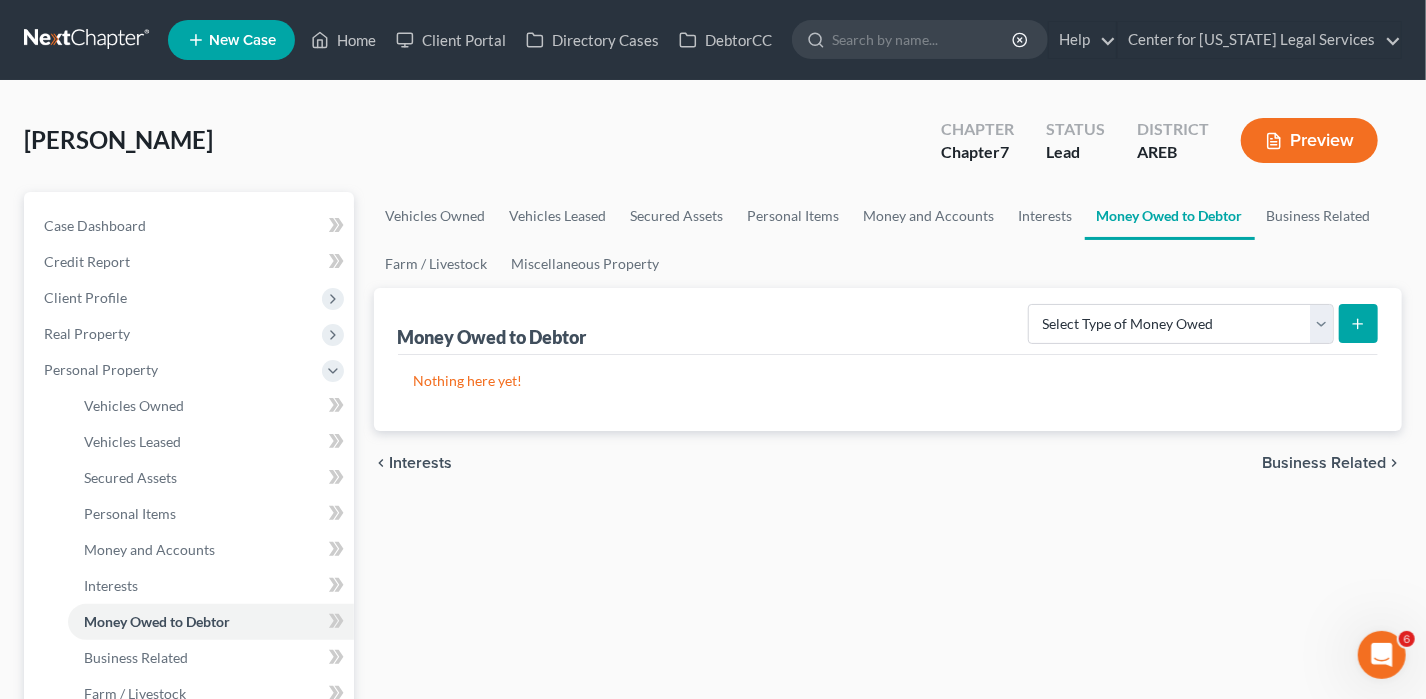 click on "Business Related" at bounding box center [1324, 463] 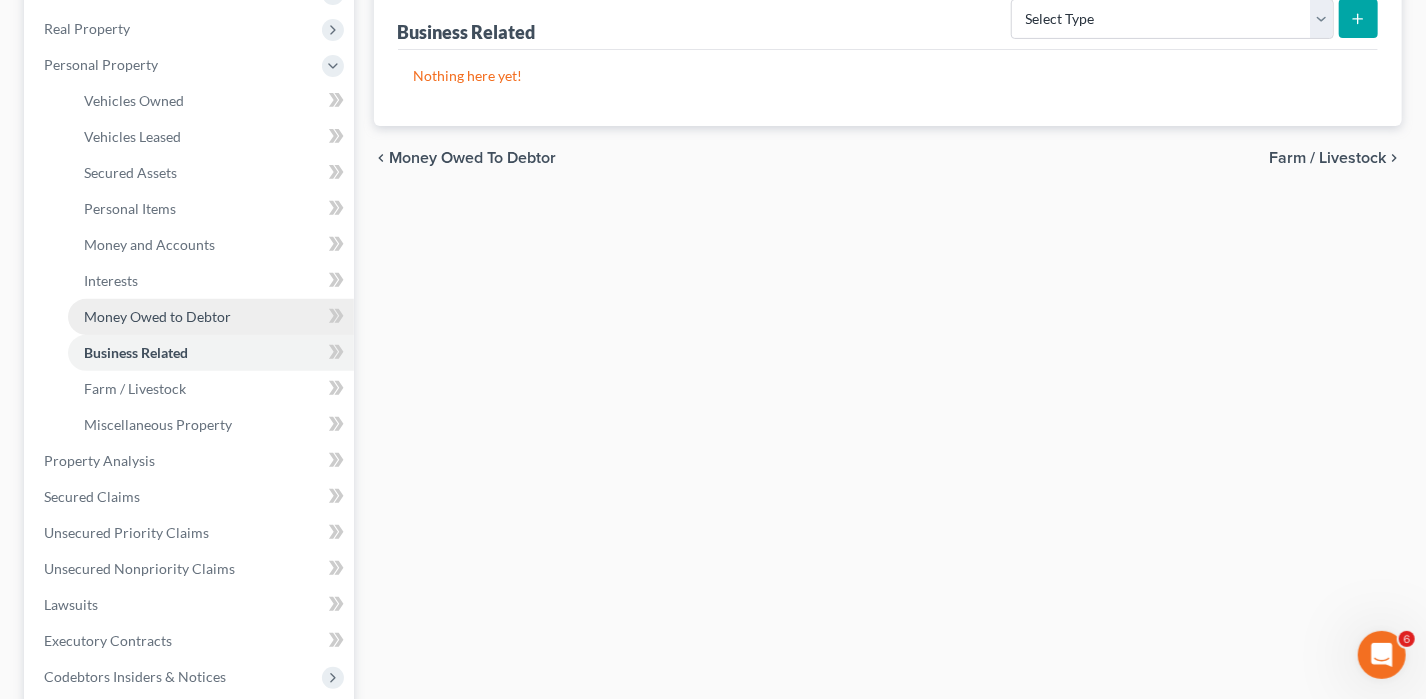 scroll, scrollTop: 300, scrollLeft: 0, axis: vertical 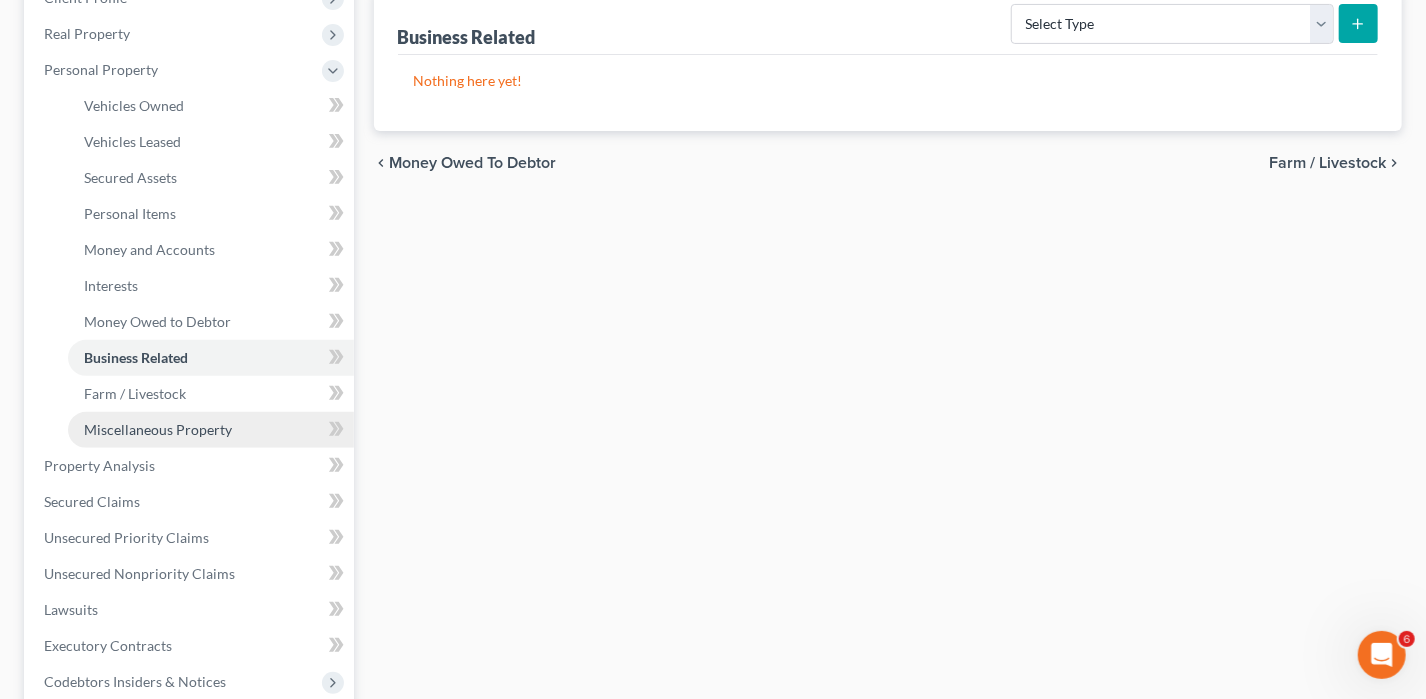 click on "Miscellaneous Property" at bounding box center [158, 429] 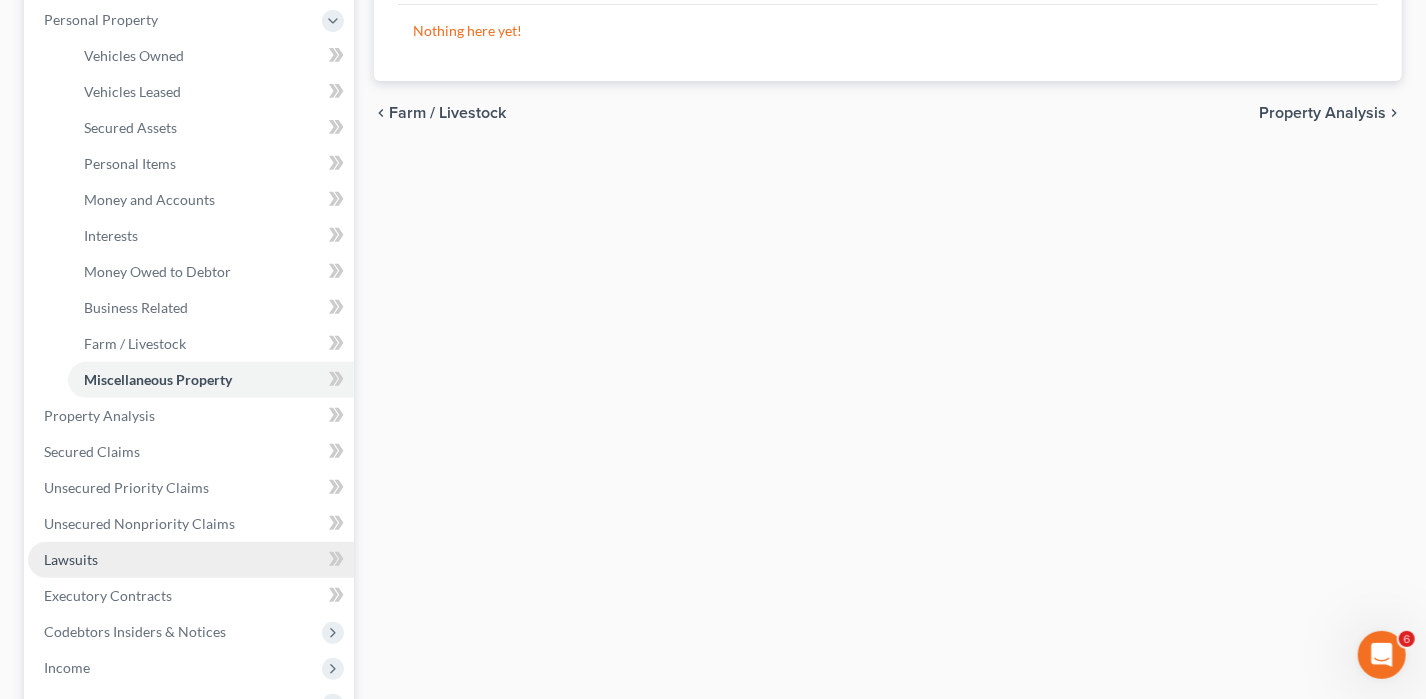 scroll, scrollTop: 500, scrollLeft: 0, axis: vertical 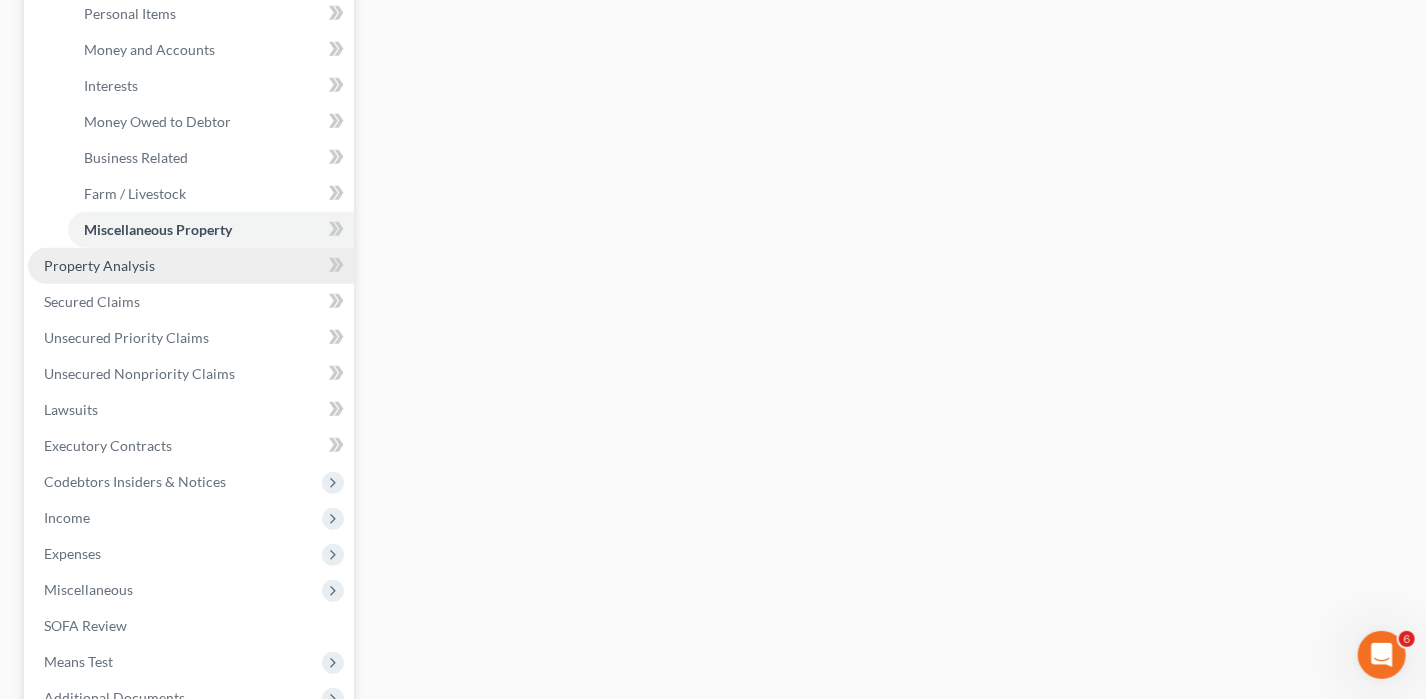 click on "Property Analysis" at bounding box center [99, 265] 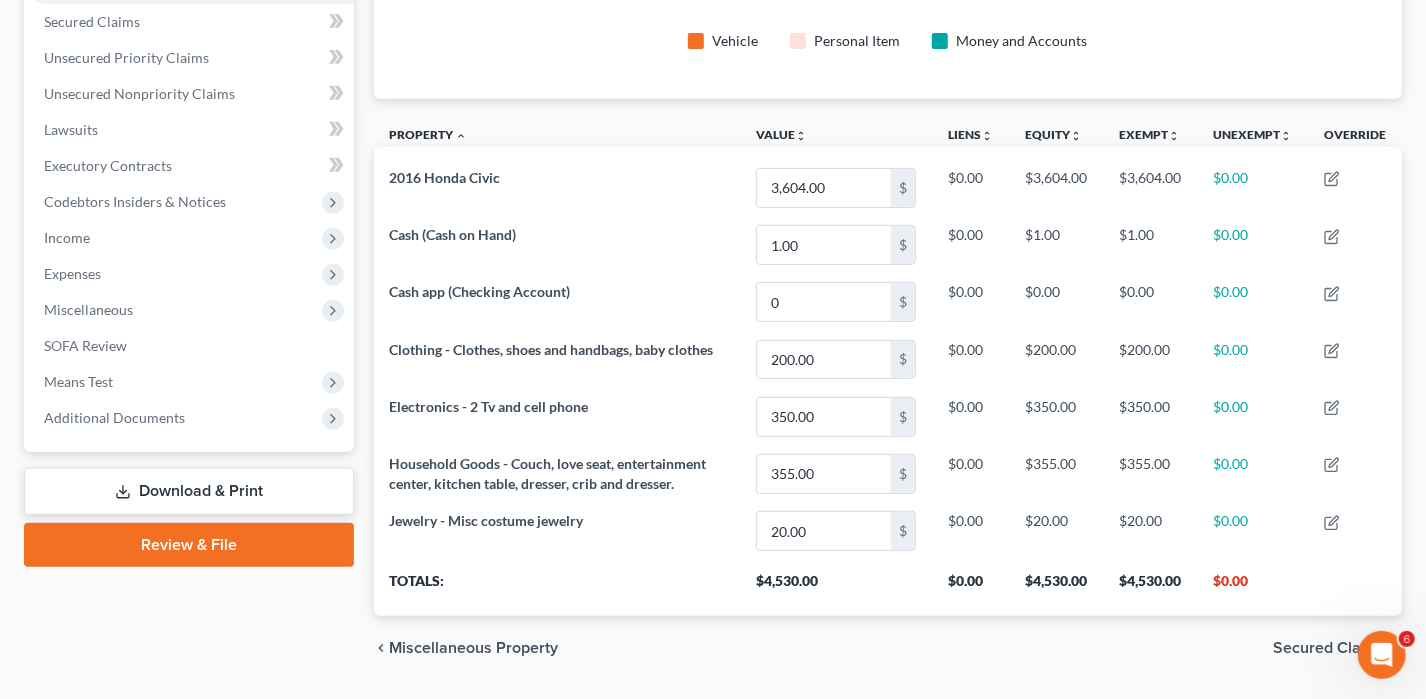 scroll 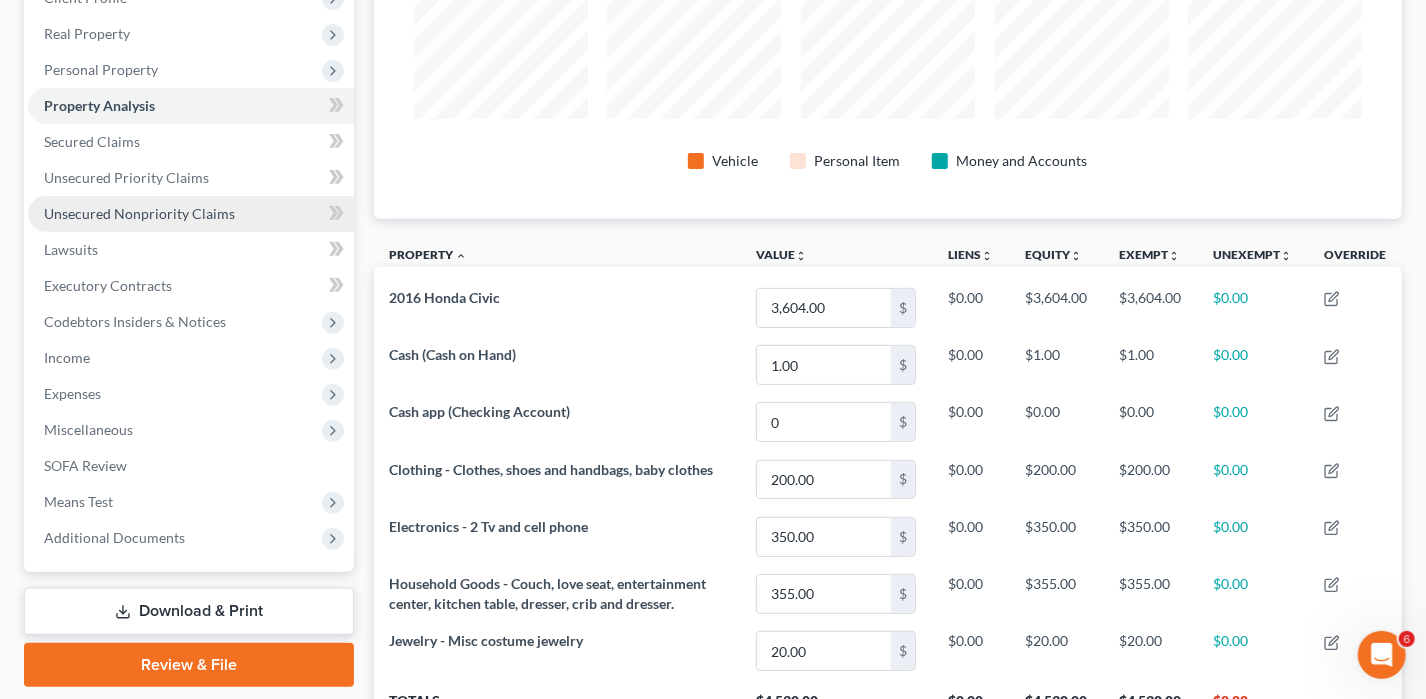 click on "Unsecured Nonpriority Claims" at bounding box center (139, 213) 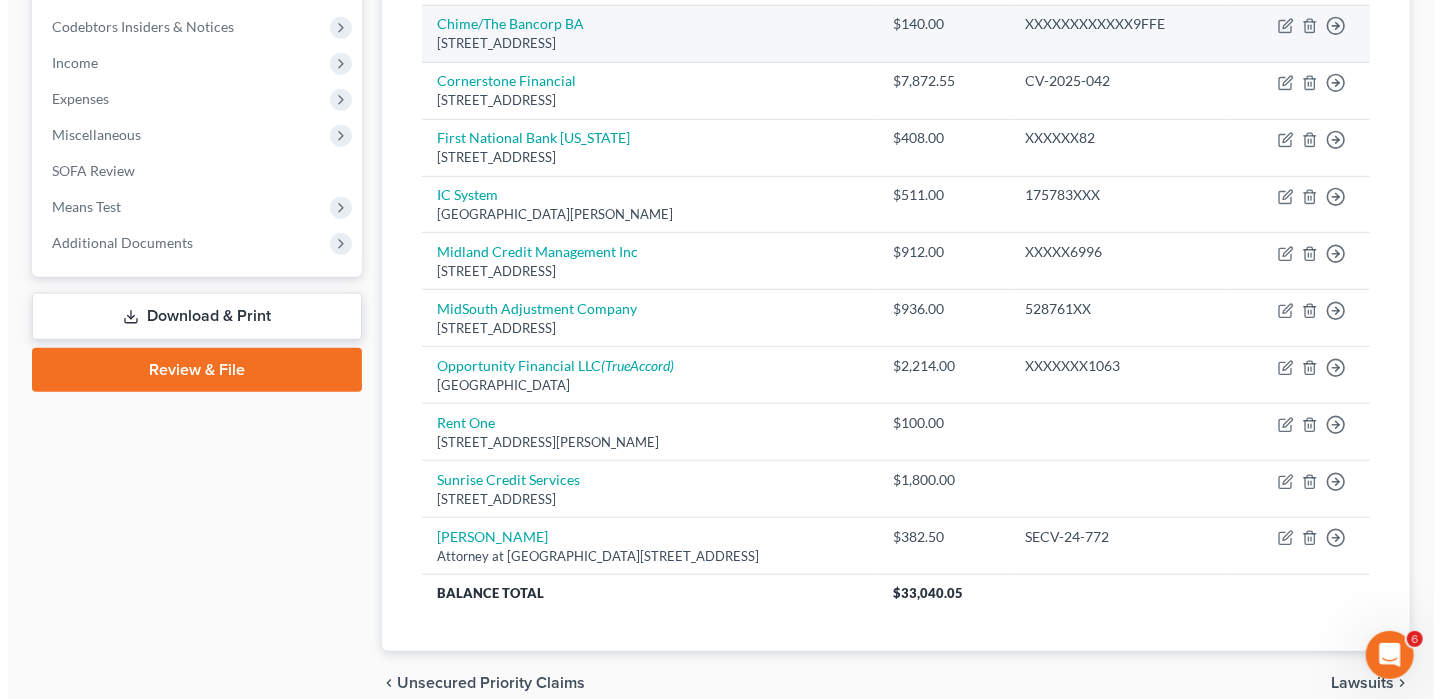 scroll, scrollTop: 382, scrollLeft: 0, axis: vertical 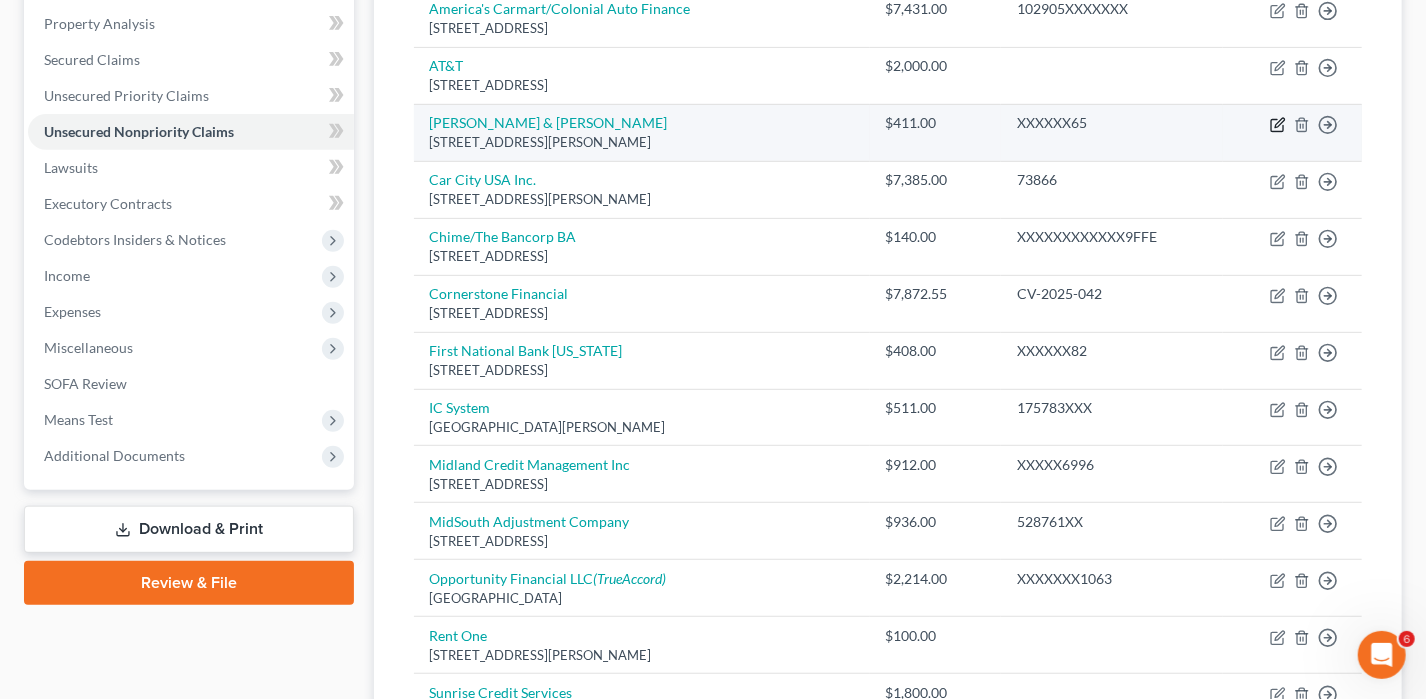 click 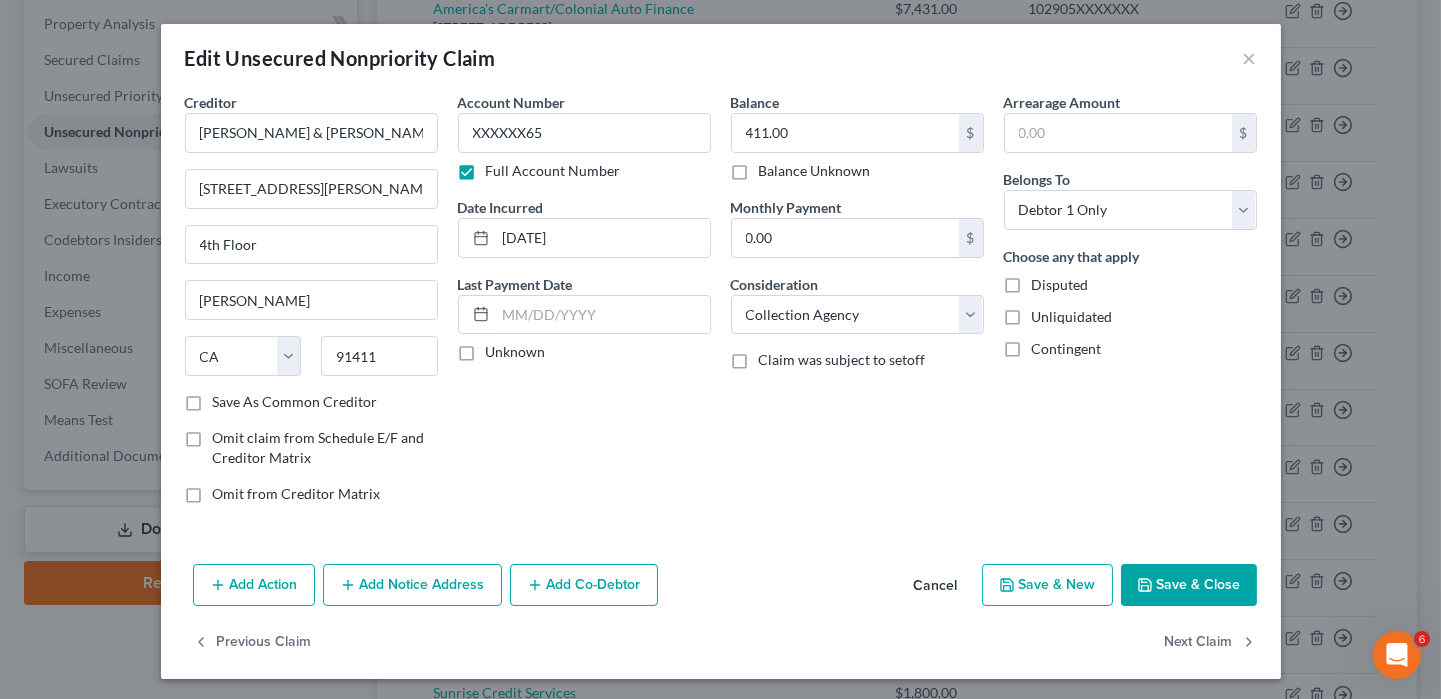 click on "Add Notice Address" at bounding box center (412, 585) 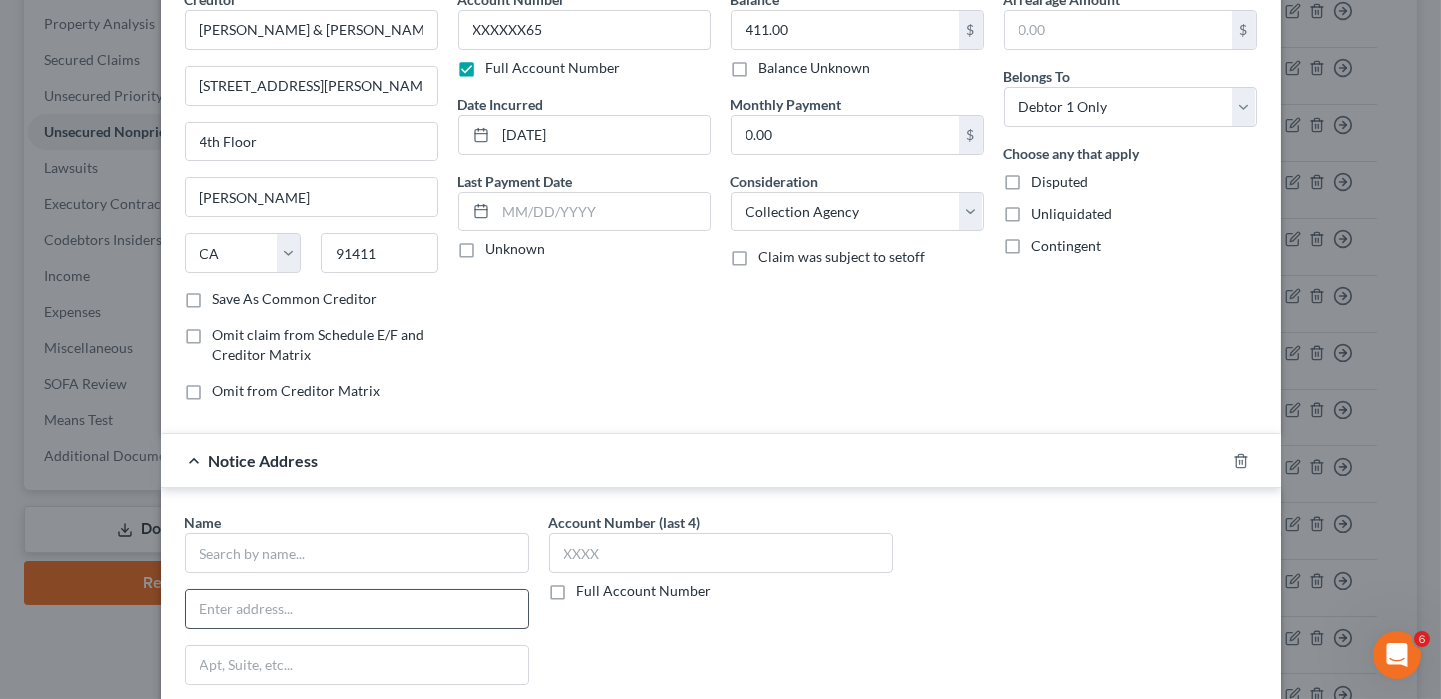 scroll, scrollTop: 200, scrollLeft: 0, axis: vertical 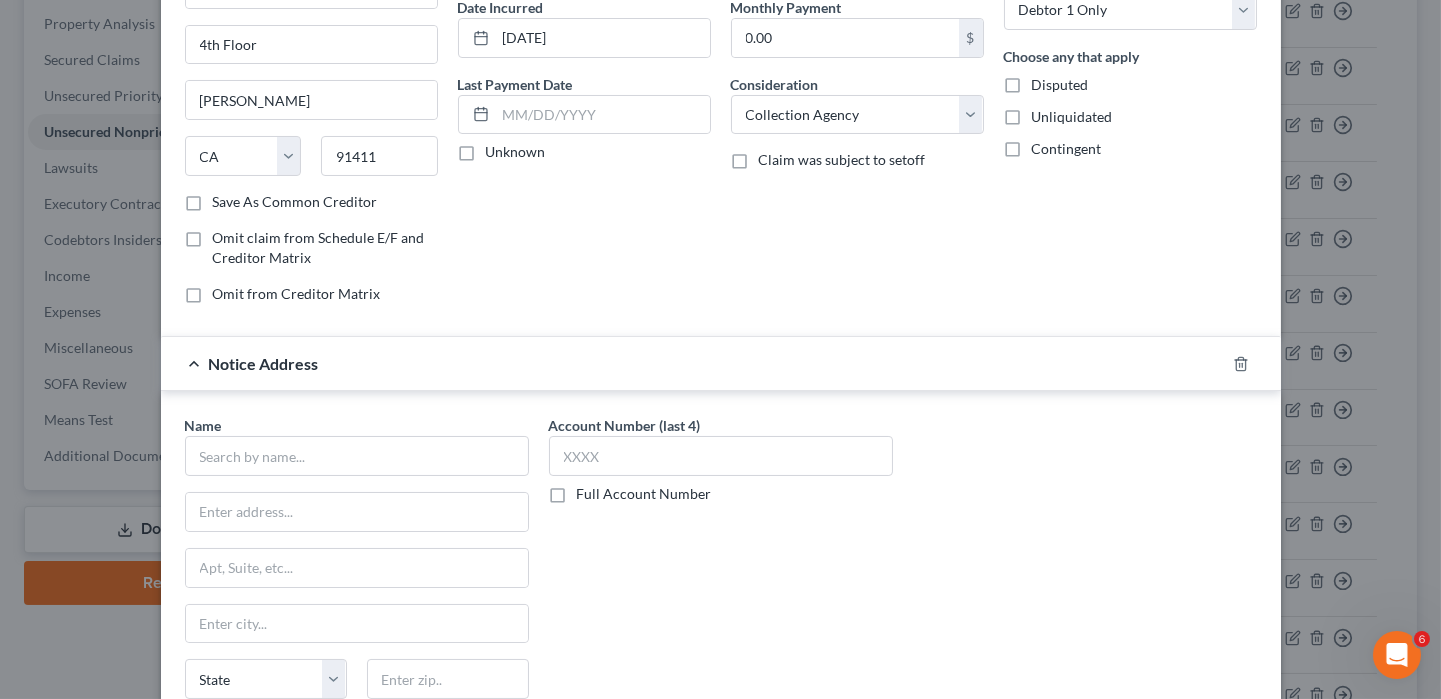 click on "Name
*
State [US_STATE] AK AR AZ CA CO CT DE DC [GEOGRAPHIC_DATA] [GEOGRAPHIC_DATA] GU HI ID IL IN IA [GEOGRAPHIC_DATA] [GEOGRAPHIC_DATA] LA ME MD [GEOGRAPHIC_DATA] [GEOGRAPHIC_DATA] [GEOGRAPHIC_DATA] [GEOGRAPHIC_DATA] [GEOGRAPHIC_DATA] MT [GEOGRAPHIC_DATA] [GEOGRAPHIC_DATA] [GEOGRAPHIC_DATA] [GEOGRAPHIC_DATA] [GEOGRAPHIC_DATA] [GEOGRAPHIC_DATA] [GEOGRAPHIC_DATA] [GEOGRAPHIC_DATA] [GEOGRAPHIC_DATA] [GEOGRAPHIC_DATA] [GEOGRAPHIC_DATA] [GEOGRAPHIC_DATA] PR RI SC SD [GEOGRAPHIC_DATA] [GEOGRAPHIC_DATA] [GEOGRAPHIC_DATA] VI [GEOGRAPHIC_DATA] [GEOGRAPHIC_DATA] [GEOGRAPHIC_DATA] WV [GEOGRAPHIC_DATA] WY Save As Notice Address" at bounding box center (357, 575) 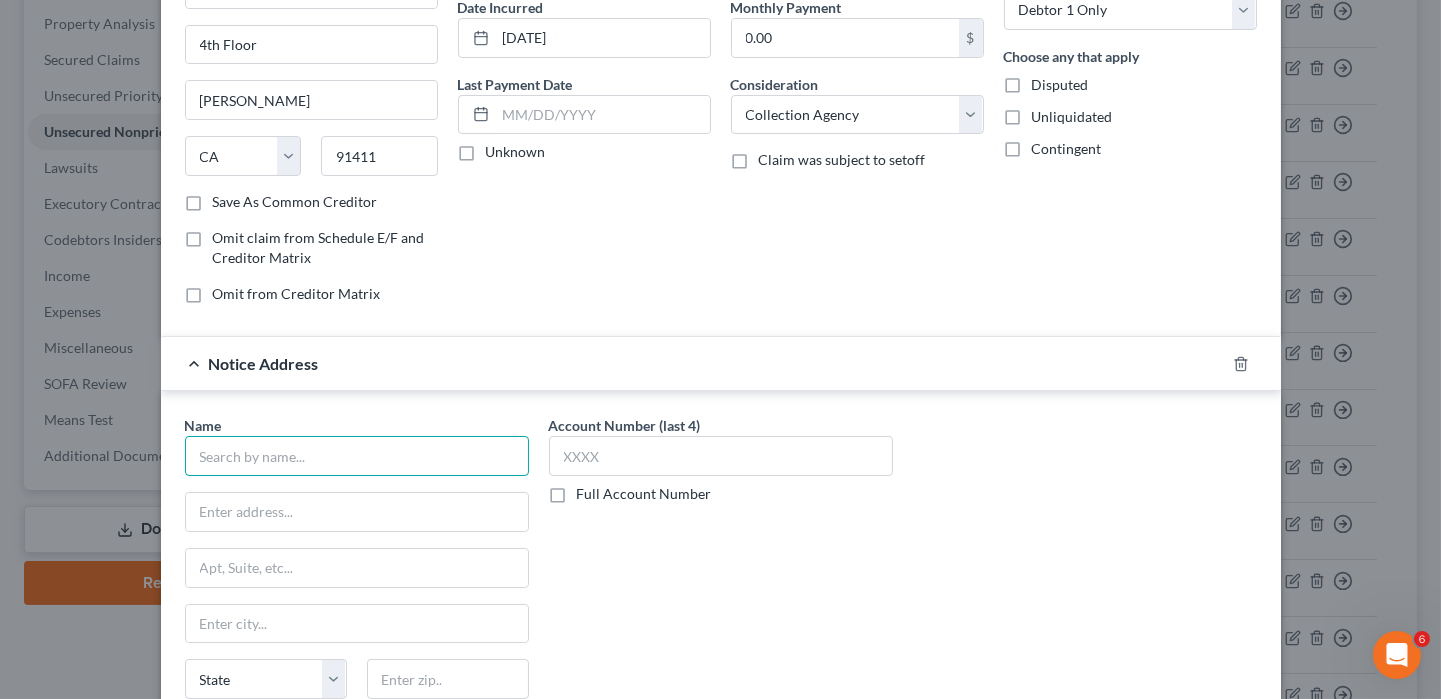click at bounding box center (357, 456) 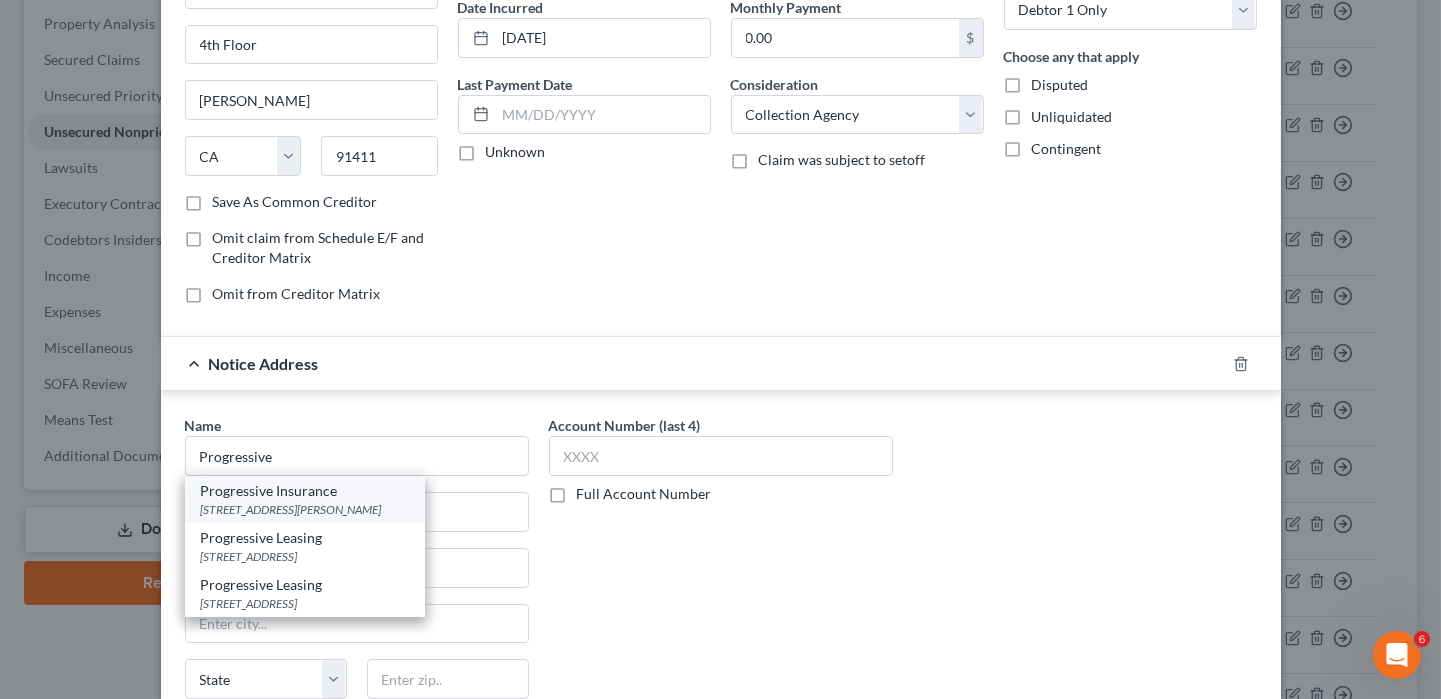 click on "[STREET_ADDRESS][PERSON_NAME]" at bounding box center (305, 509) 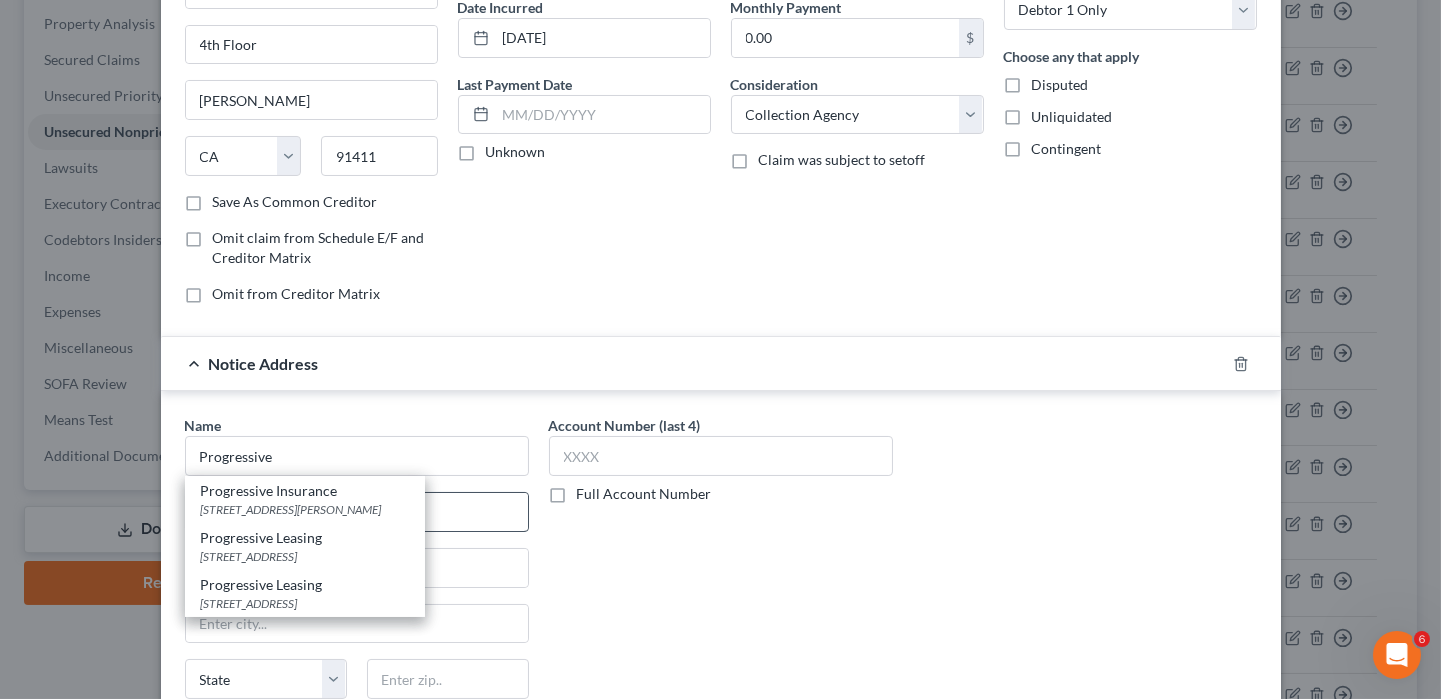 type on "Progressive Insurance" 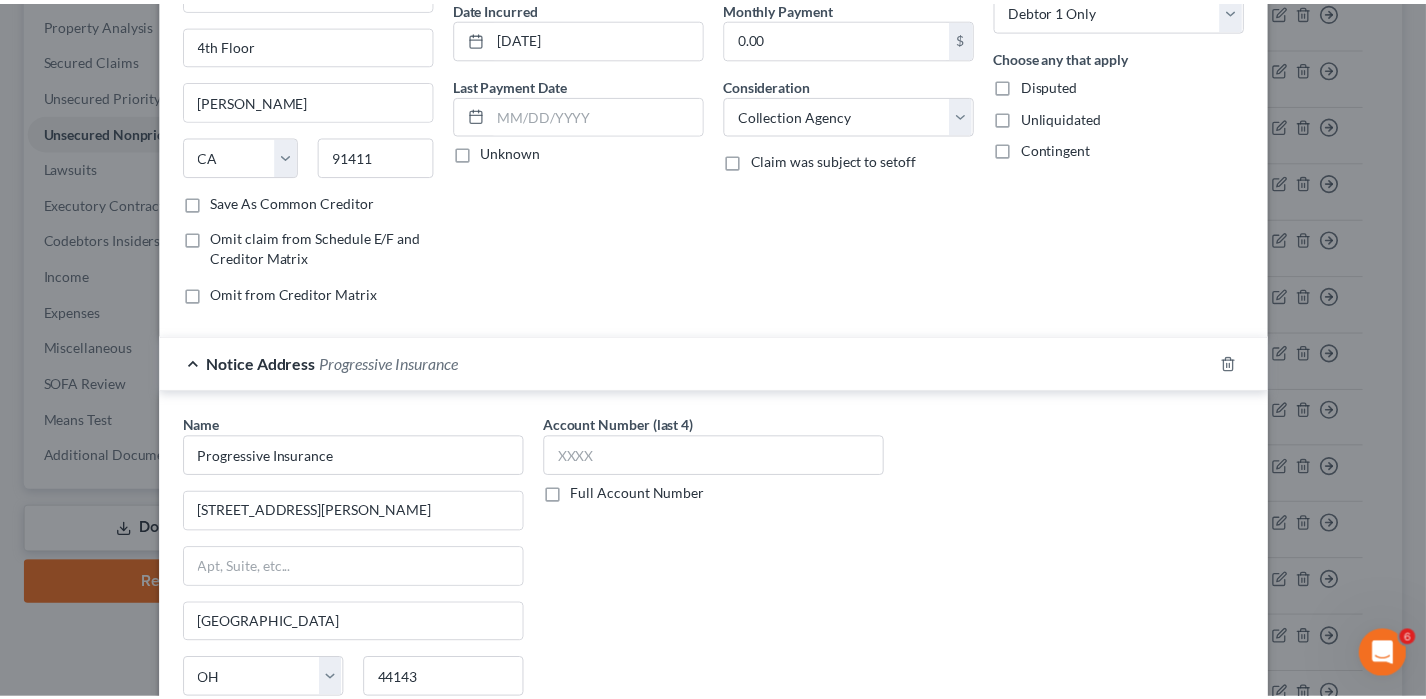 scroll, scrollTop: 429, scrollLeft: 0, axis: vertical 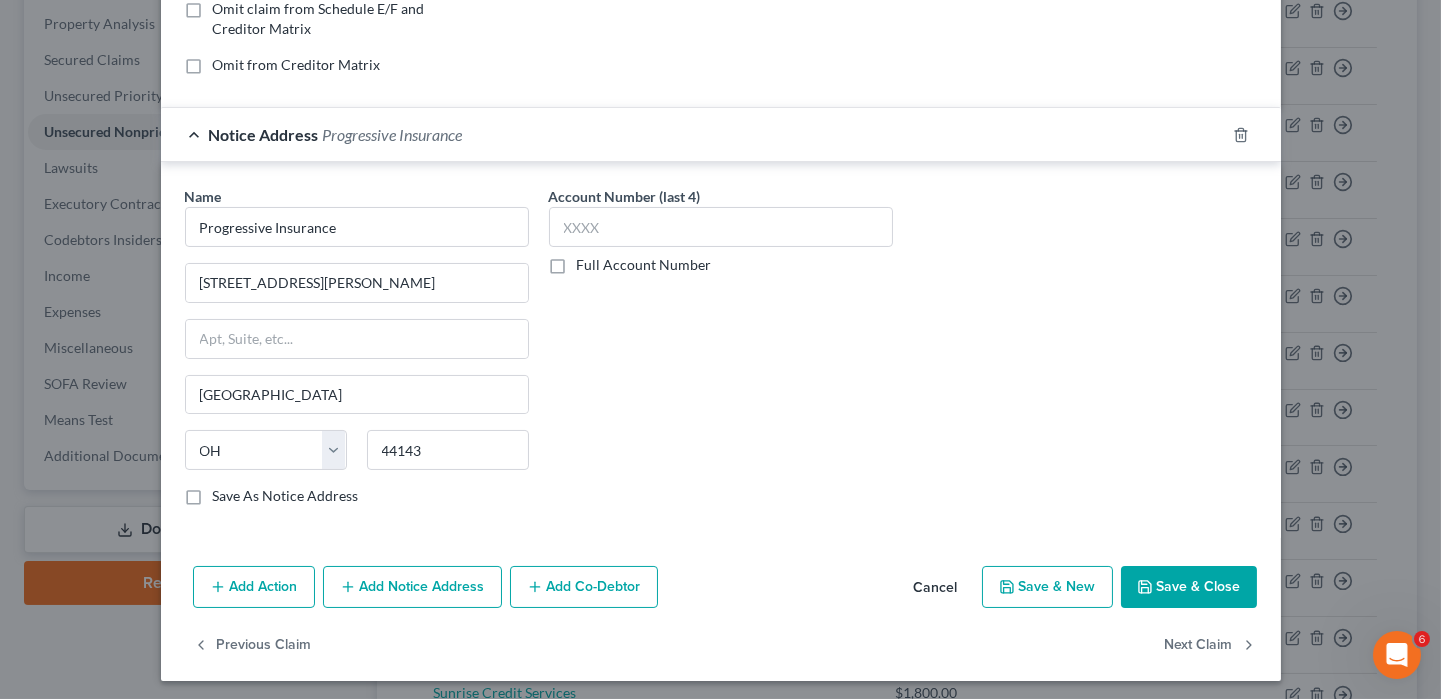 click on "Save & Close" at bounding box center [1189, 587] 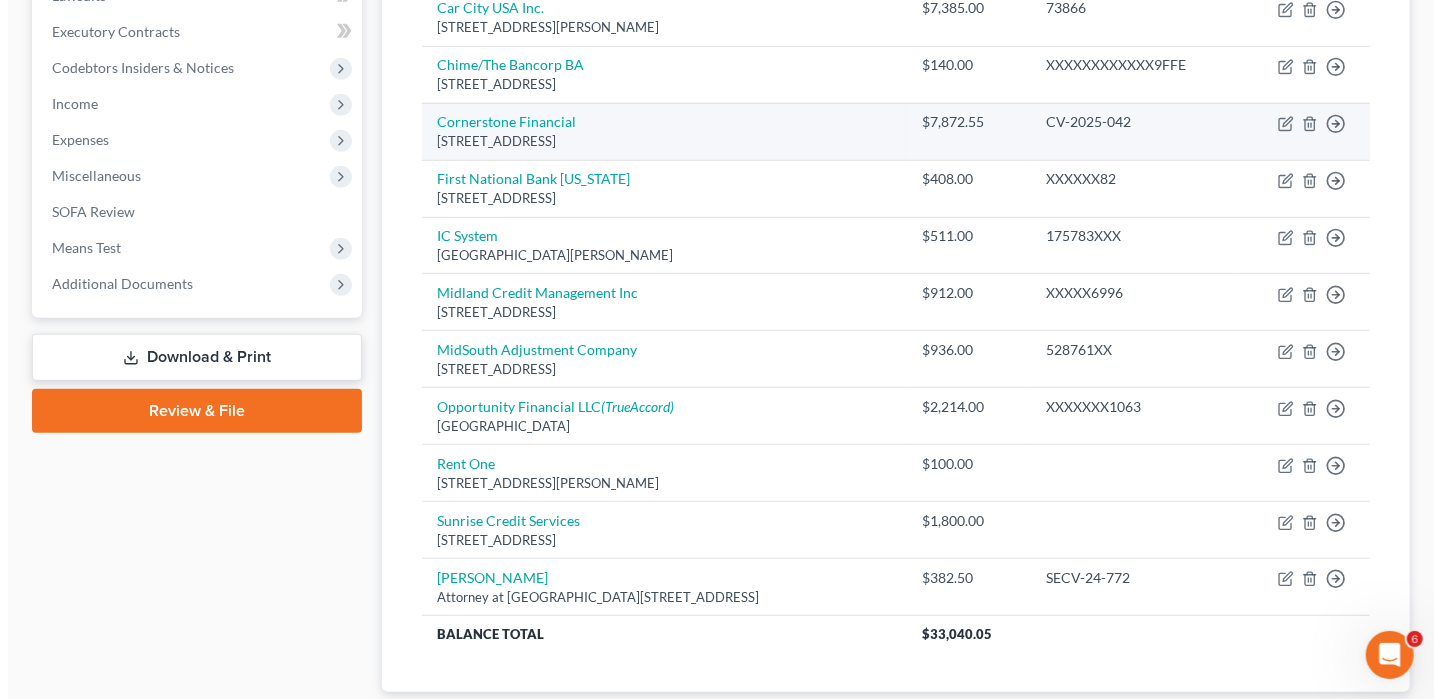 scroll, scrollTop: 582, scrollLeft: 0, axis: vertical 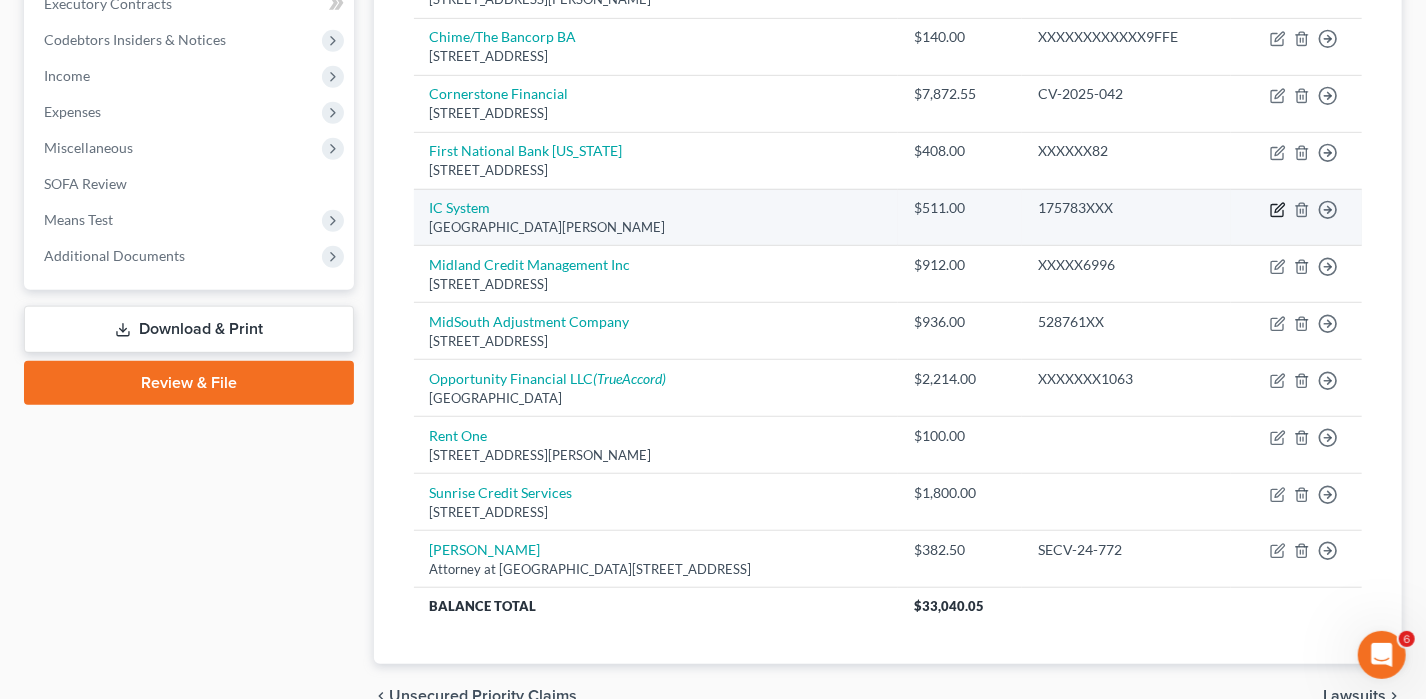 click 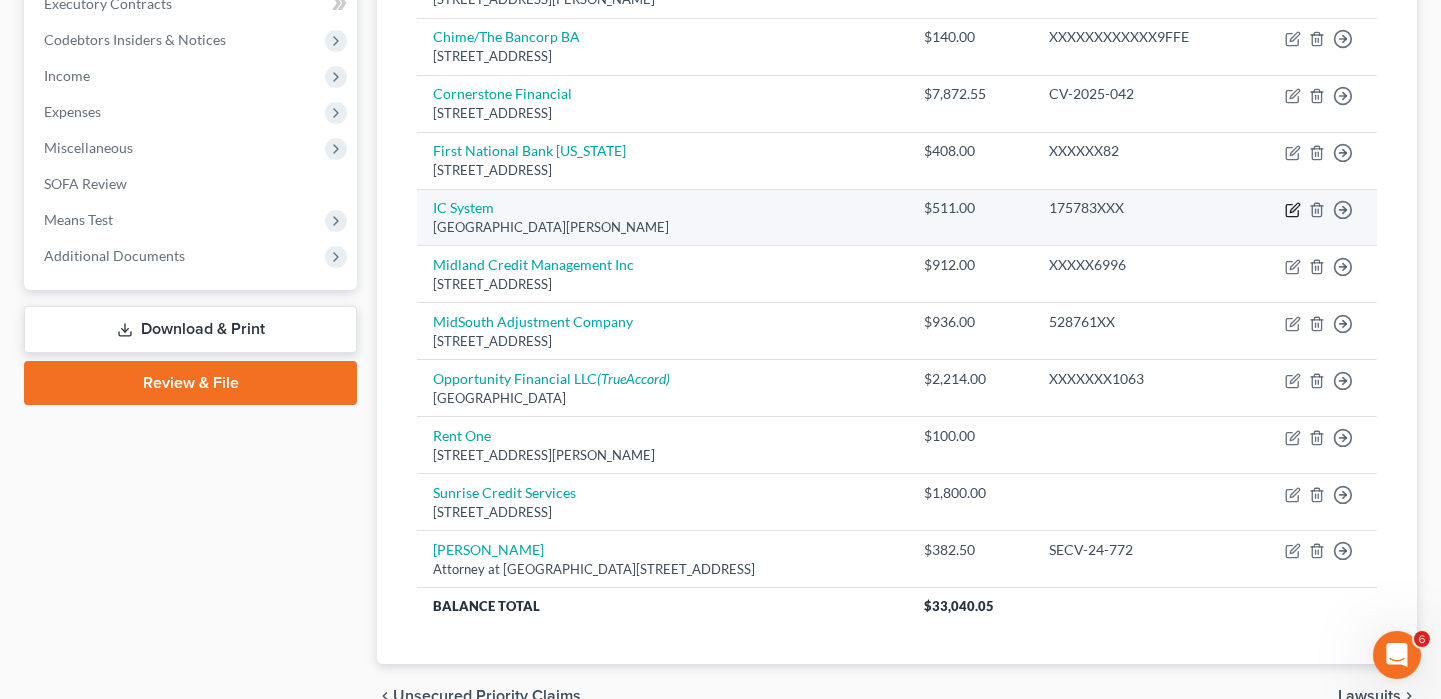 select on "24" 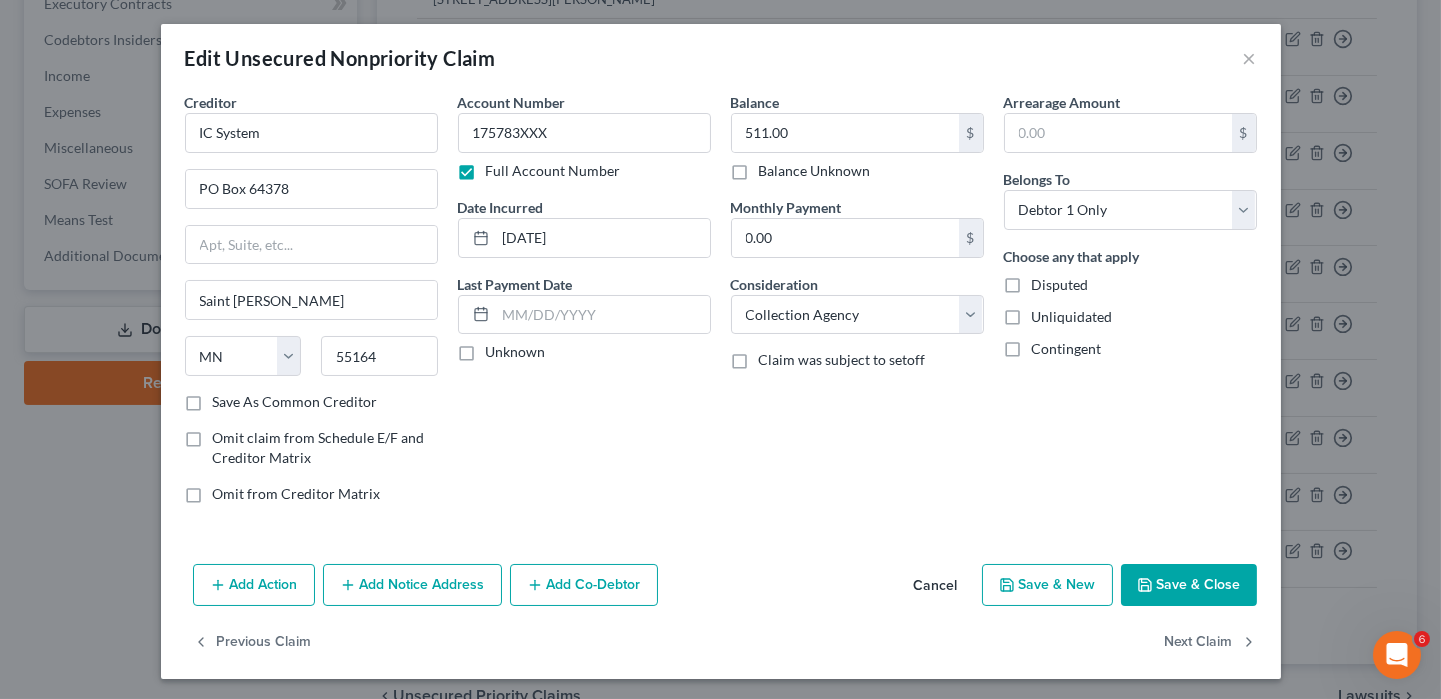 click on "Add Notice Address" at bounding box center [412, 585] 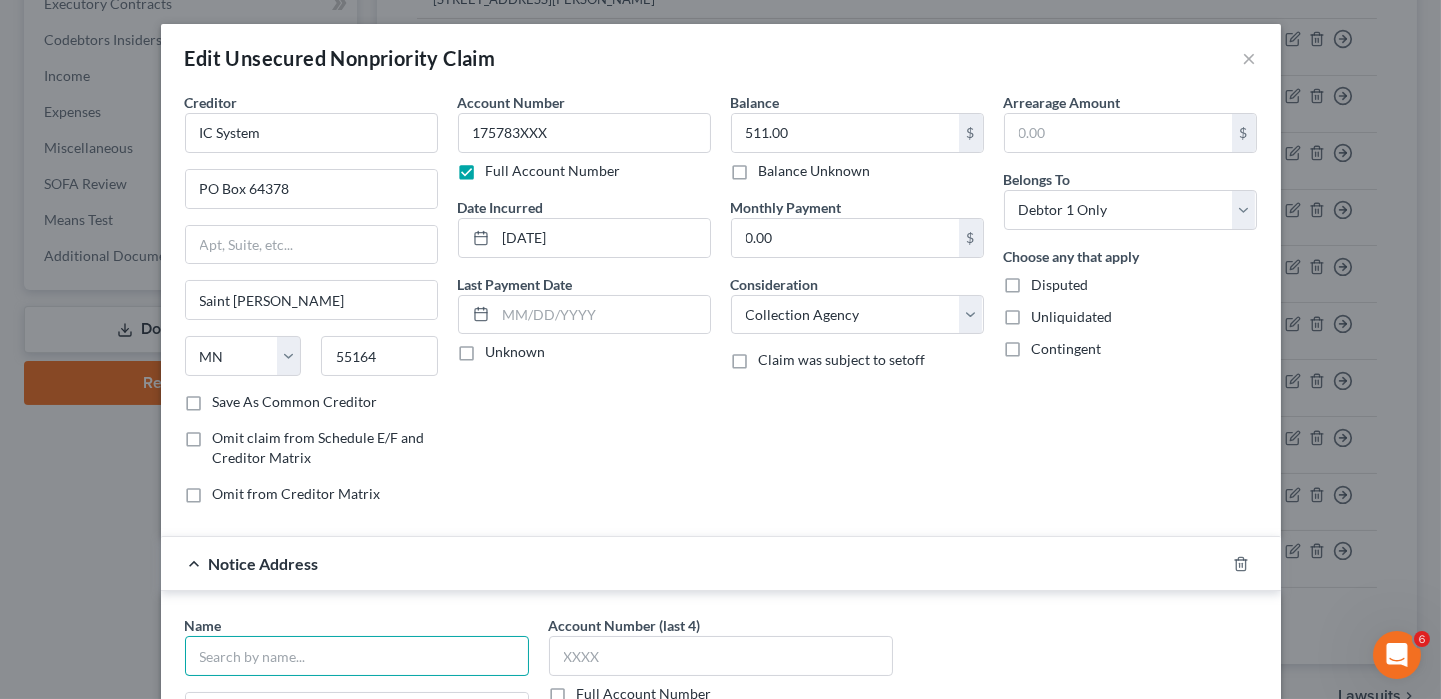 drag, startPoint x: 310, startPoint y: 651, endPoint x: 309, endPoint y: 640, distance: 11.045361 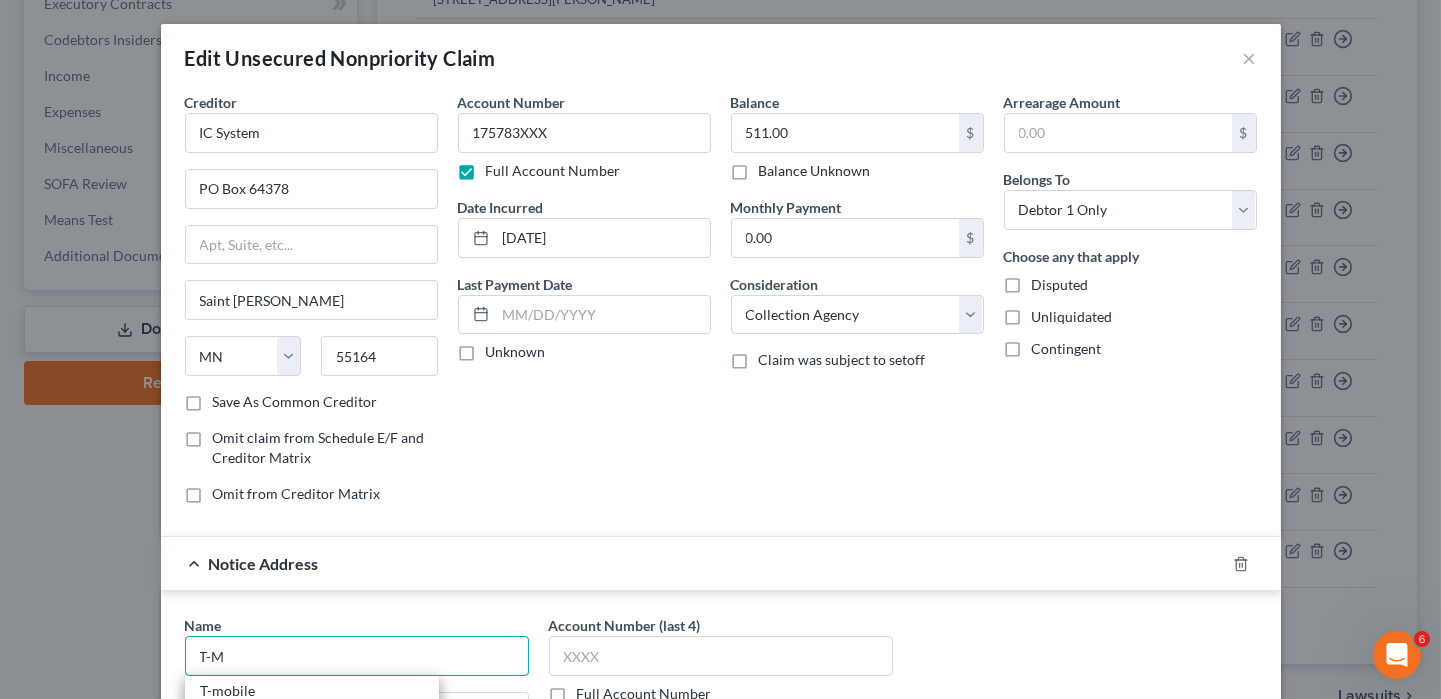 scroll, scrollTop: 100, scrollLeft: 0, axis: vertical 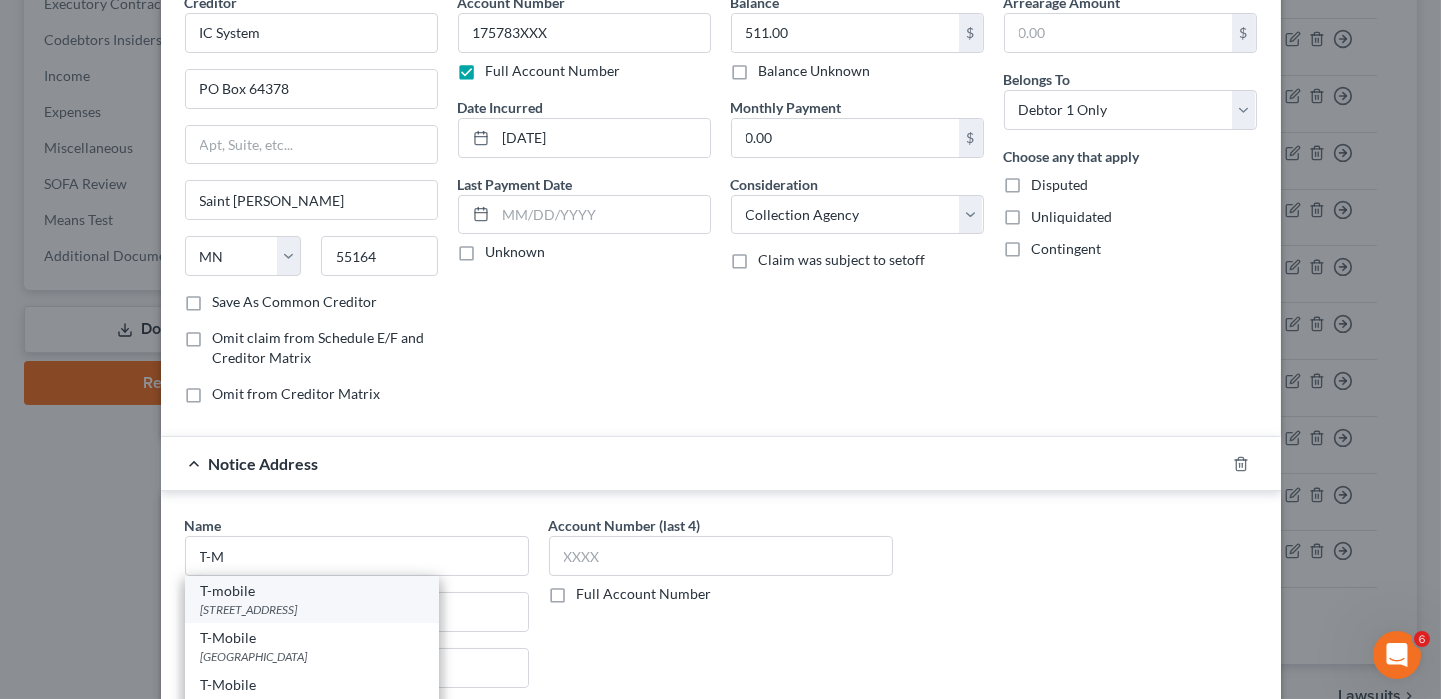 click on "[STREET_ADDRESS]" at bounding box center (312, 609) 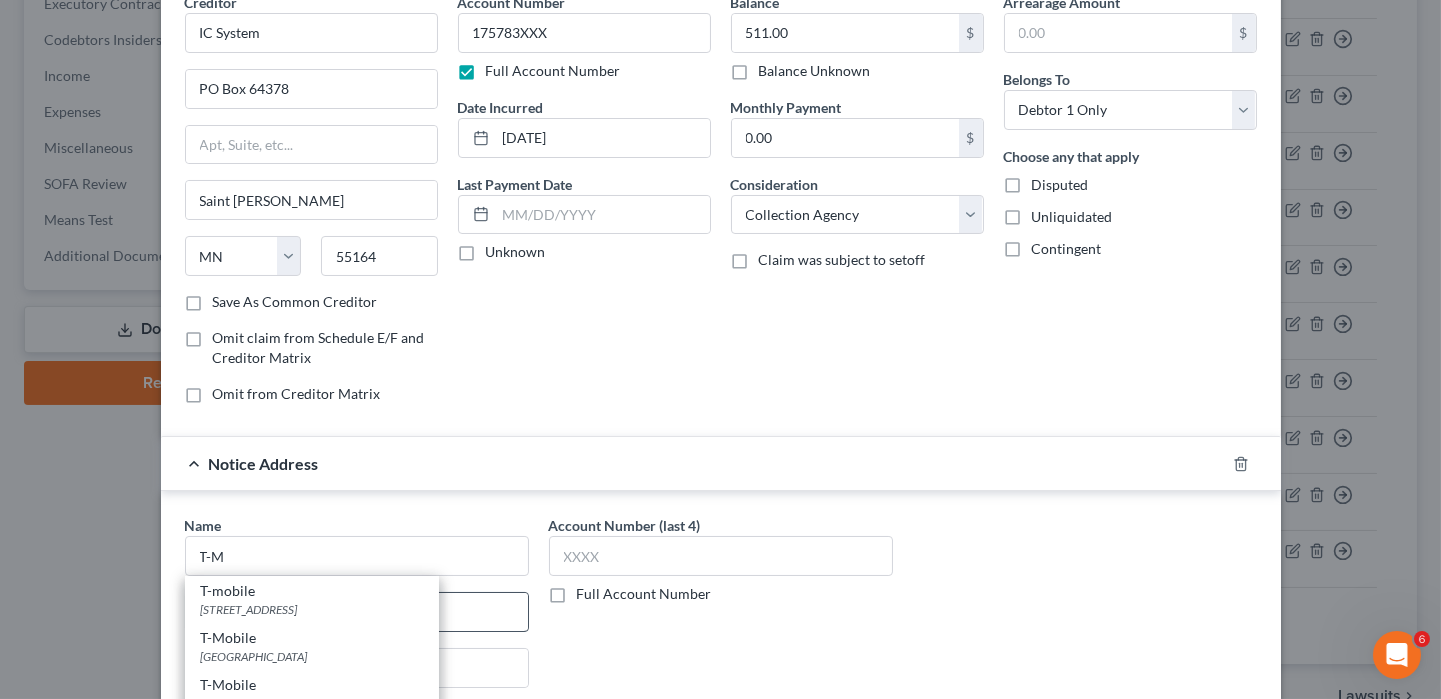 type on "T-mobile" 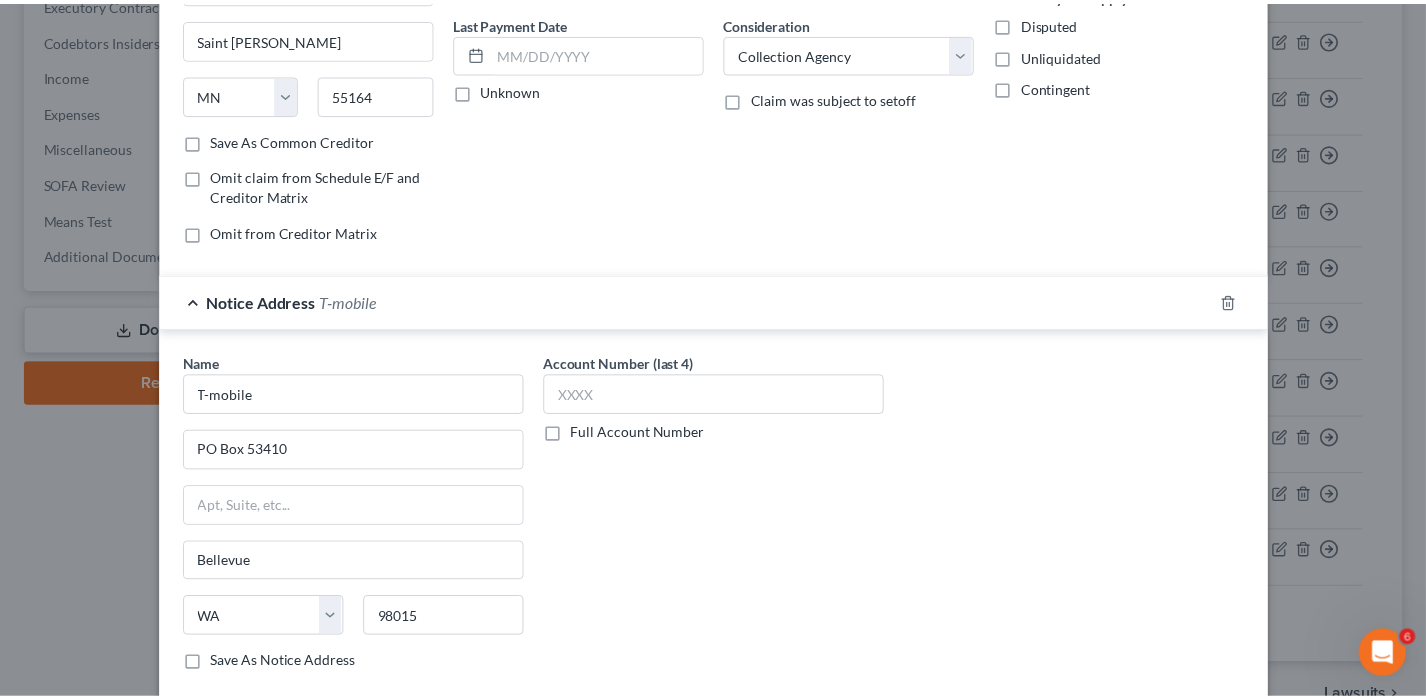 scroll, scrollTop: 429, scrollLeft: 0, axis: vertical 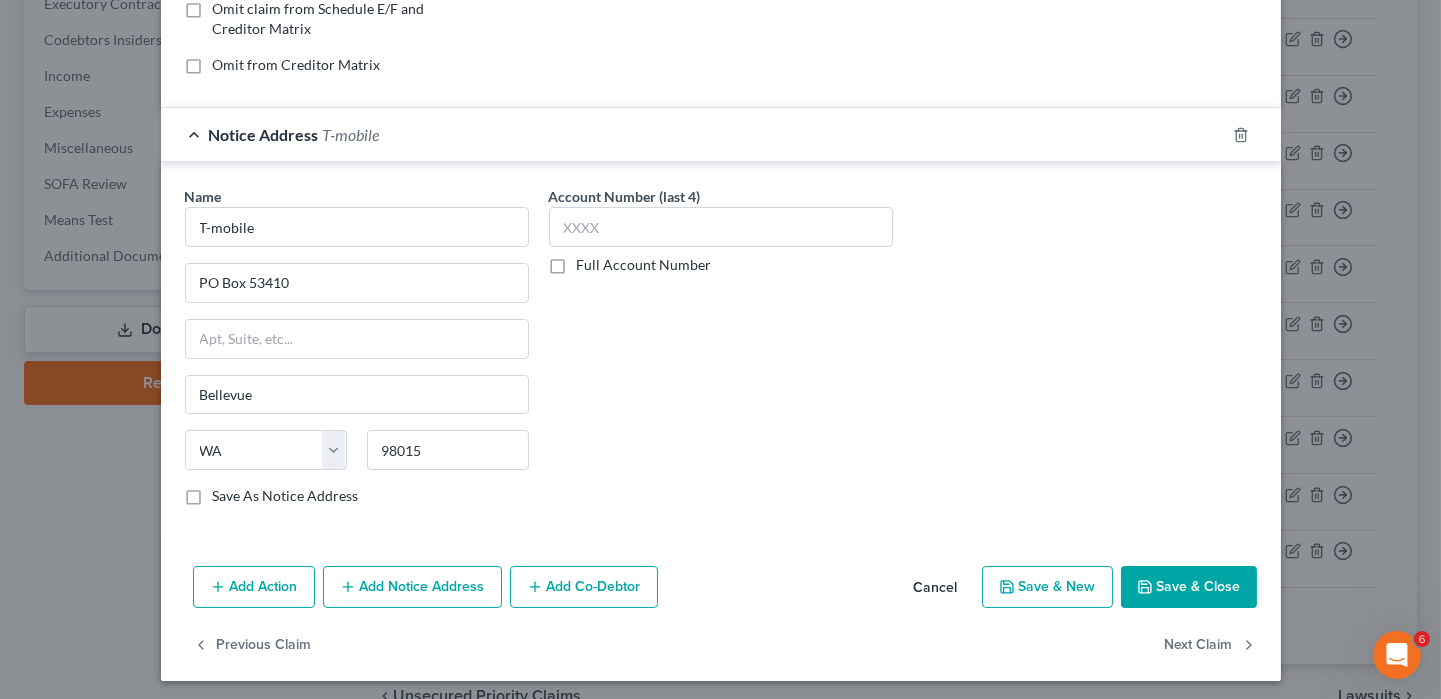 click on "Save & Close" at bounding box center [1189, 587] 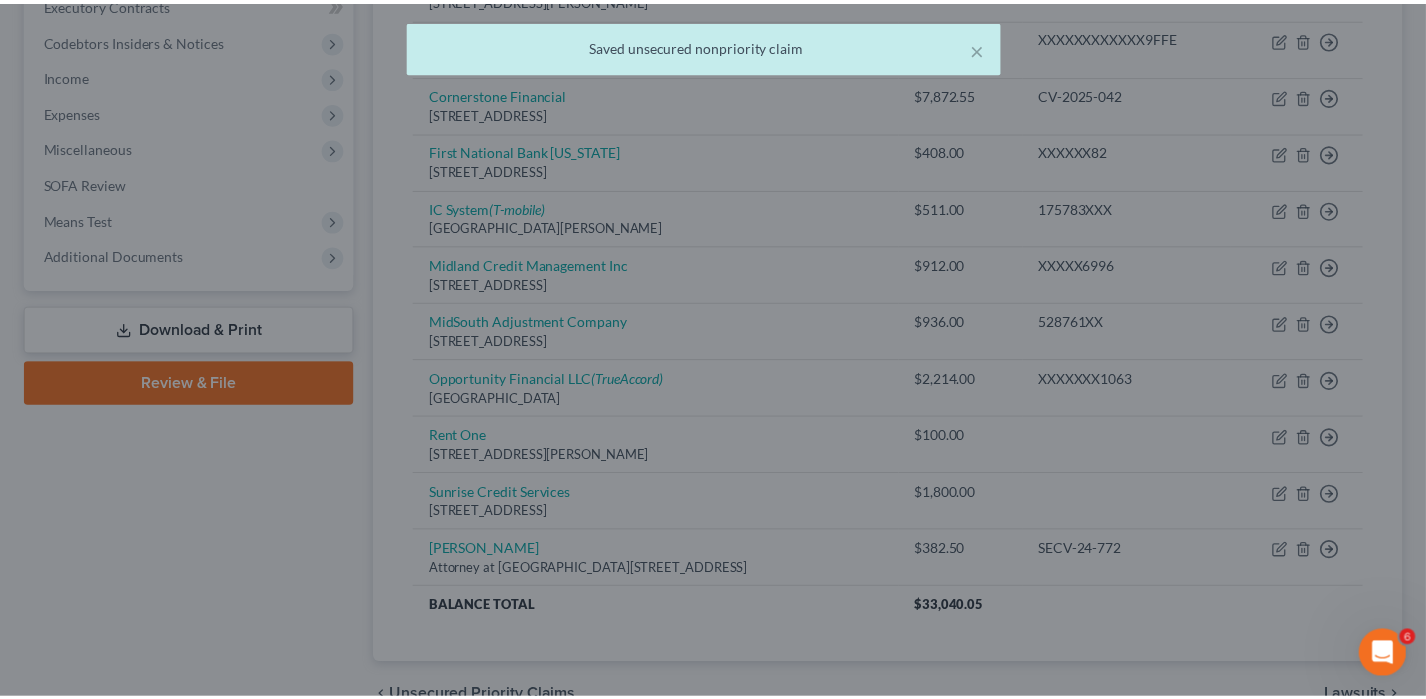 scroll, scrollTop: 0, scrollLeft: 0, axis: both 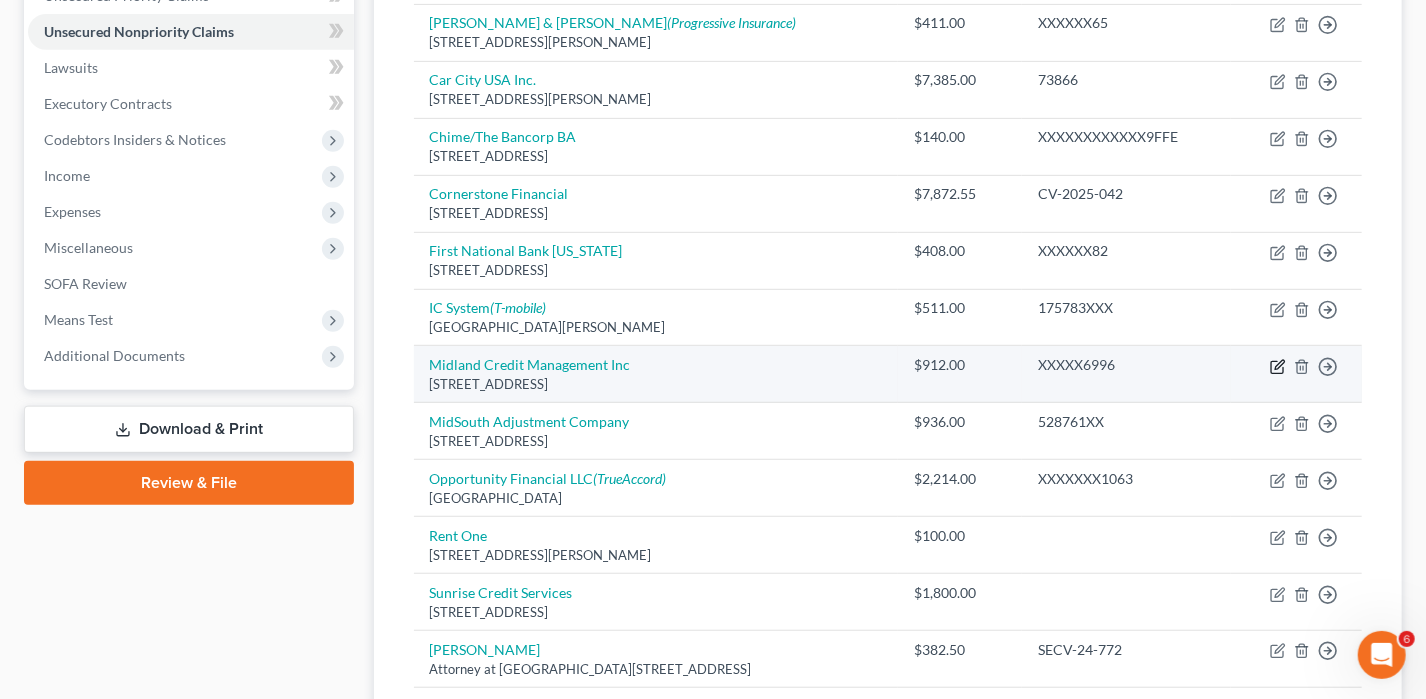 click 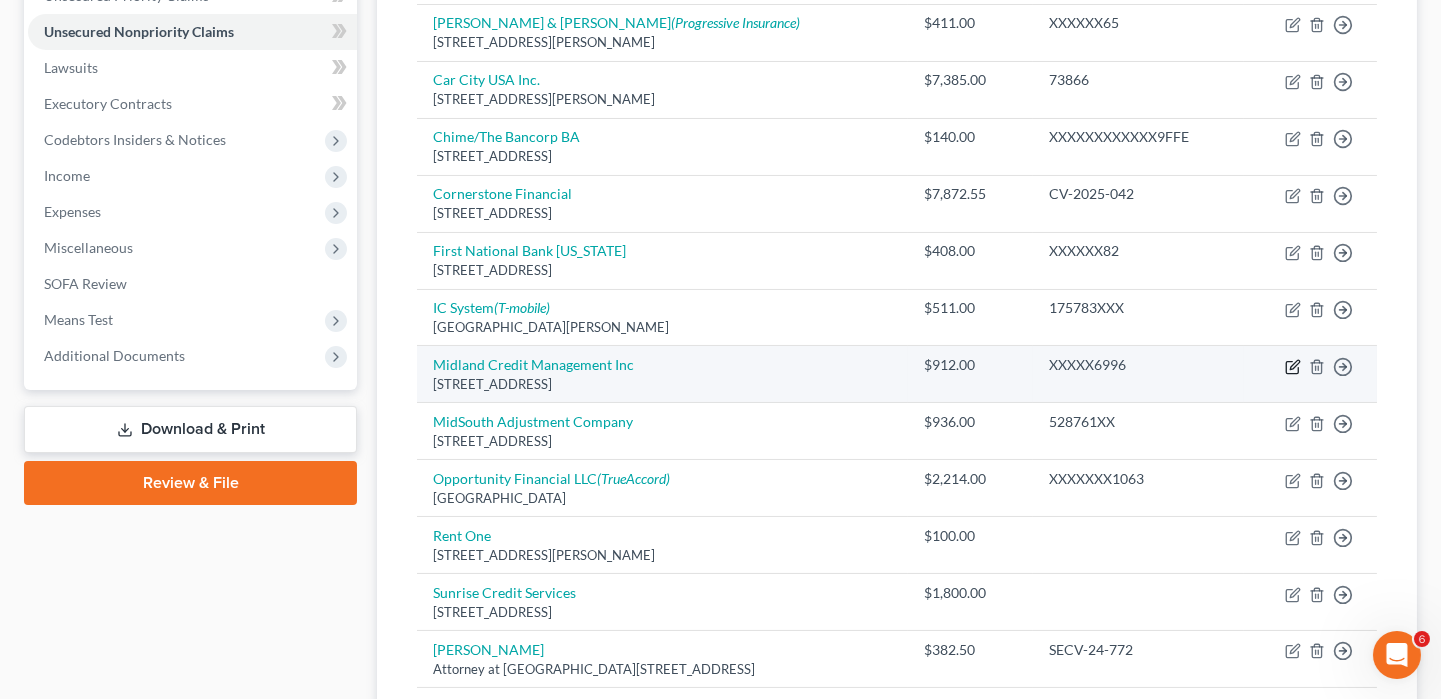 select on "23" 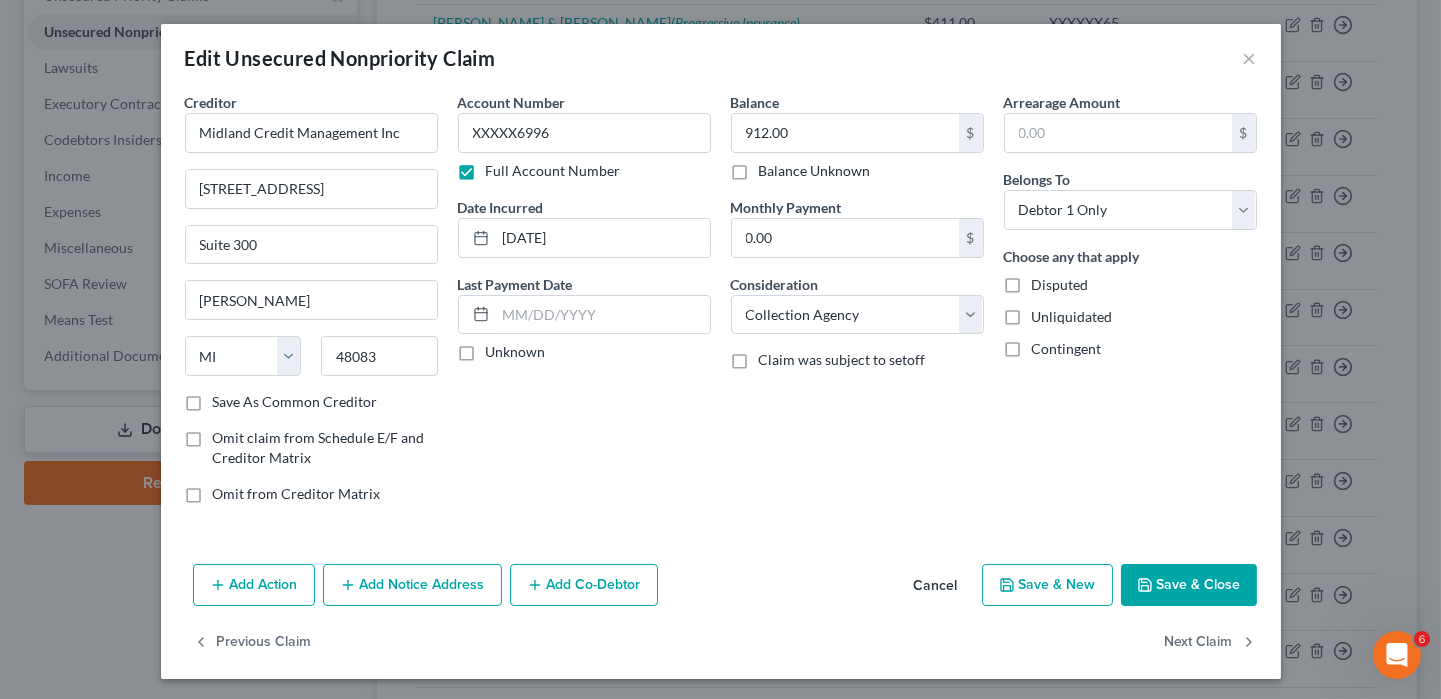 click on "Add Notice Address" at bounding box center [412, 585] 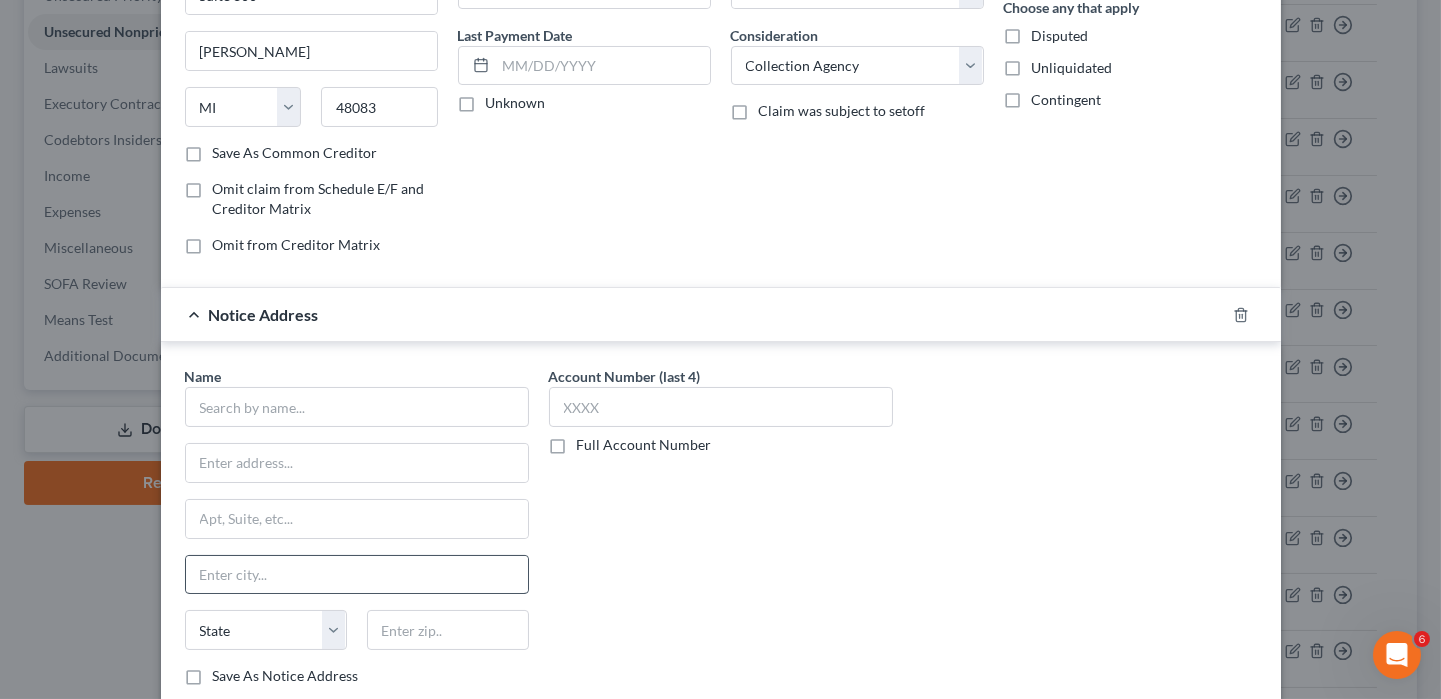 scroll, scrollTop: 300, scrollLeft: 0, axis: vertical 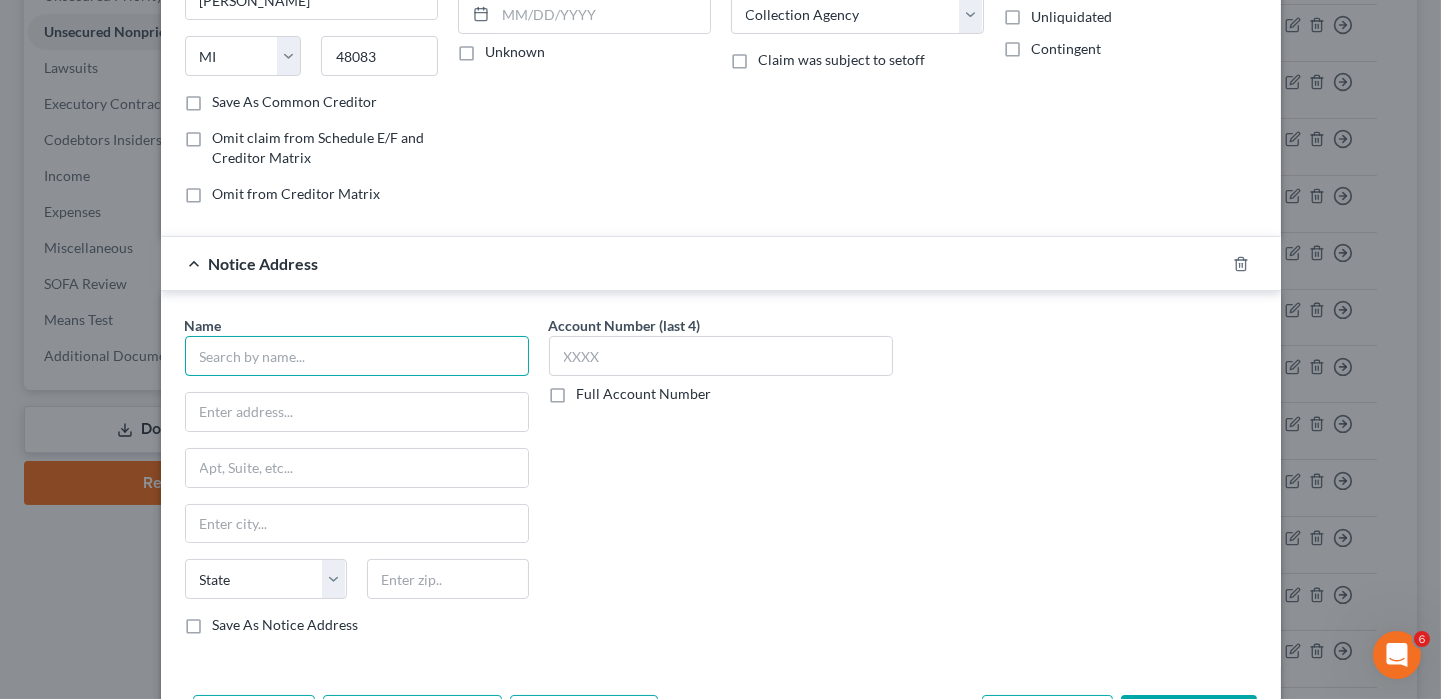 click at bounding box center [357, 356] 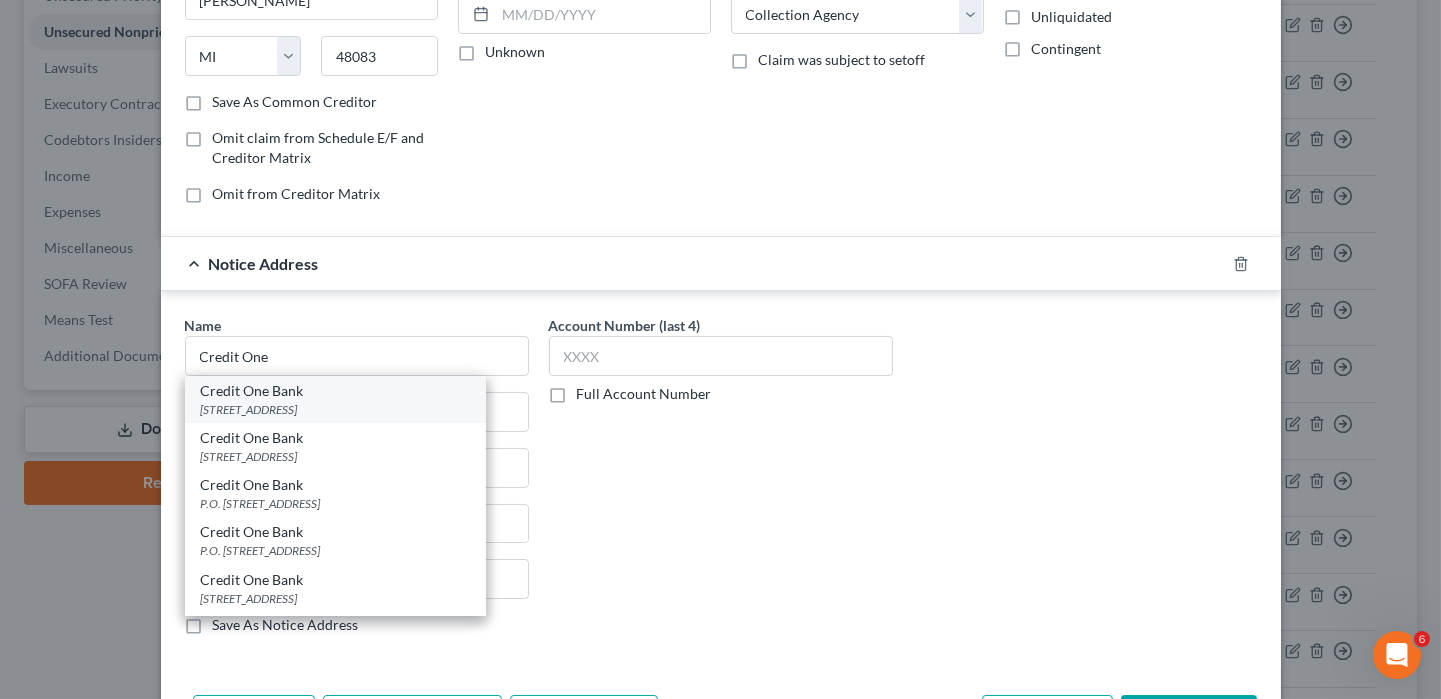 click on "[STREET_ADDRESS]" at bounding box center [335, 409] 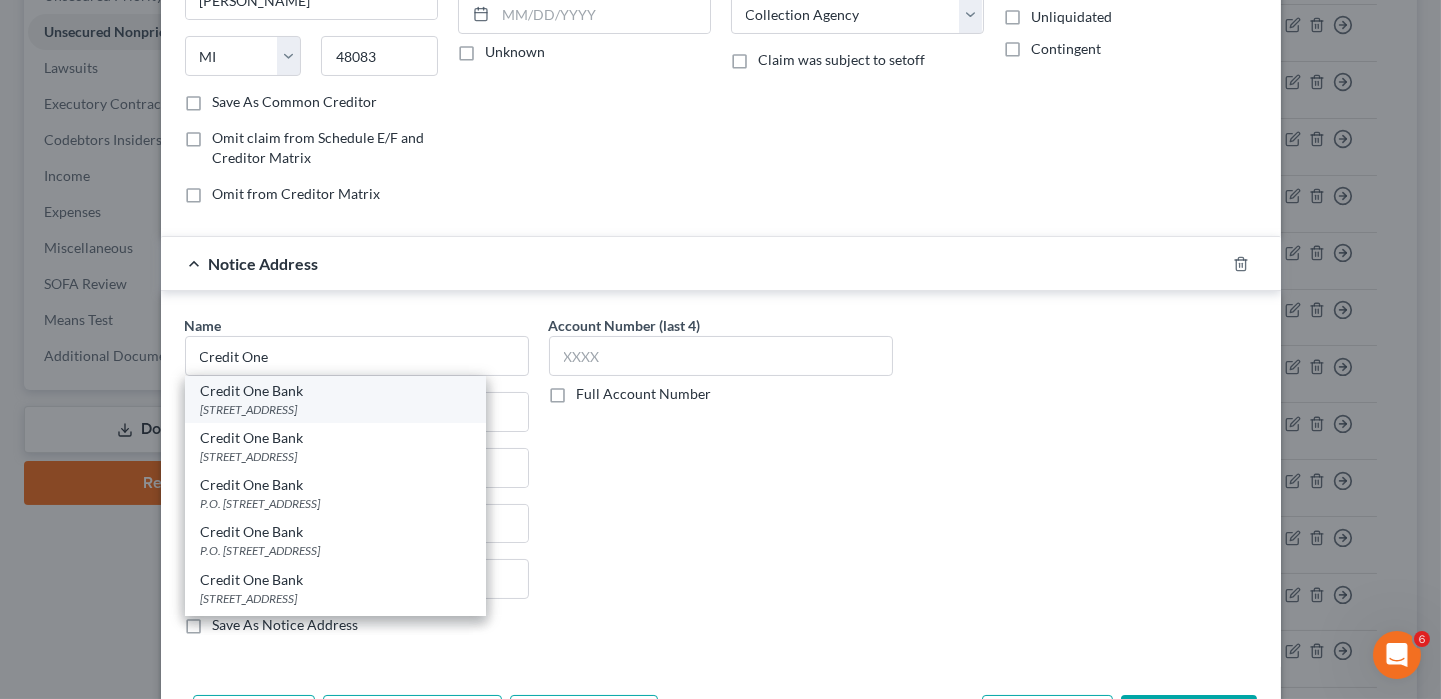 select on "31" 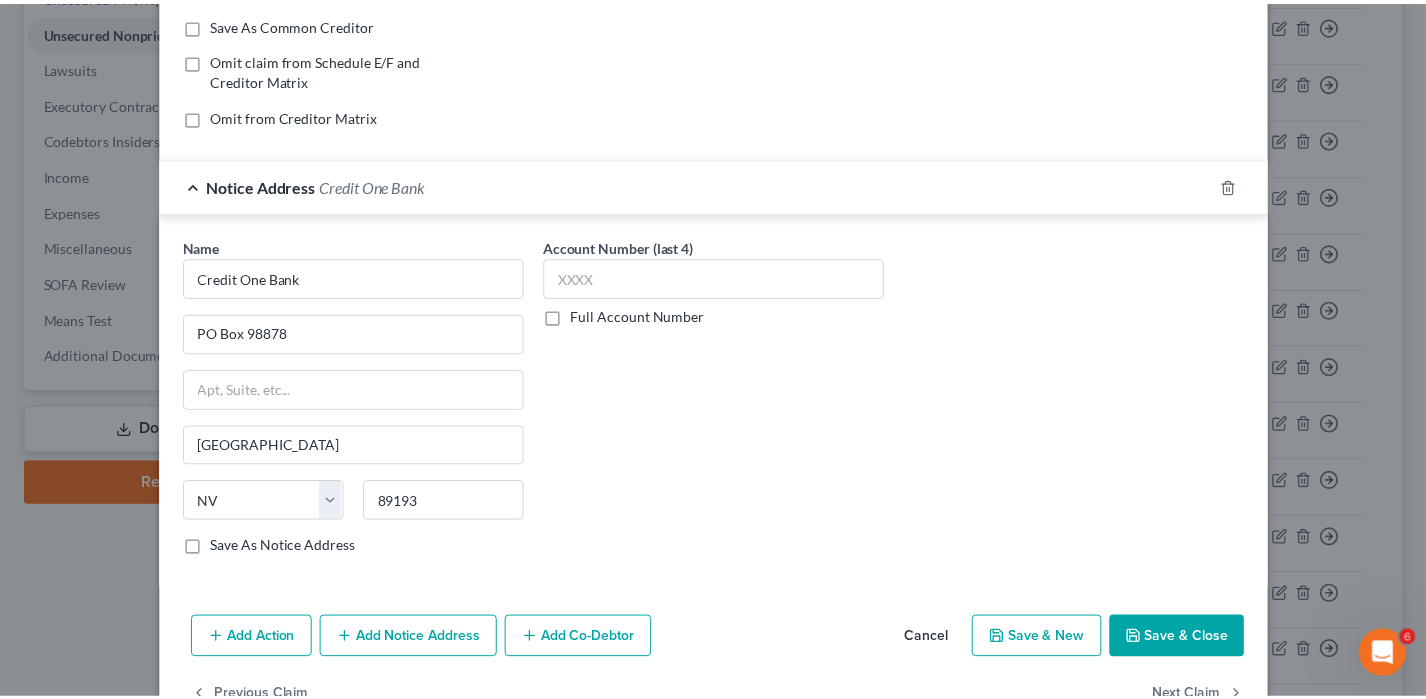 scroll, scrollTop: 429, scrollLeft: 0, axis: vertical 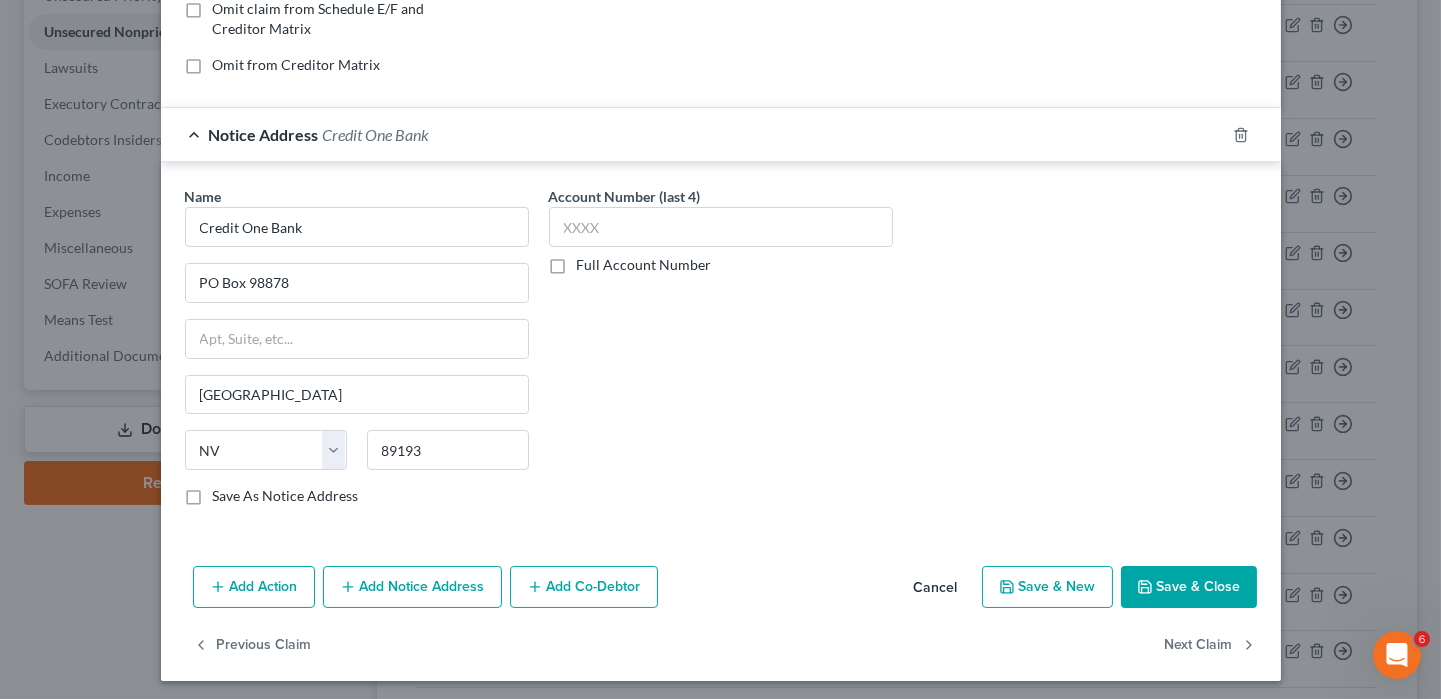 click on "Save & Close" at bounding box center [1189, 587] 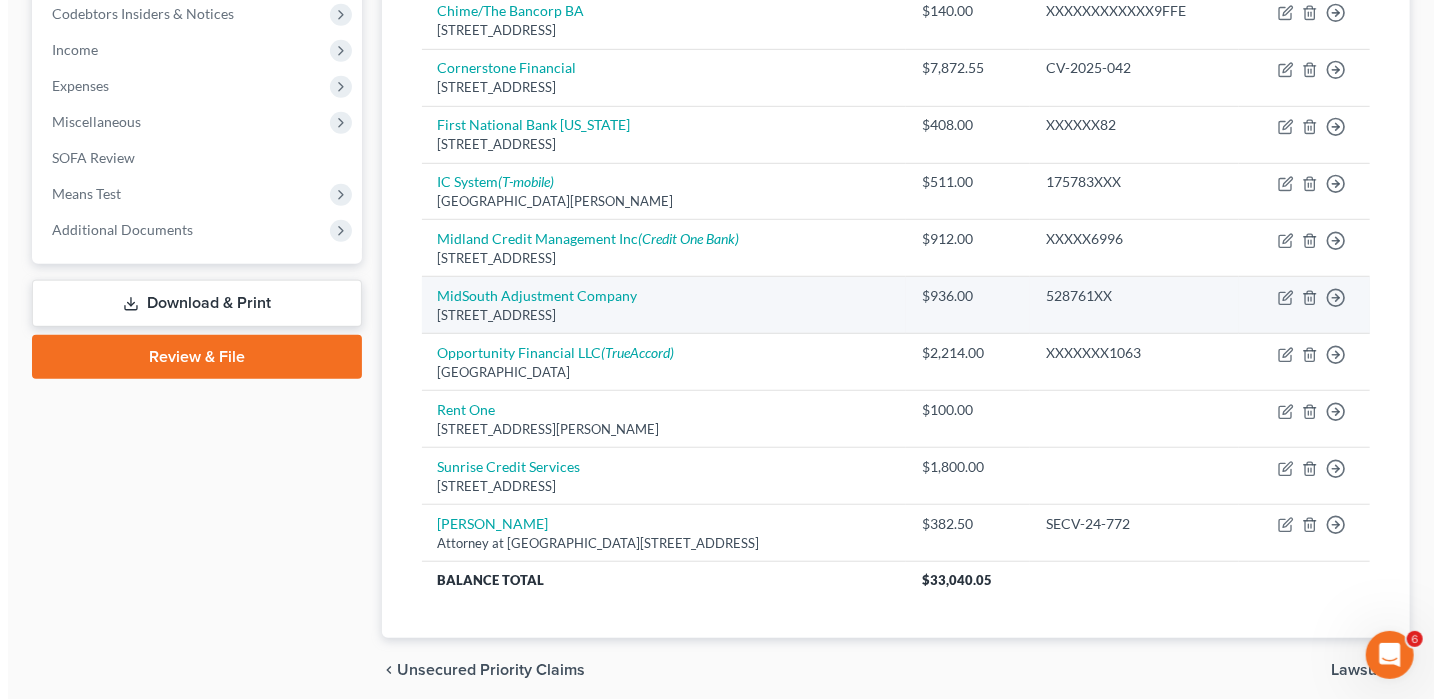 scroll, scrollTop: 682, scrollLeft: 0, axis: vertical 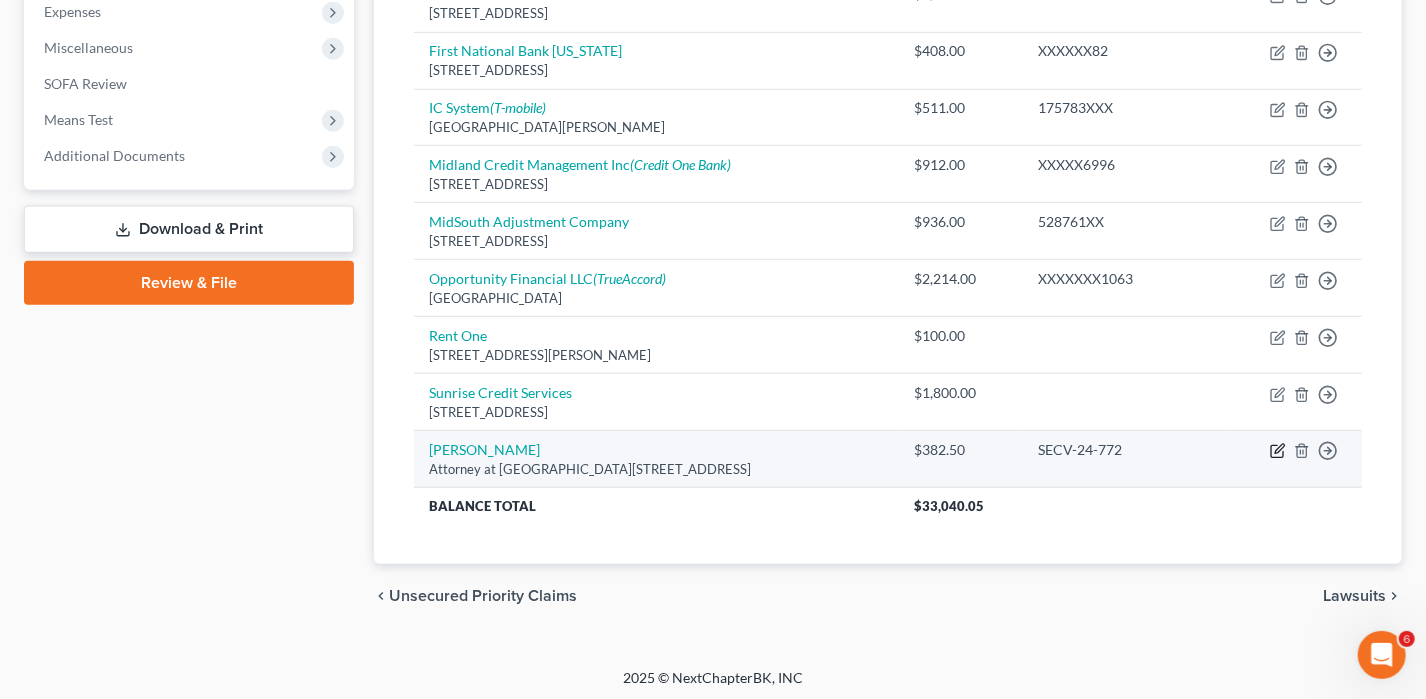 click 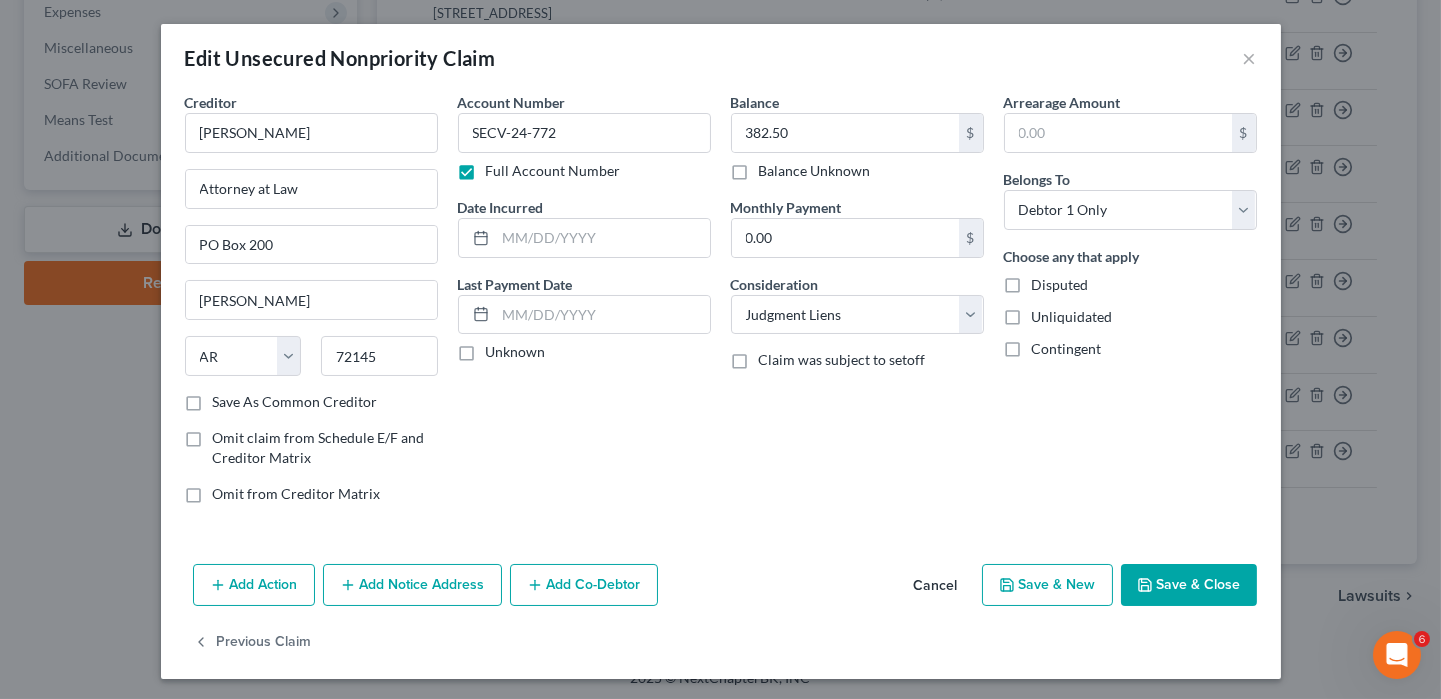 click on "Add Notice Address" at bounding box center [412, 585] 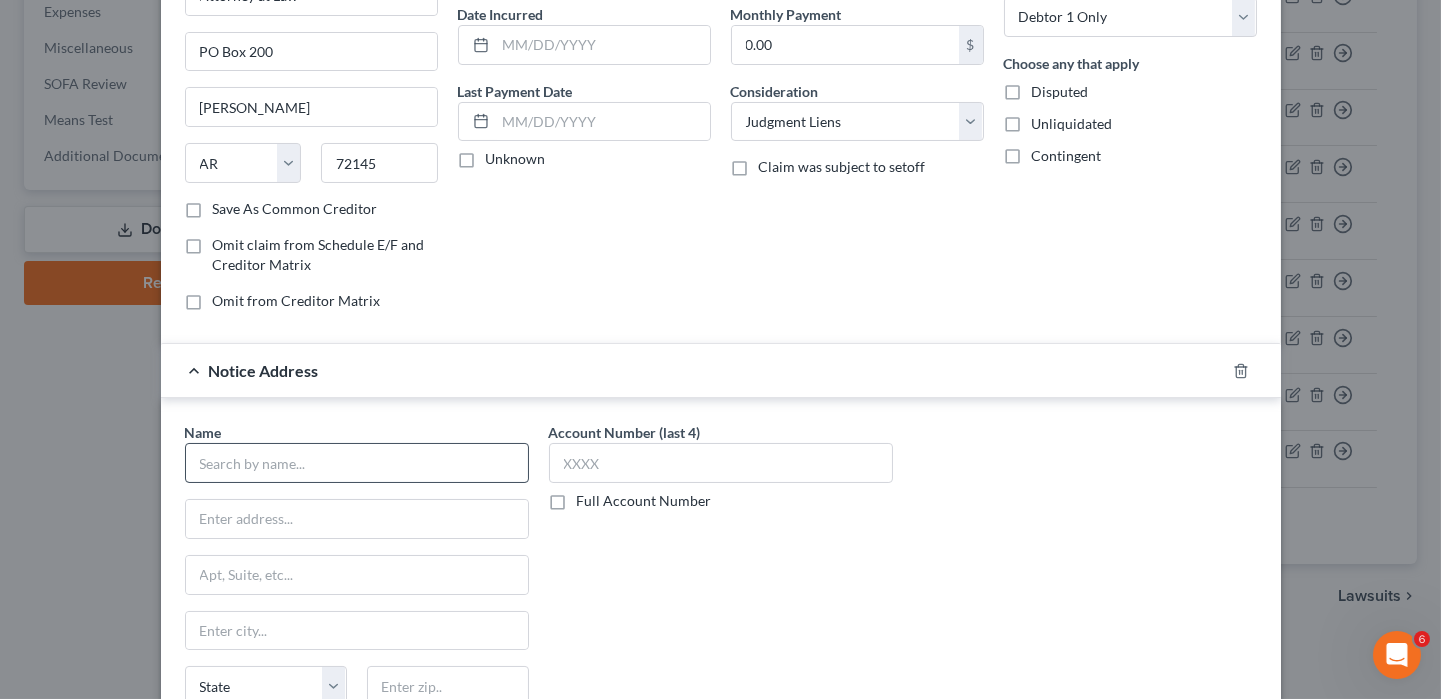 scroll, scrollTop: 200, scrollLeft: 0, axis: vertical 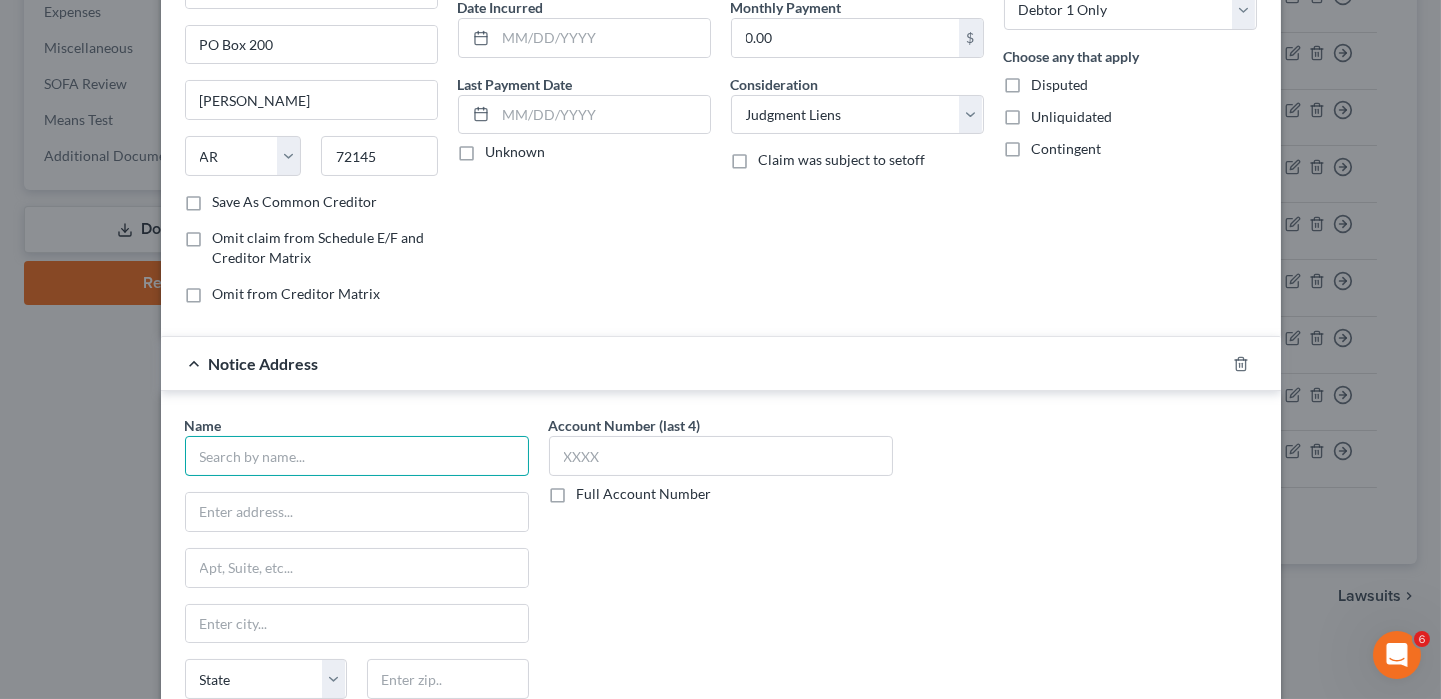 click at bounding box center (357, 456) 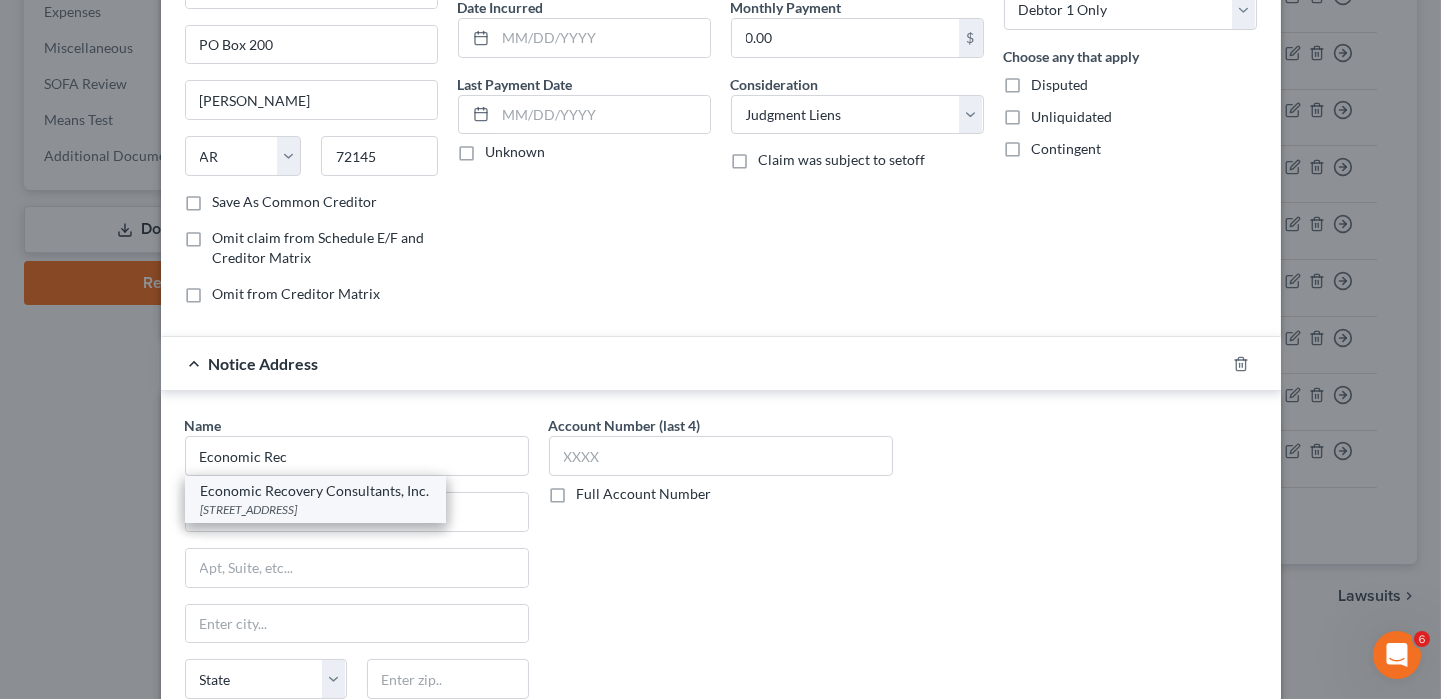 click on "Economic Recovery Consultants, Inc." at bounding box center [315, 491] 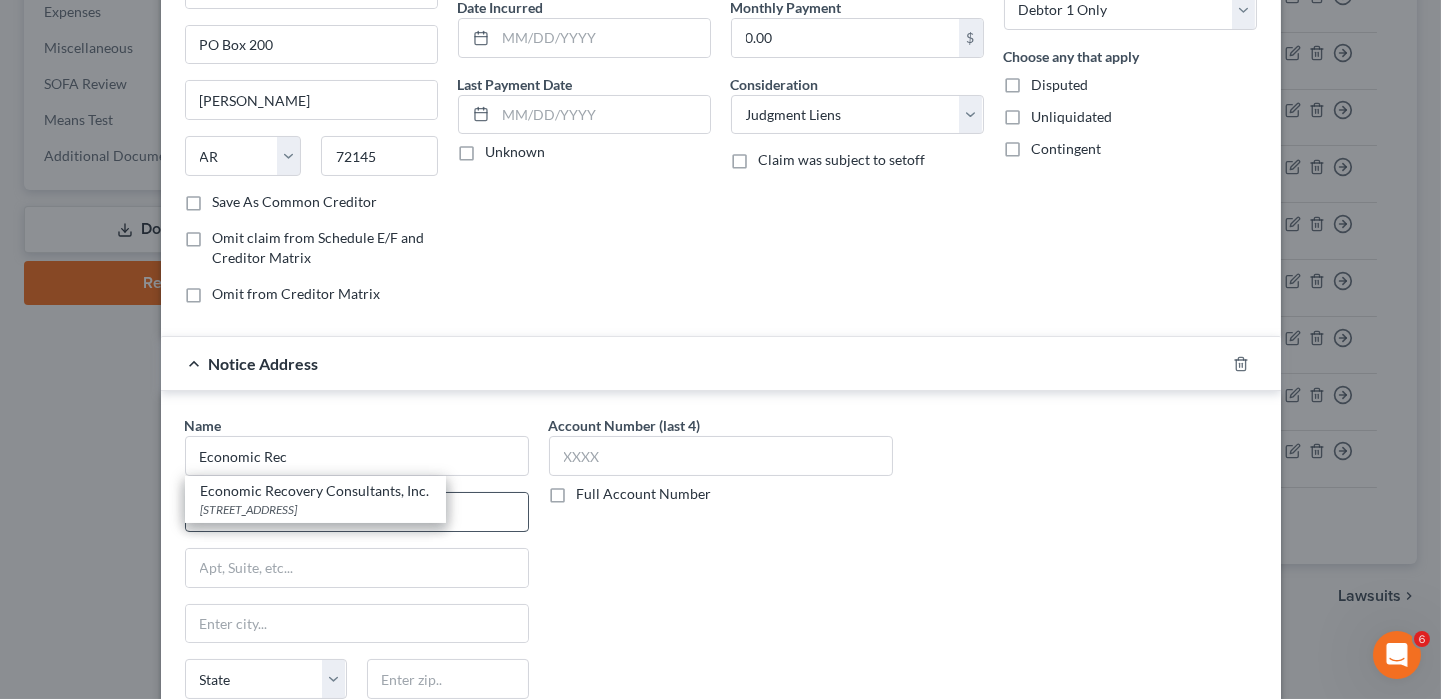 type on "Economic Recovery Consultants, Inc." 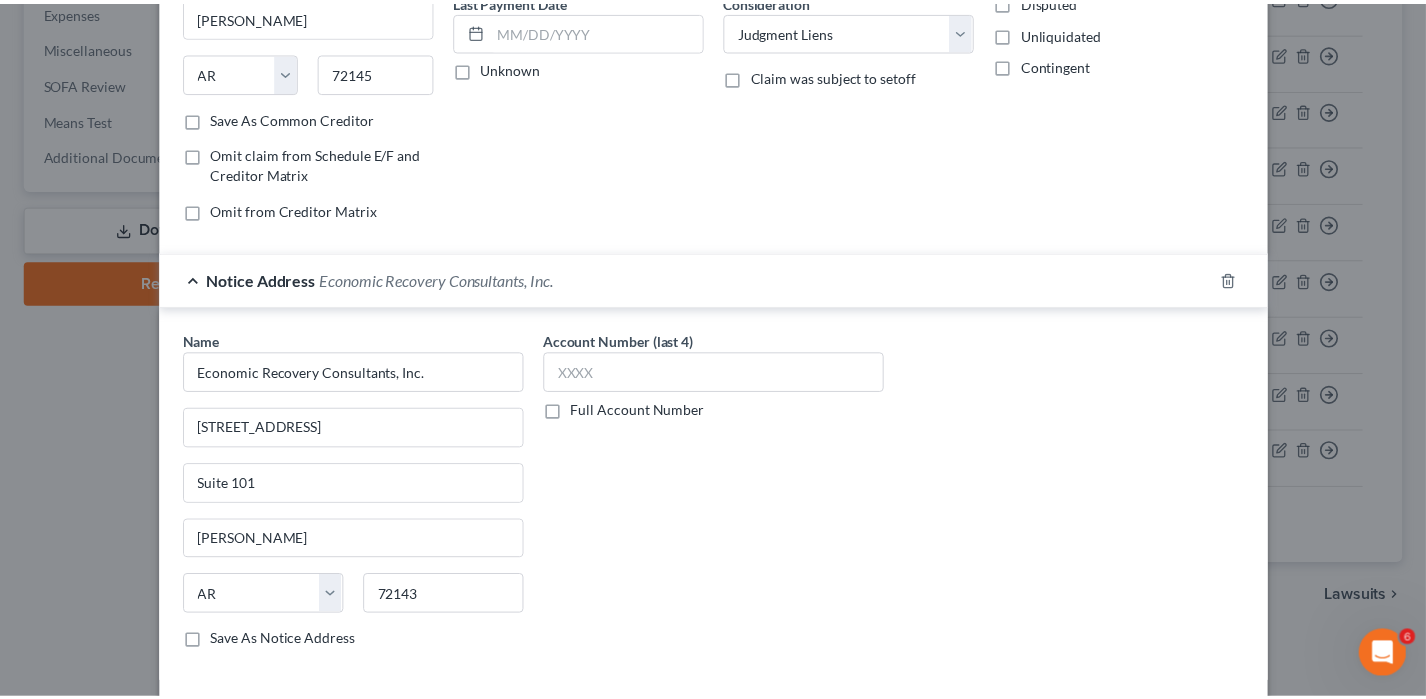 scroll, scrollTop: 429, scrollLeft: 0, axis: vertical 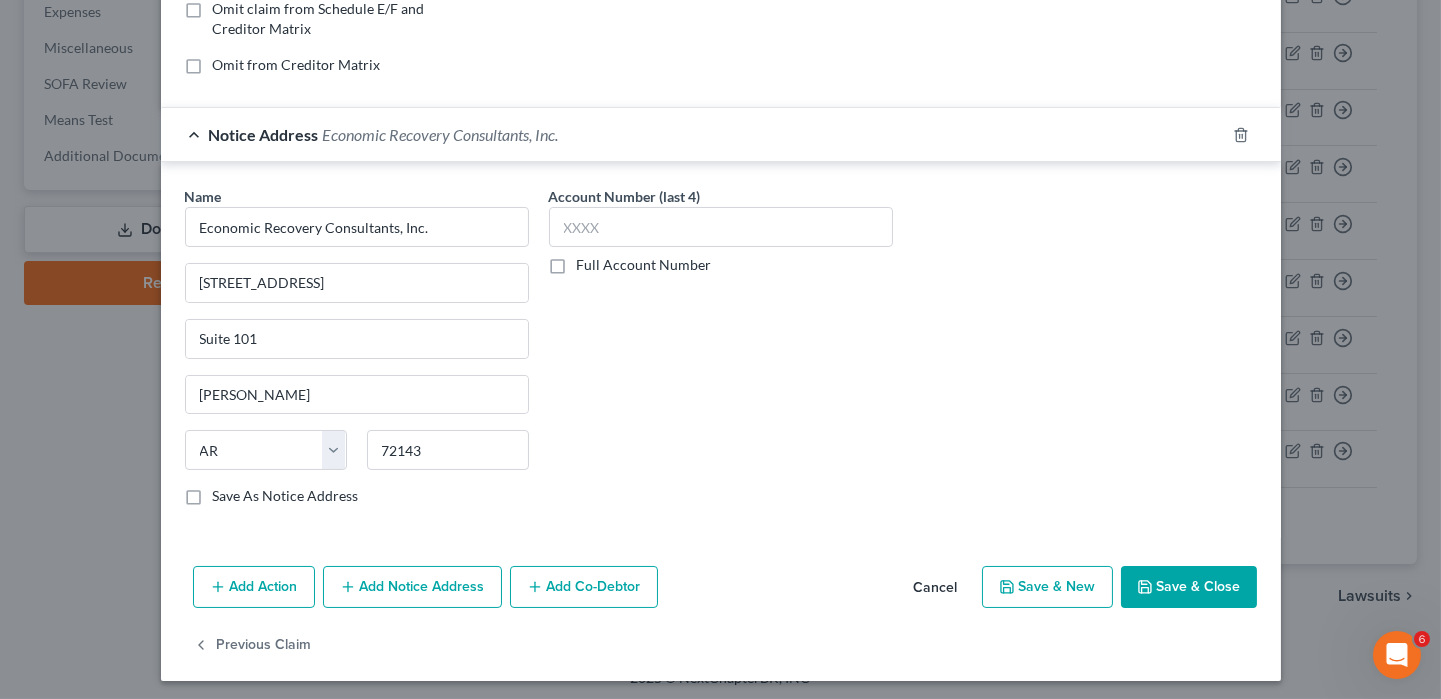 drag, startPoint x: 1161, startPoint y: 561, endPoint x: 1171, endPoint y: 562, distance: 10.049875 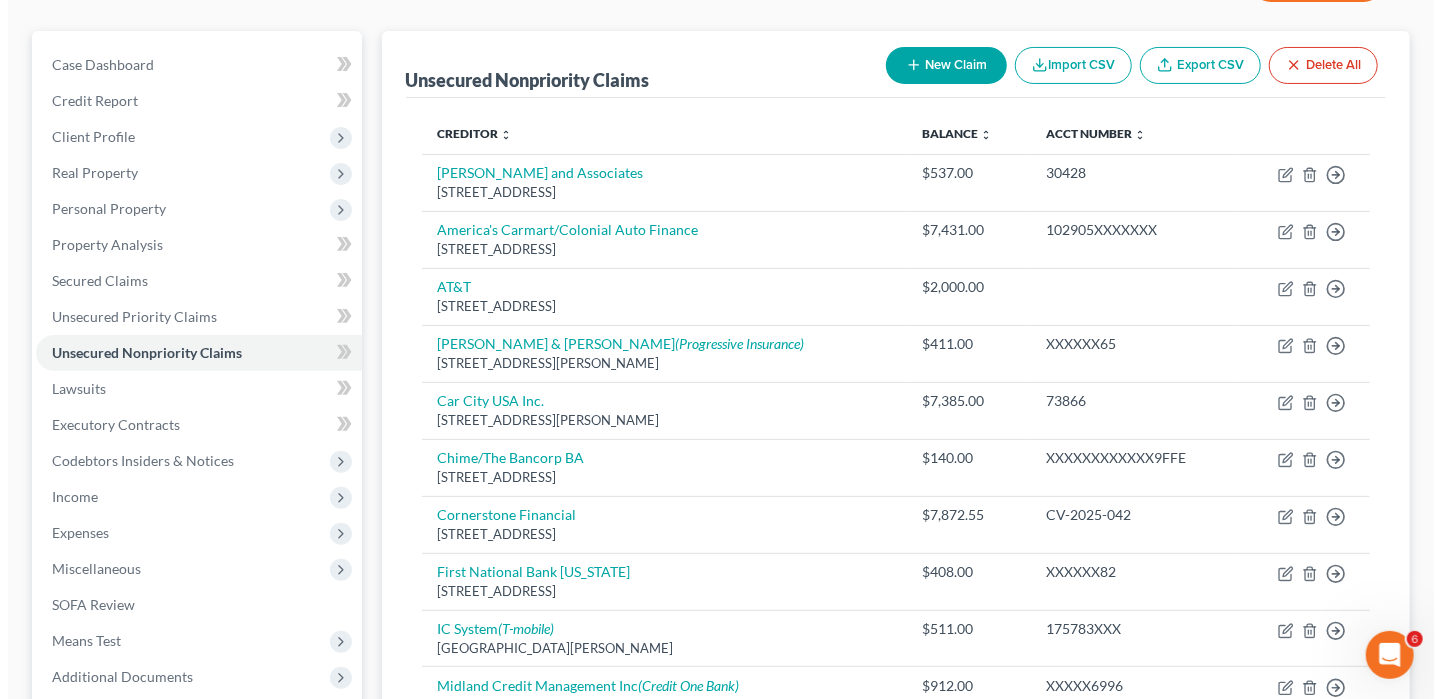 scroll, scrollTop: 182, scrollLeft: 0, axis: vertical 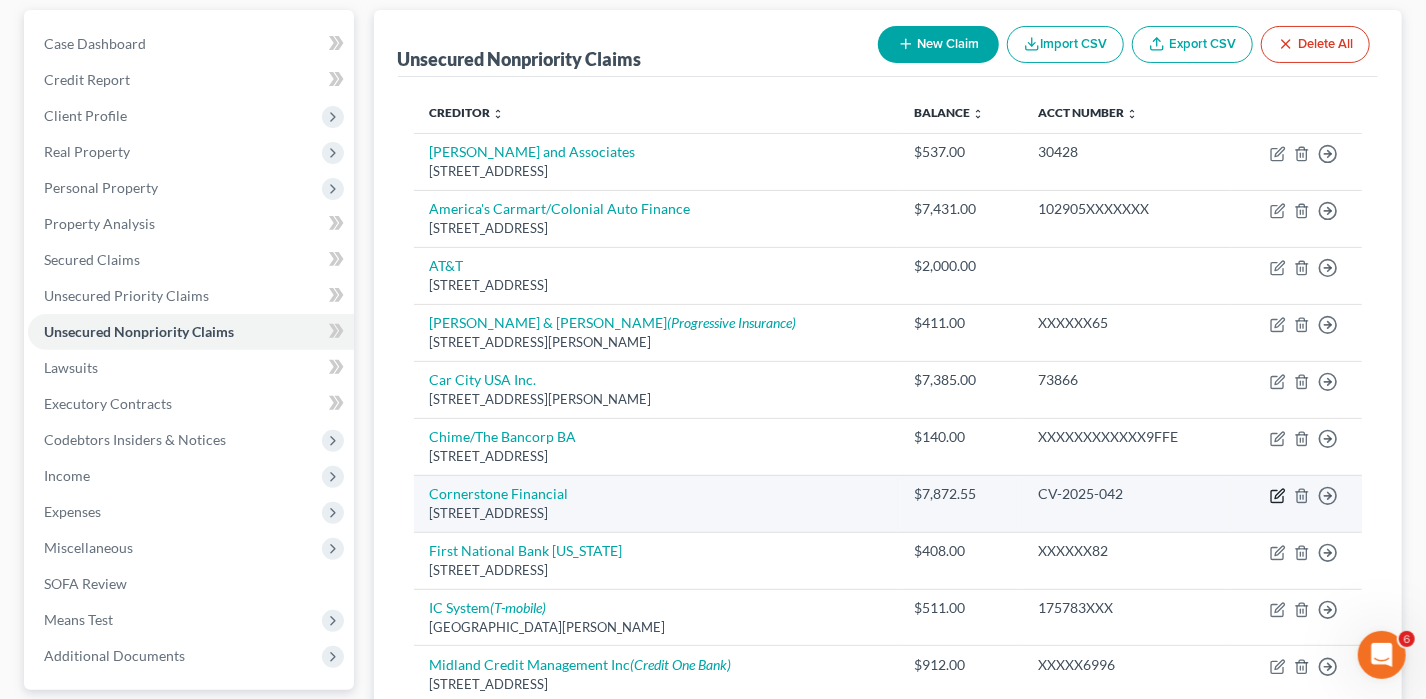 click 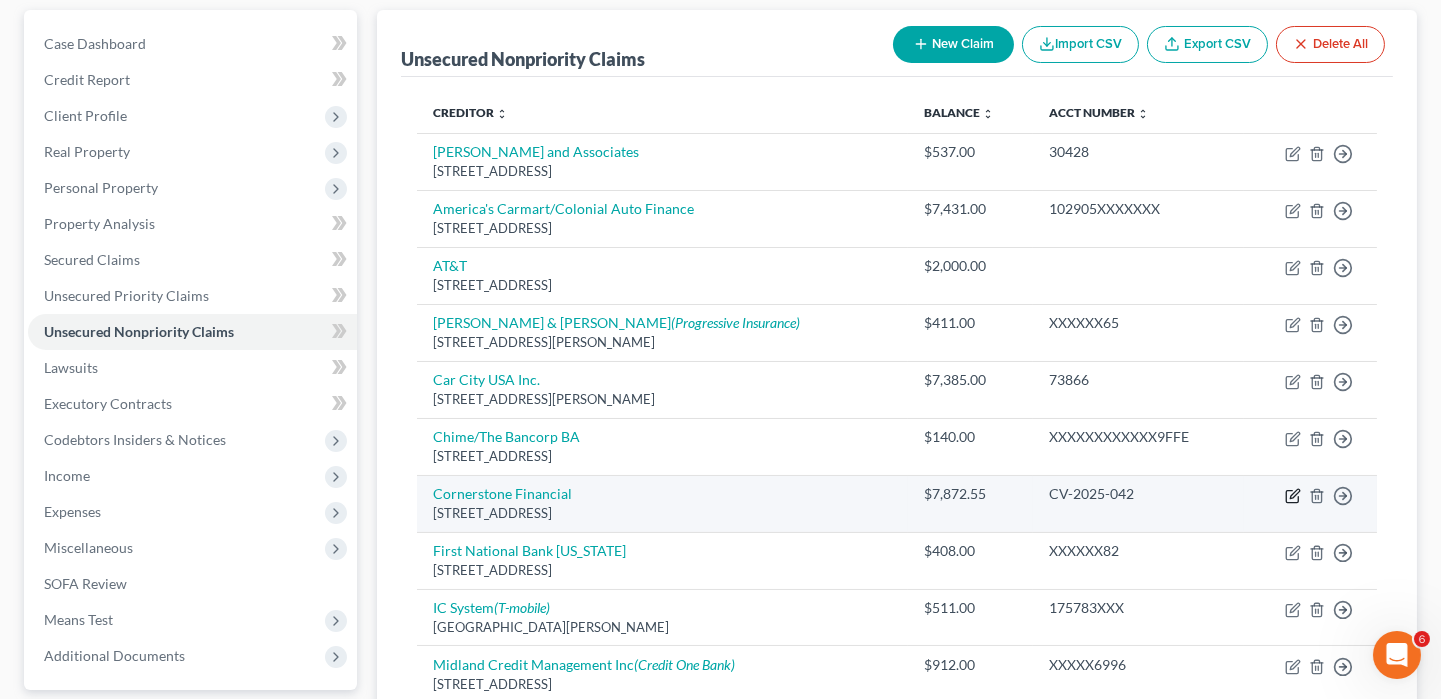 select on "2" 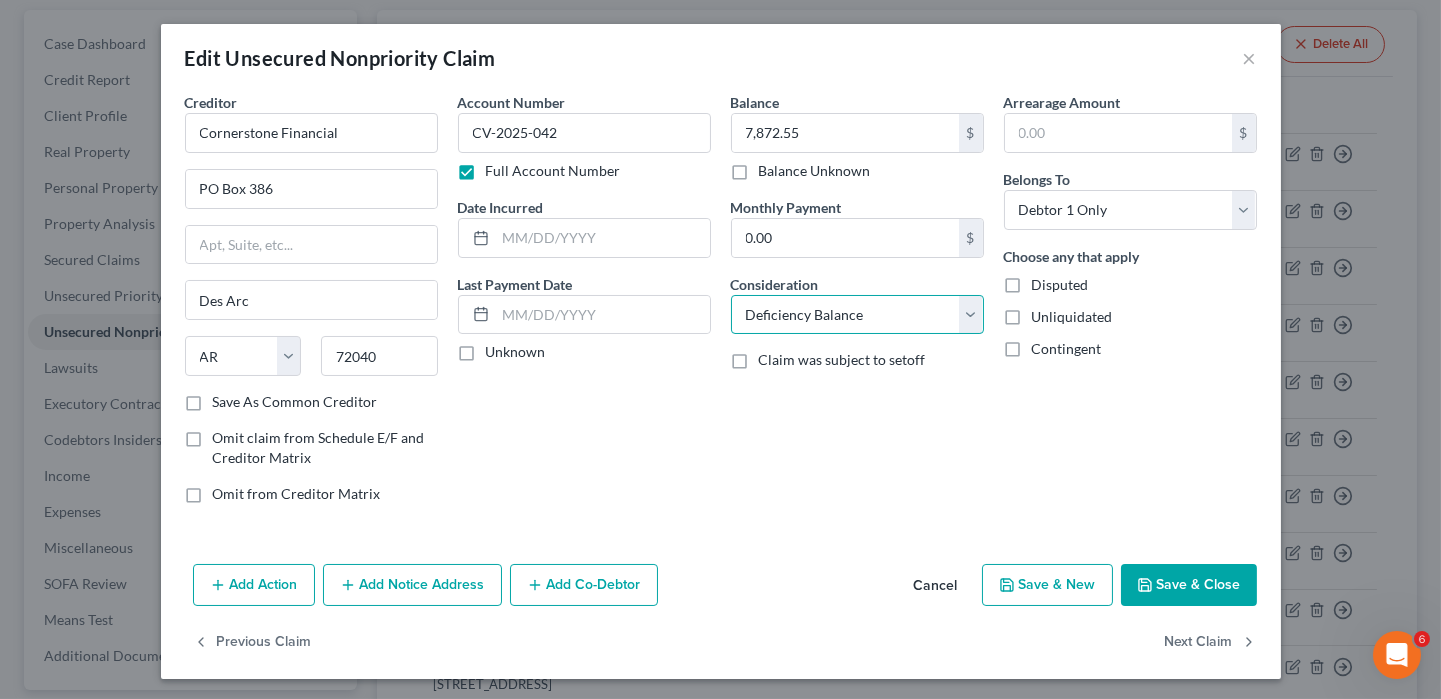 click on "Select Cable / Satellite Services Collection Agency Credit Card Debt Debt Counseling / Attorneys Deficiency Balance Domestic Support Obligations Home / Car Repairs Income Taxes Judgment Liens Medical Services Monies Loaned / Advanced Mortgage Obligation From Divorce Or Separation Obligation To Pensions Other Overdrawn Bank Account Promised To Help Pay Creditors Student Loans Suppliers And Vendors Telephone / Internet Services Utility Services" at bounding box center [857, 315] 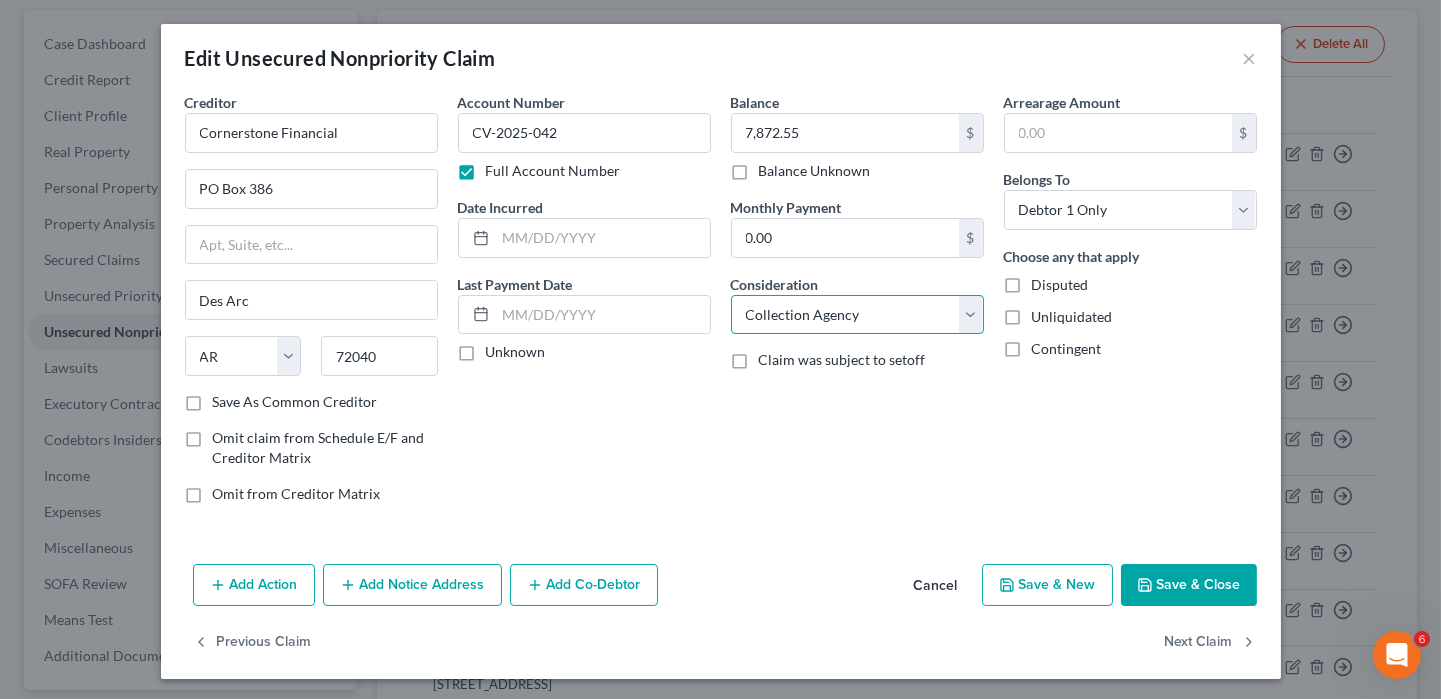 click on "Select Cable / Satellite Services Collection Agency Credit Card Debt Debt Counseling / Attorneys Deficiency Balance Domestic Support Obligations Home / Car Repairs Income Taxes Judgment Liens Medical Services Monies Loaned / Advanced Mortgage Obligation From Divorce Or Separation Obligation To Pensions Other Overdrawn Bank Account Promised To Help Pay Creditors Student Loans Suppliers And Vendors Telephone / Internet Services Utility Services" at bounding box center [857, 315] 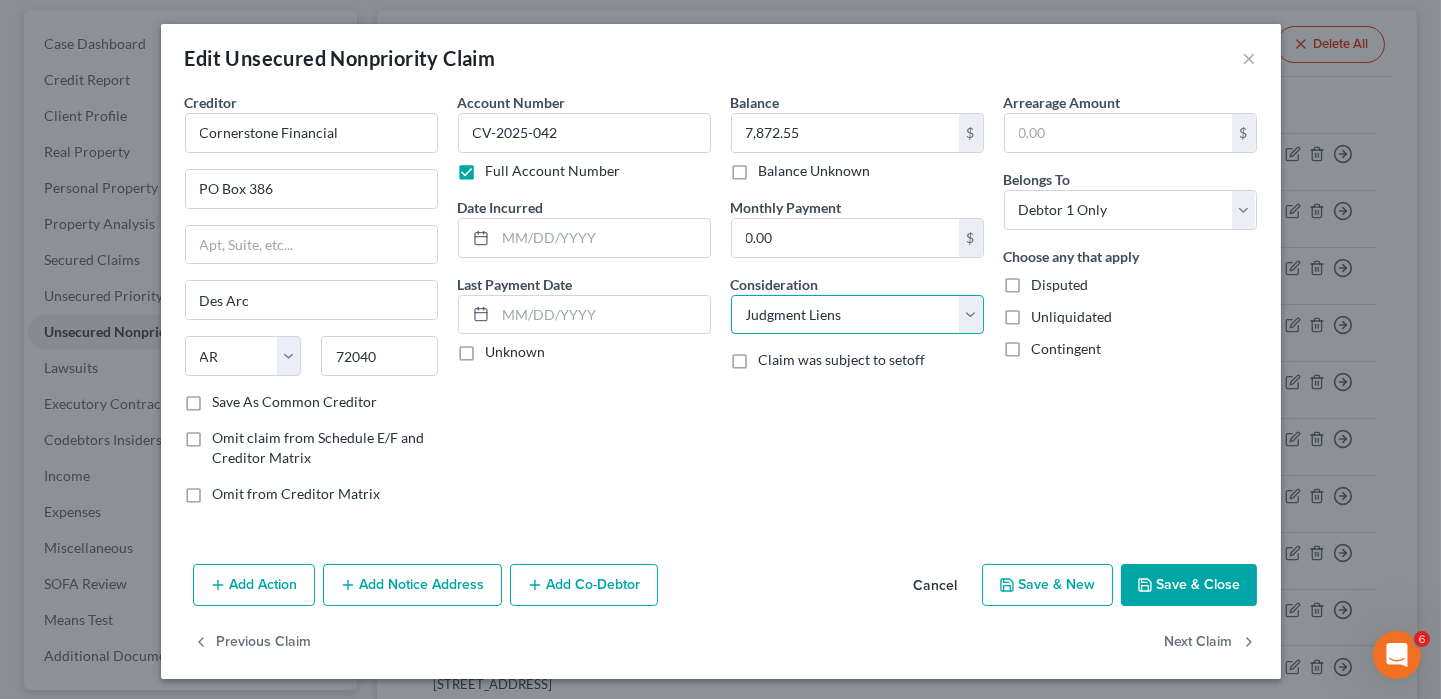 click on "Select Cable / Satellite Services Collection Agency Credit Card Debt Debt Counseling / Attorneys Deficiency Balance Domestic Support Obligations Home / Car Repairs Income Taxes Judgment Liens Medical Services Monies Loaned / Advanced Mortgage Obligation From Divorce Or Separation Obligation To Pensions Other Overdrawn Bank Account Promised To Help Pay Creditors Student Loans Suppliers And Vendors Telephone / Internet Services Utility Services" at bounding box center [857, 315] 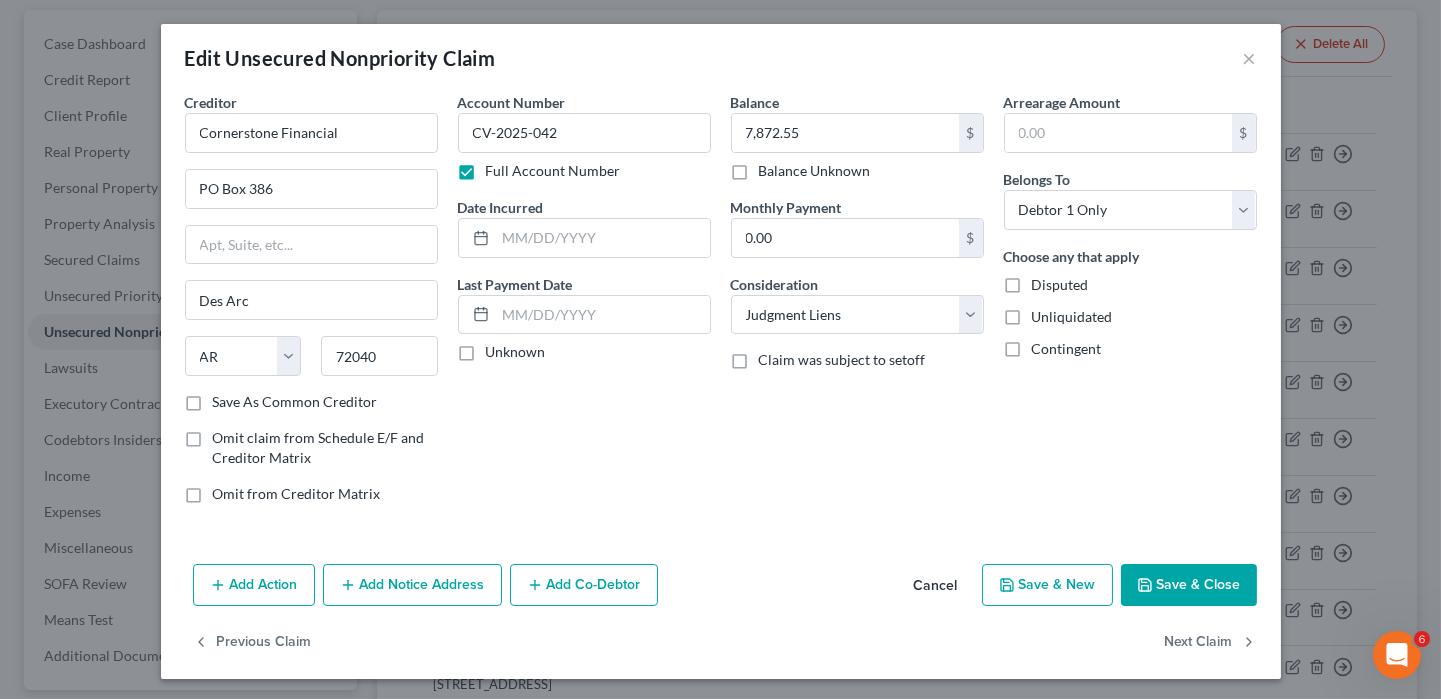 click 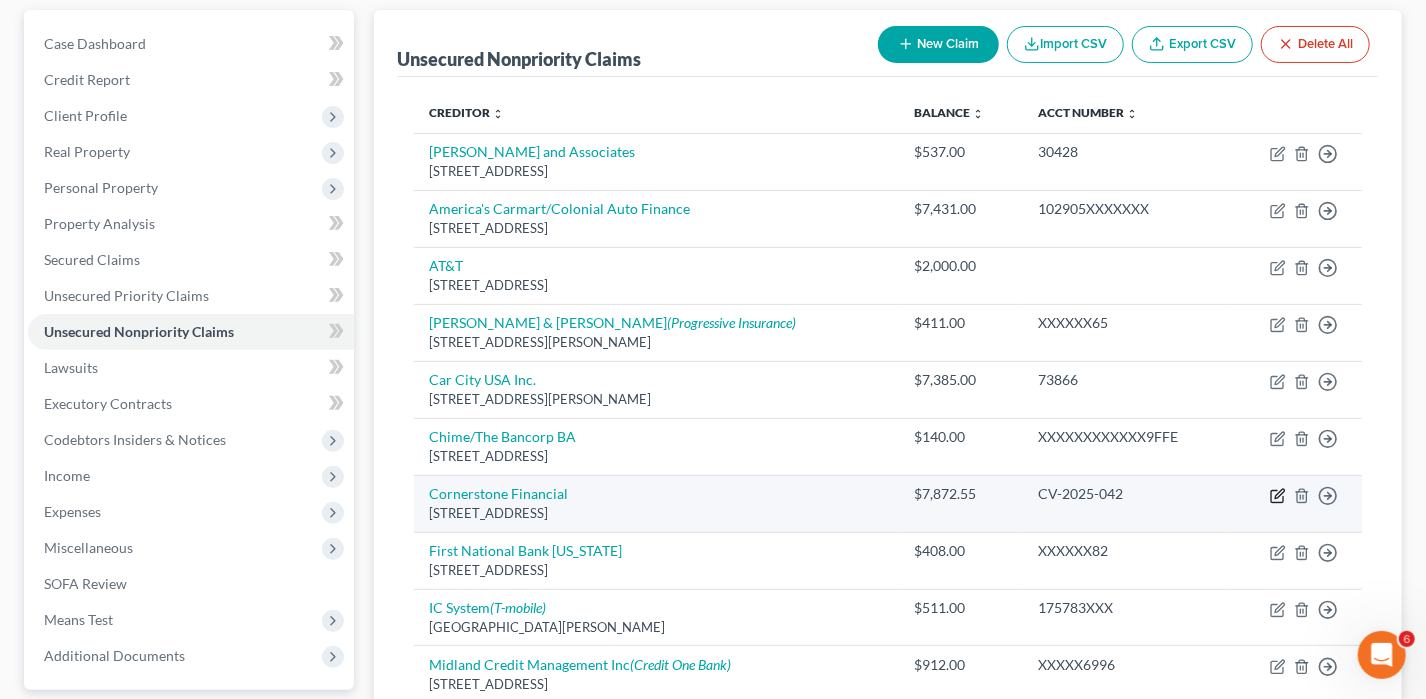 click 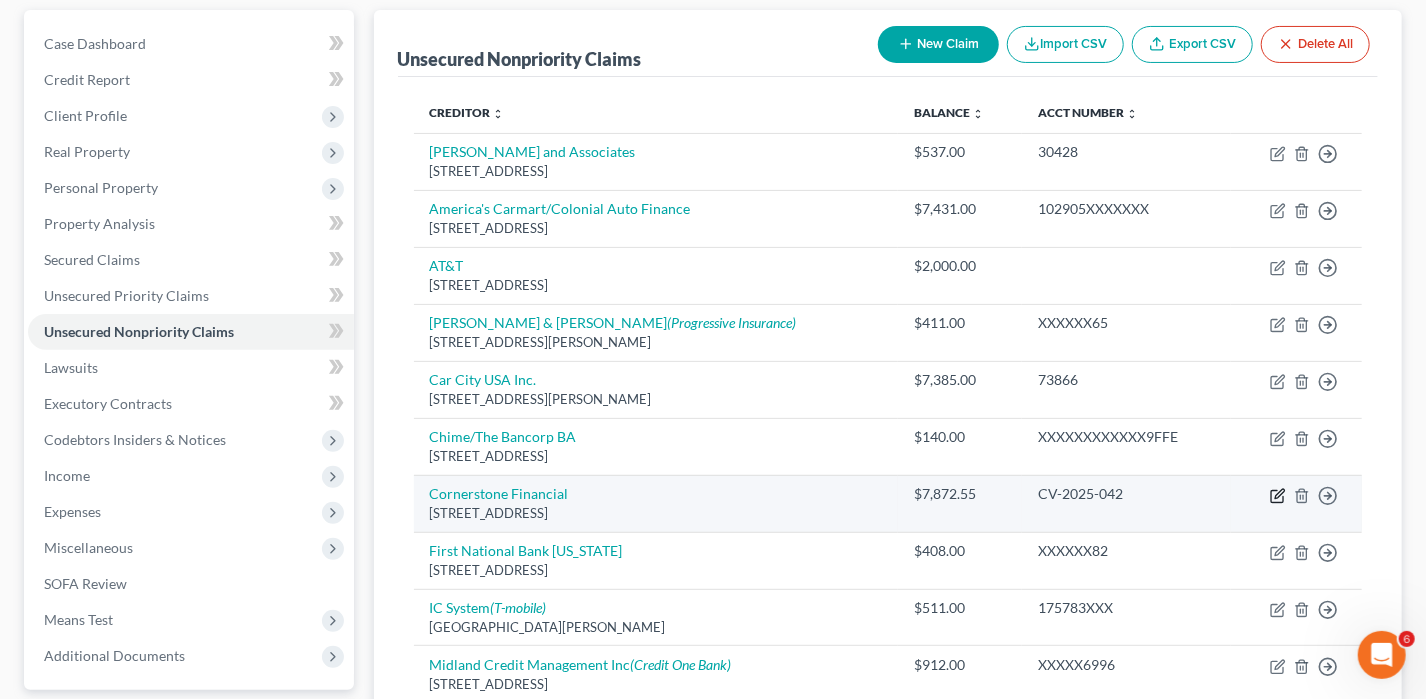 select on "8" 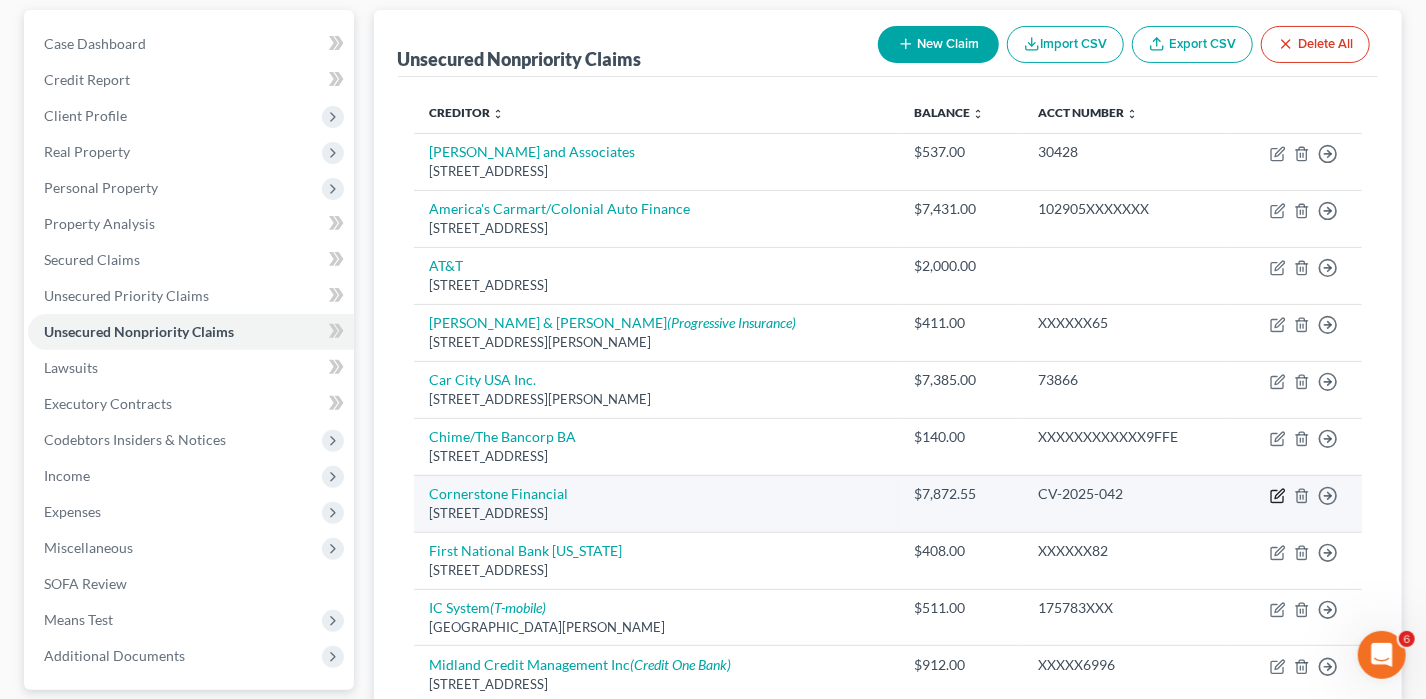 select on "0" 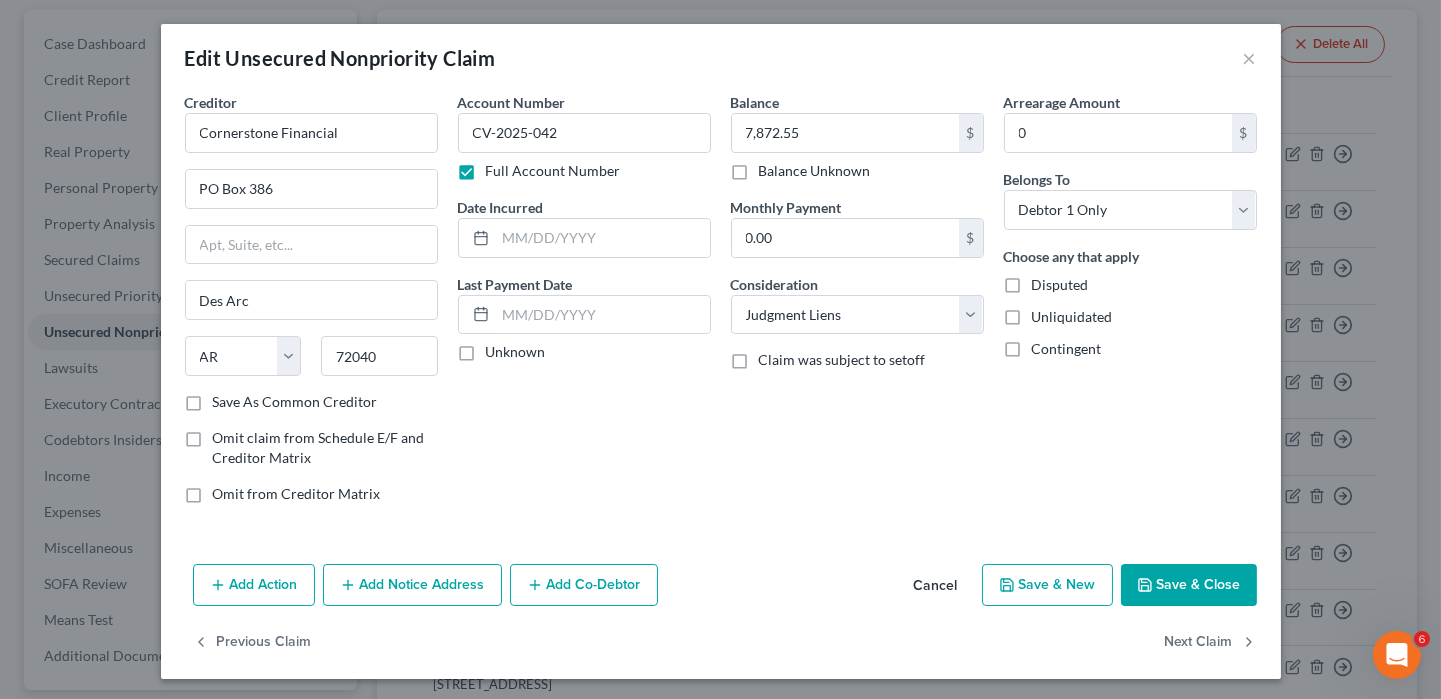 click on "Add Action" at bounding box center [254, 585] 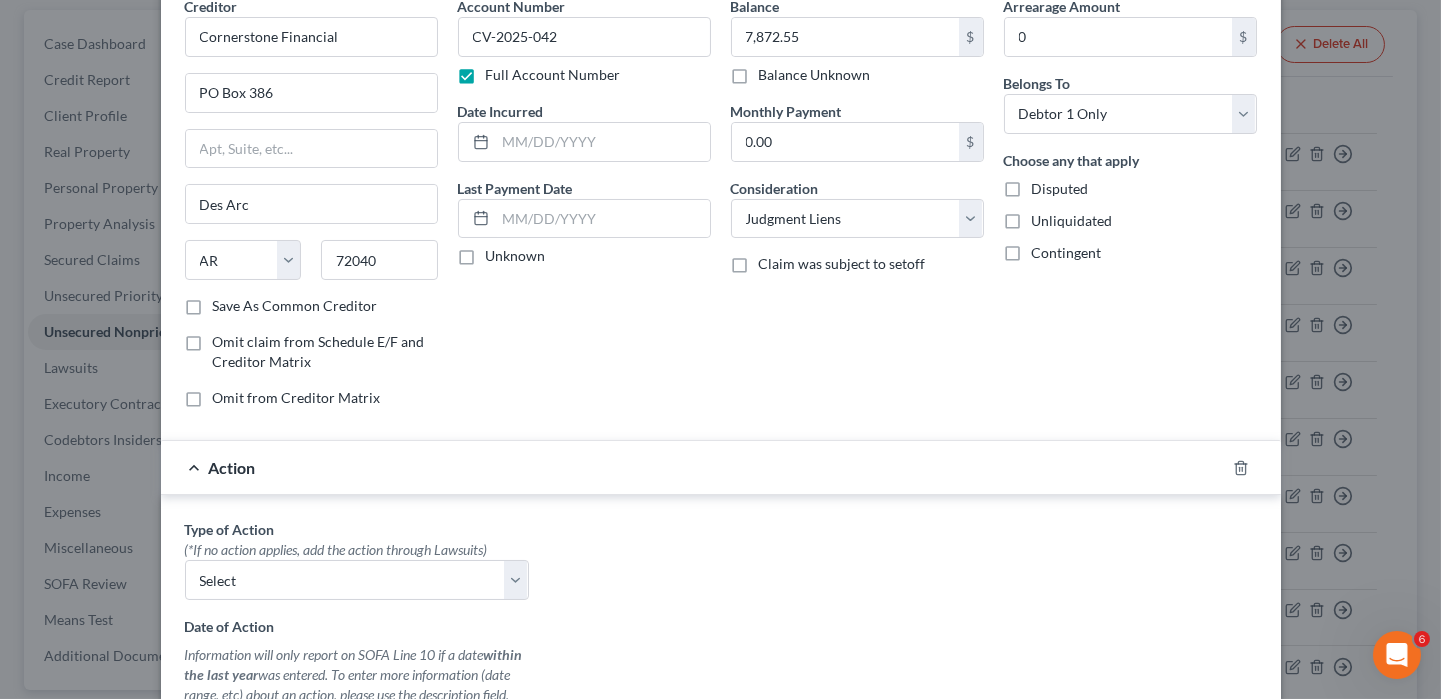 scroll, scrollTop: 200, scrollLeft: 0, axis: vertical 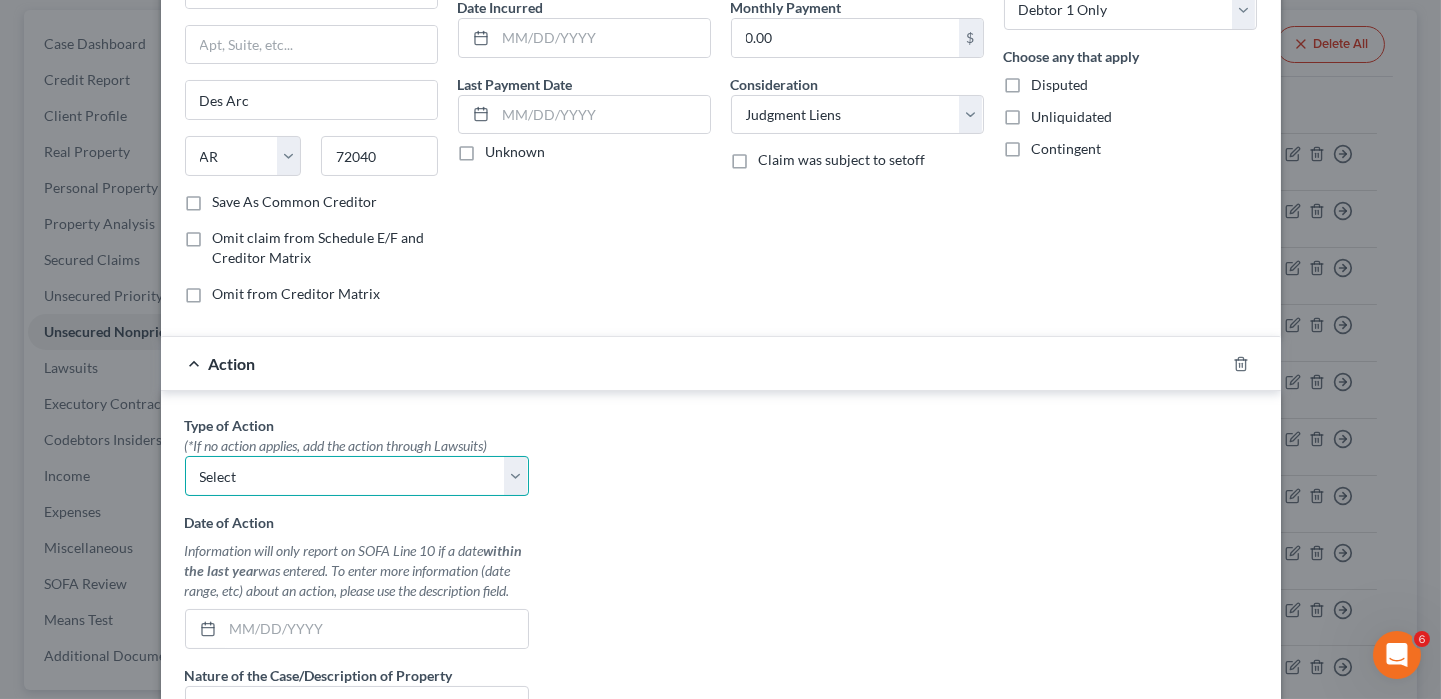click on "Select Repossession Garnishment Foreclosure Personal Injury Attached, Seized, Or Levied" at bounding box center [357, 476] 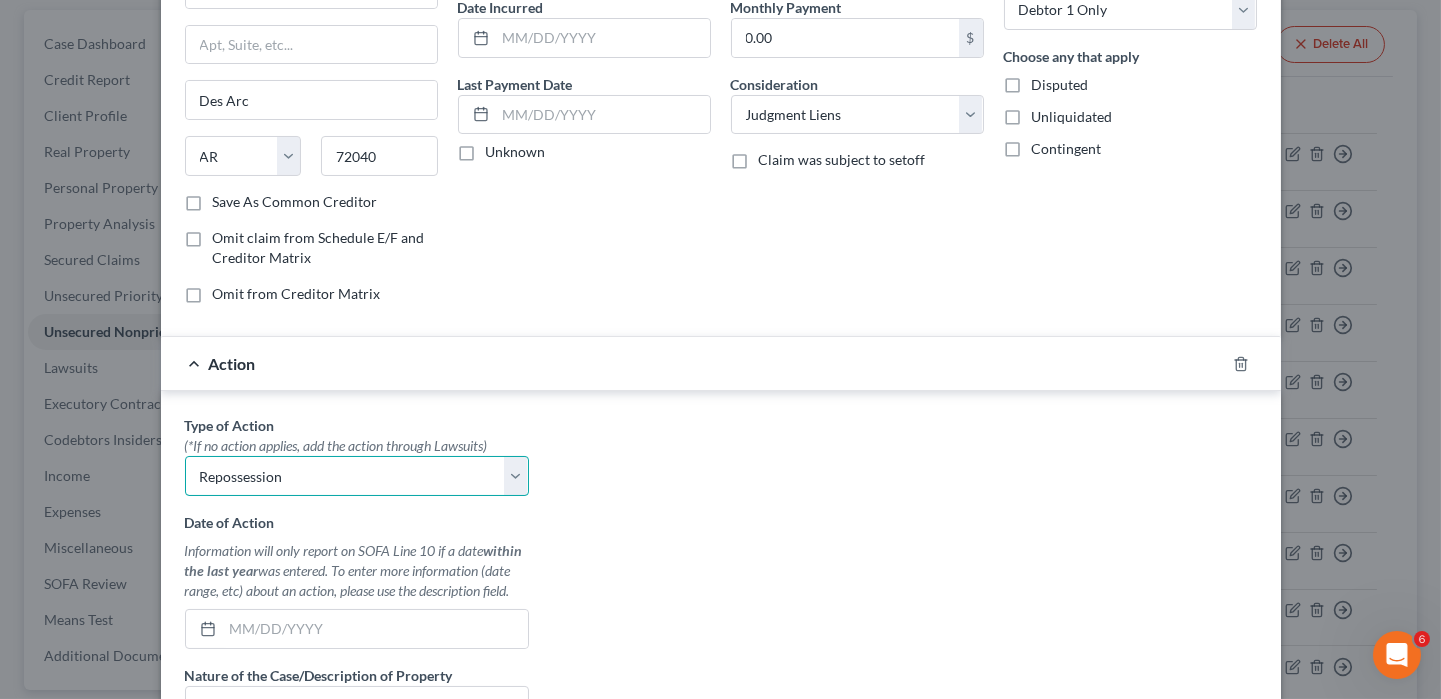 click on "Select Repossession Garnishment Foreclosure Personal Injury Attached, Seized, Or Levied" at bounding box center [357, 476] 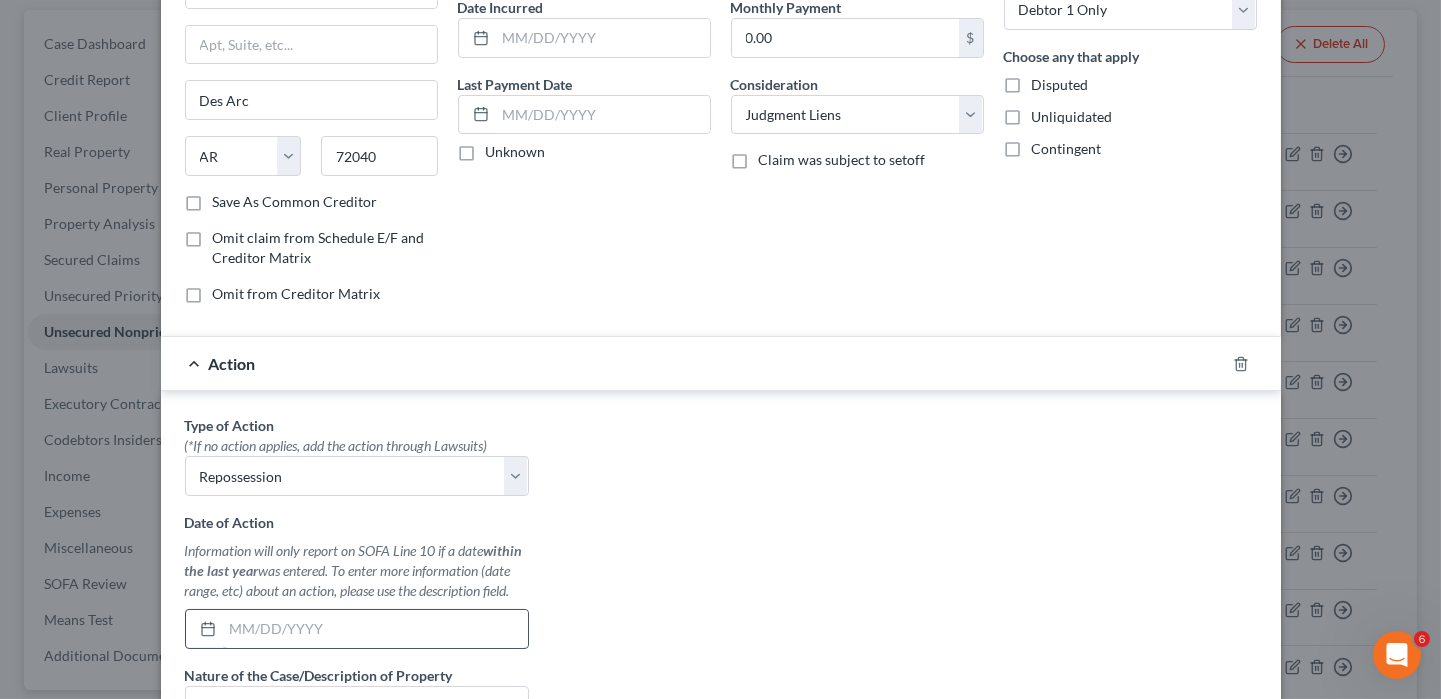 drag, startPoint x: 258, startPoint y: 615, endPoint x: 268, endPoint y: 608, distance: 12.206555 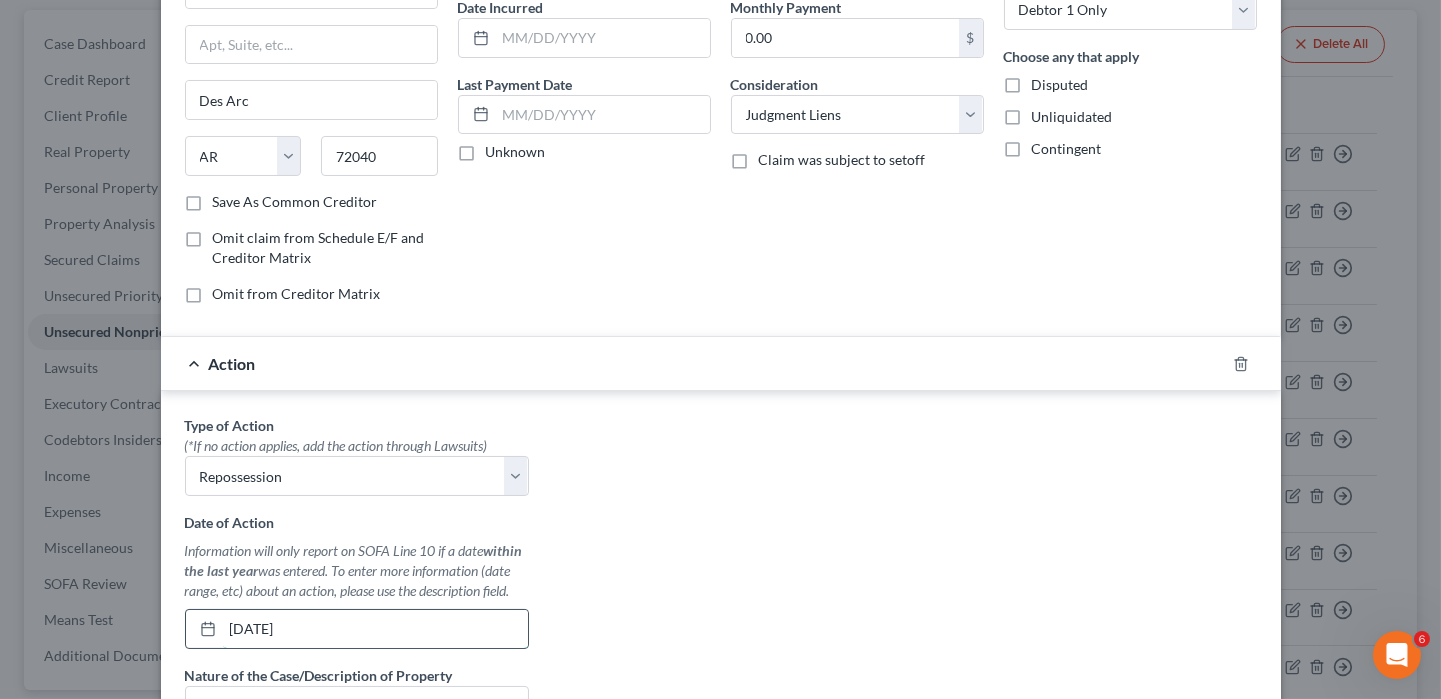 type on "[DATE]" 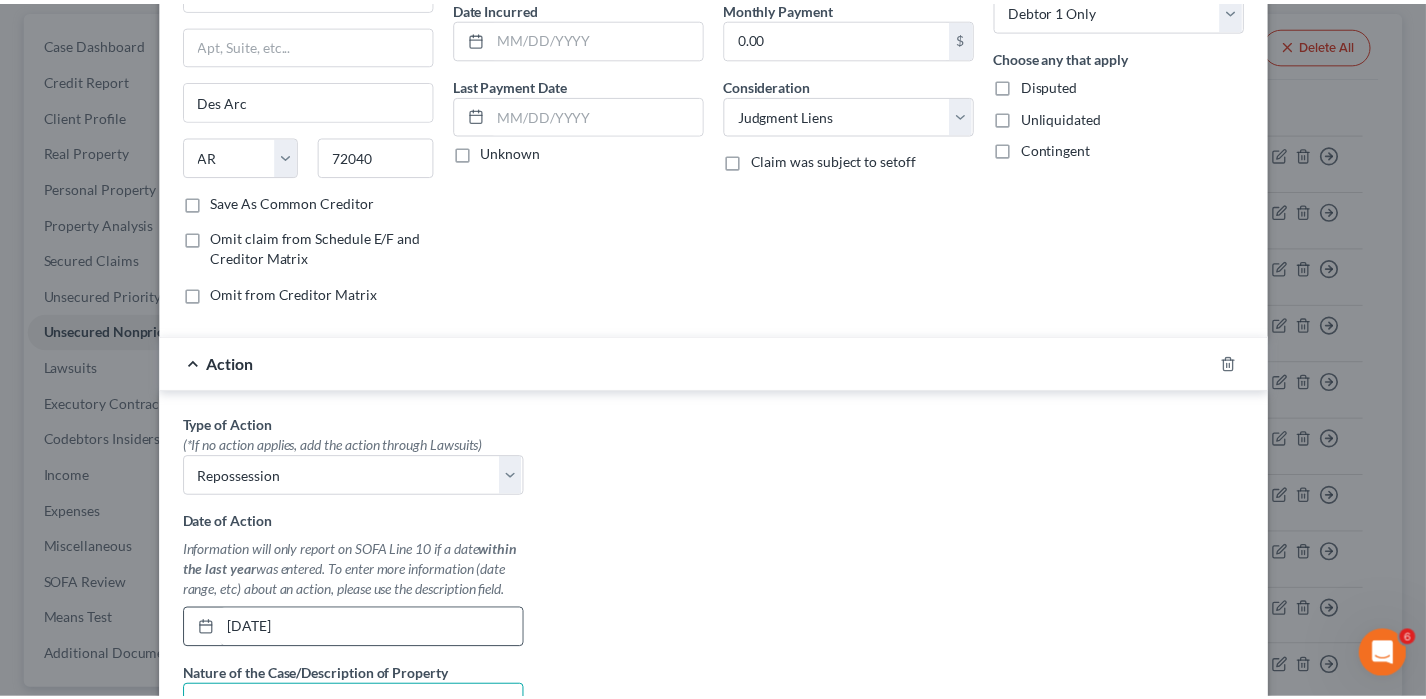 scroll, scrollTop: 558, scrollLeft: 0, axis: vertical 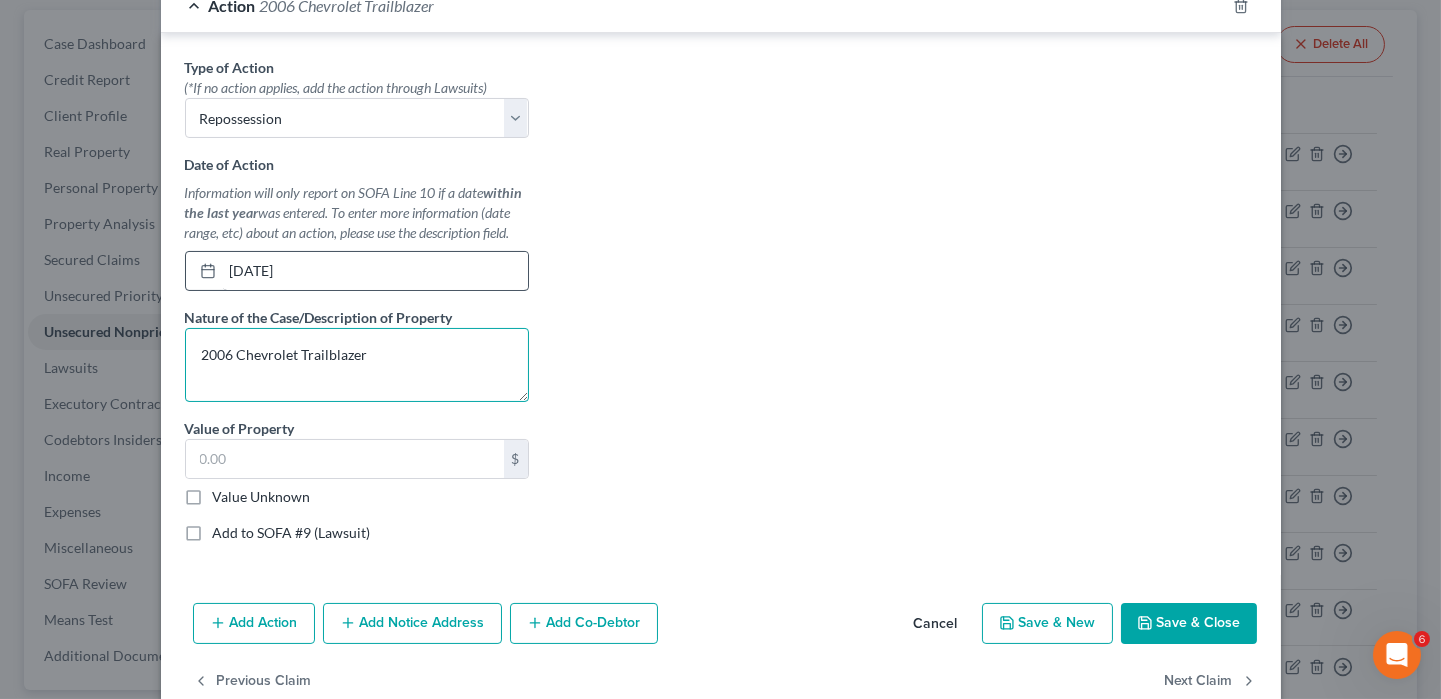 type on "2006 Chevrolet Trailblazer" 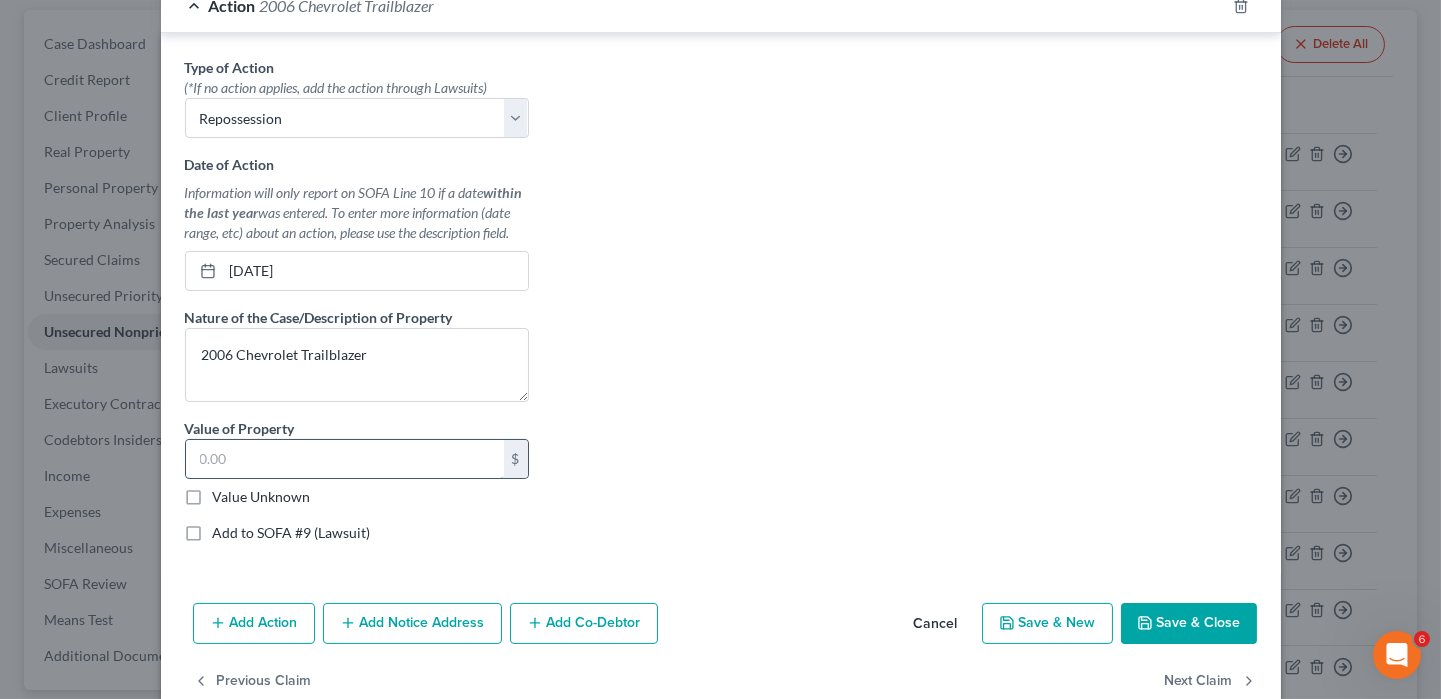 click at bounding box center [345, 459] 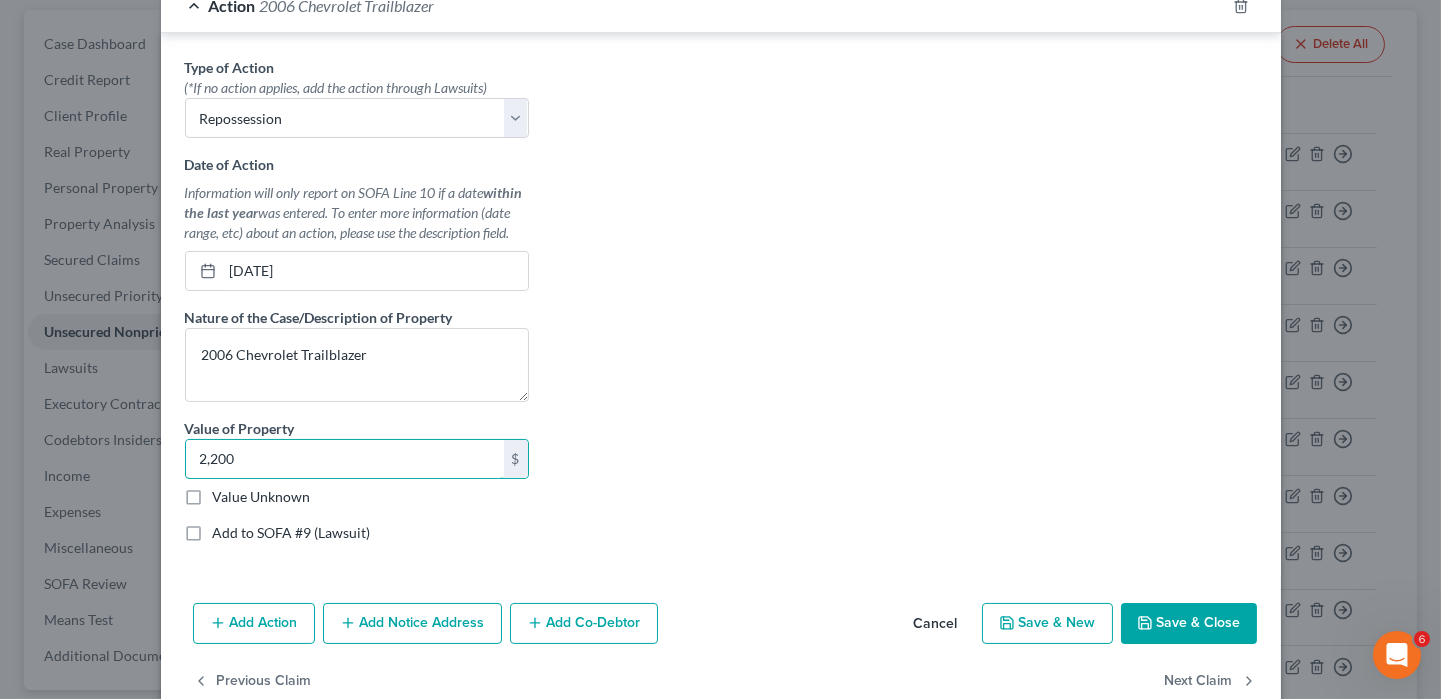 type on "2,200" 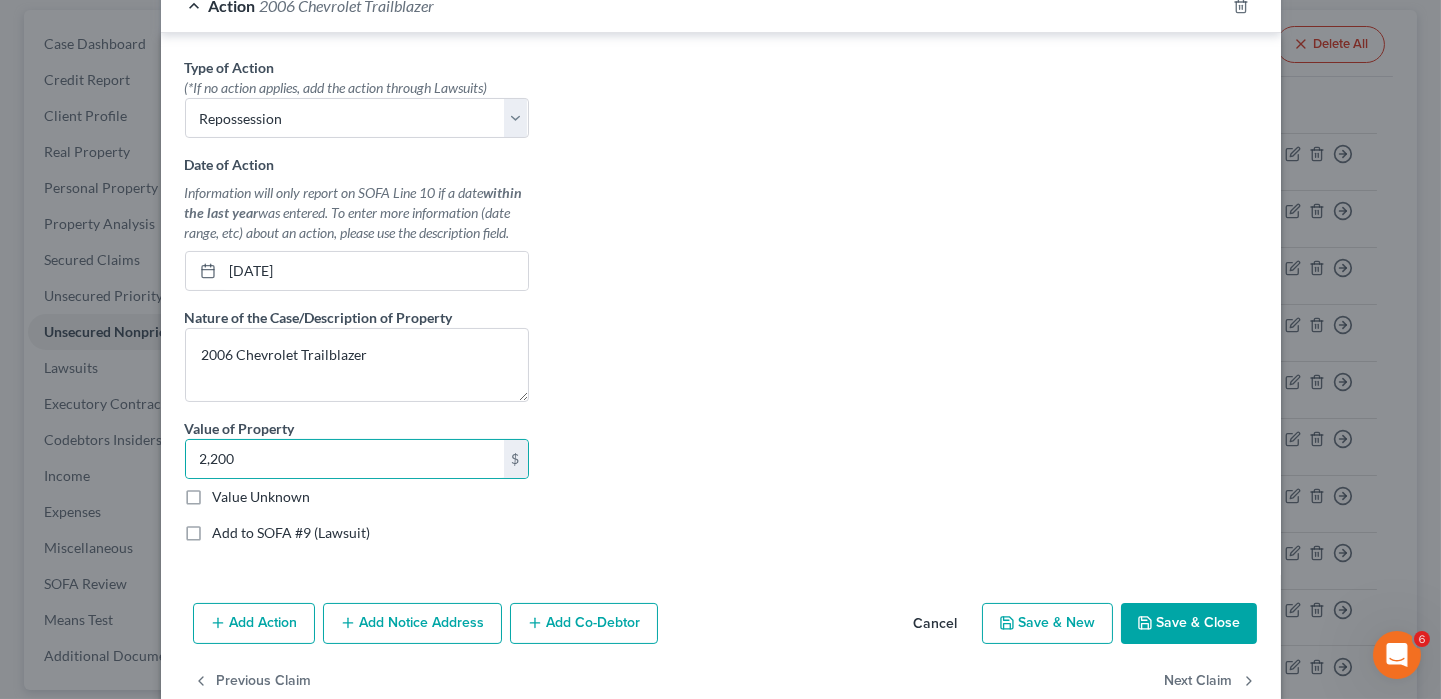 click on "Save & Close" at bounding box center (1189, 624) 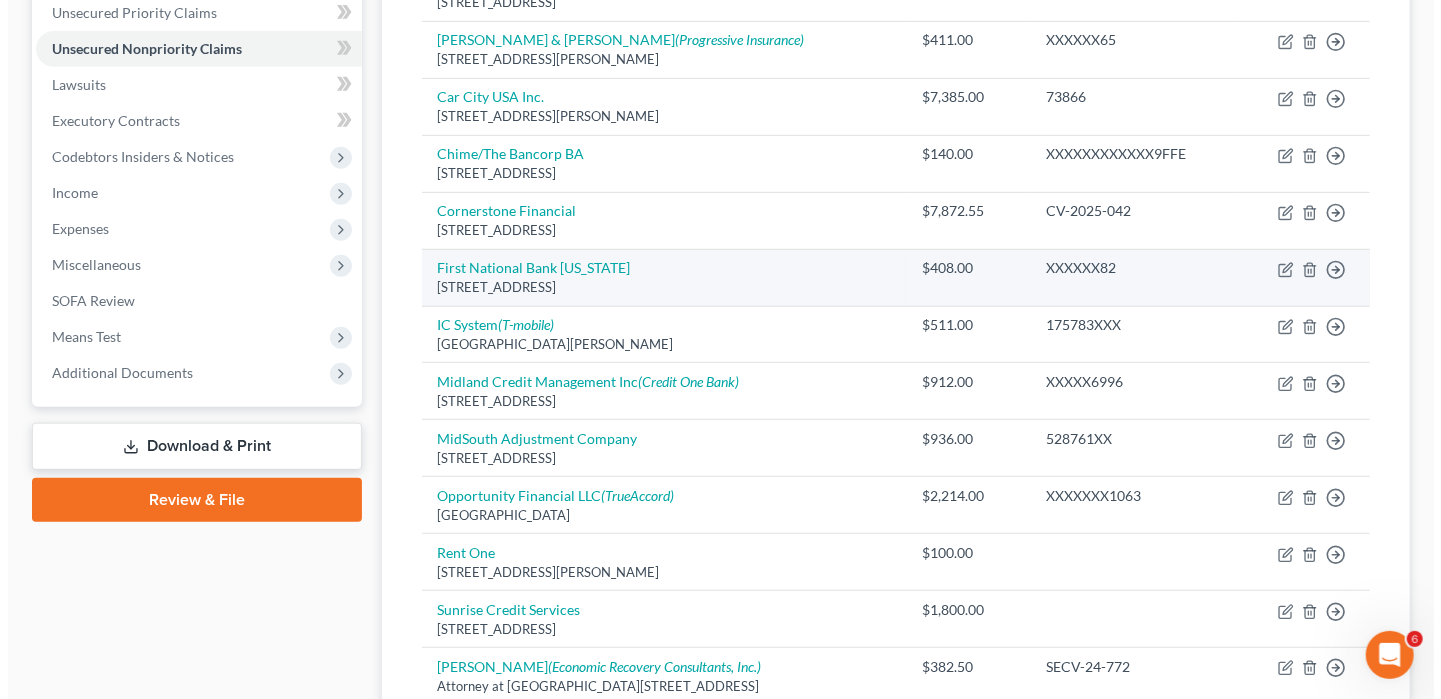 scroll, scrollTop: 500, scrollLeft: 0, axis: vertical 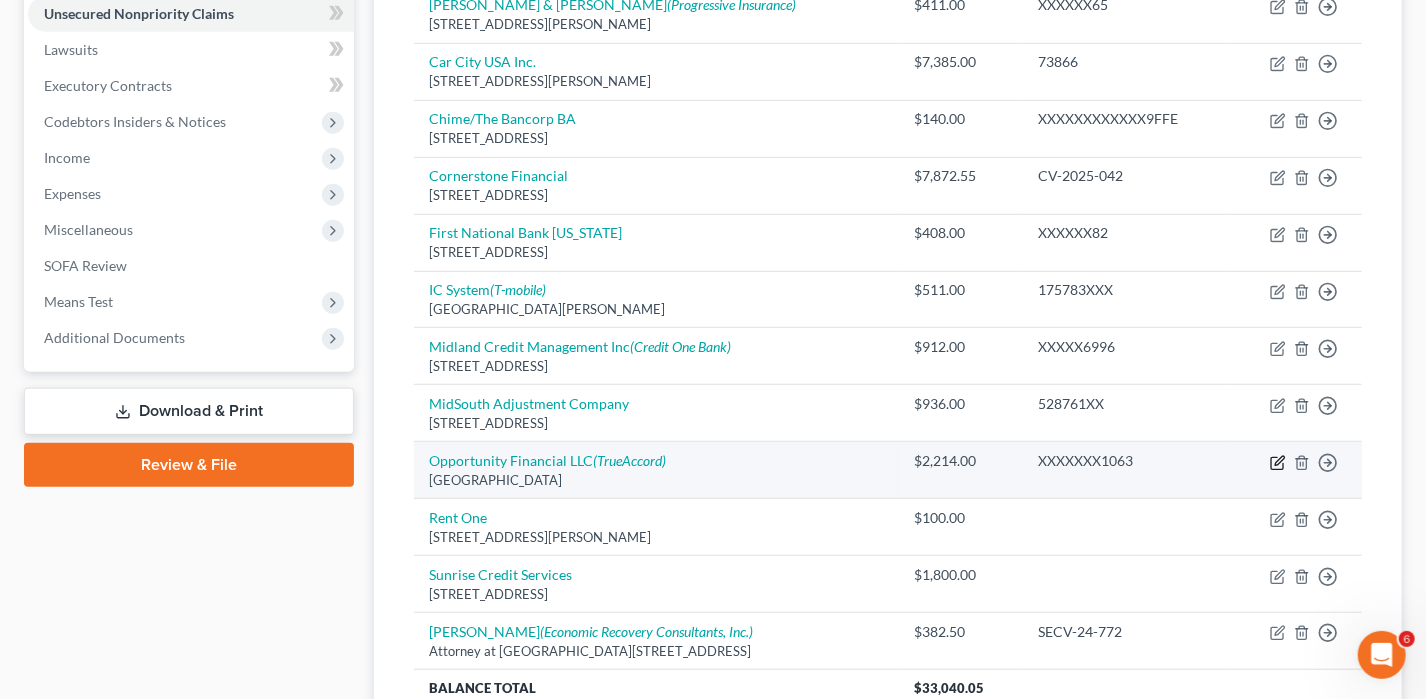 click 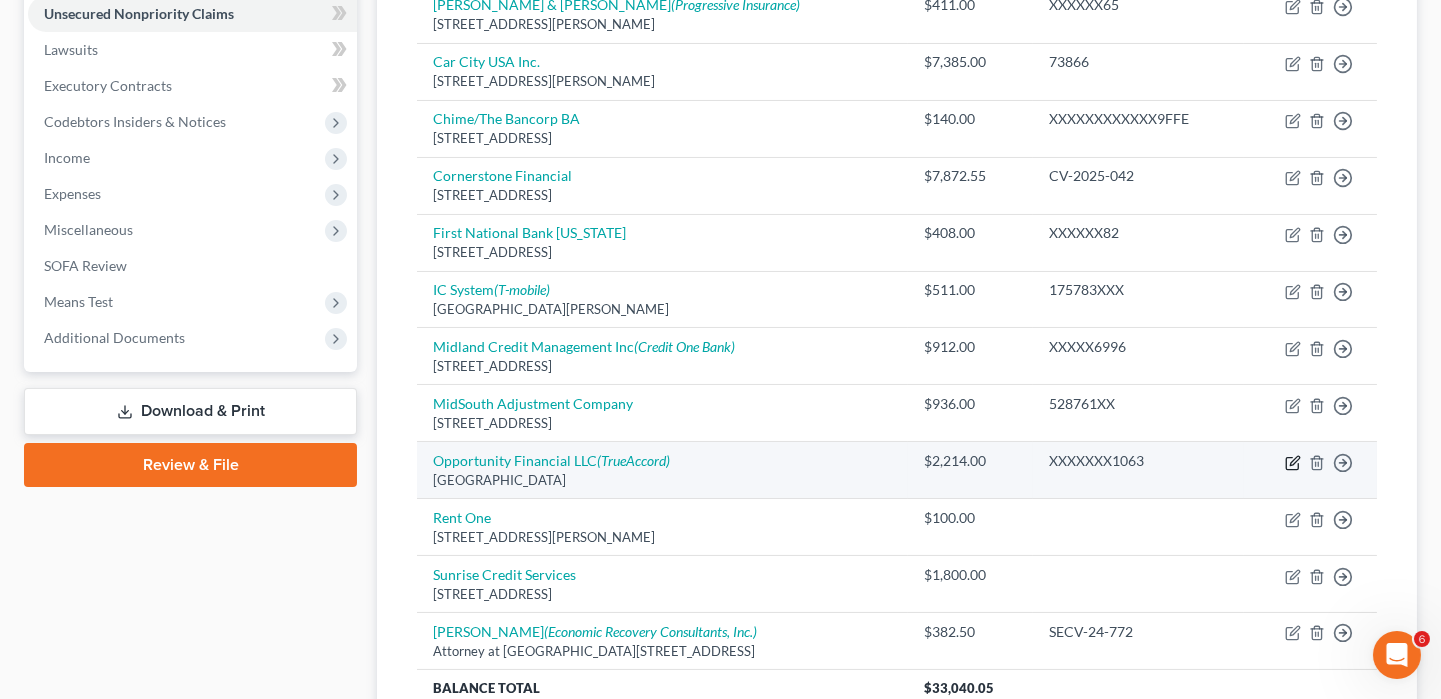 select on "48" 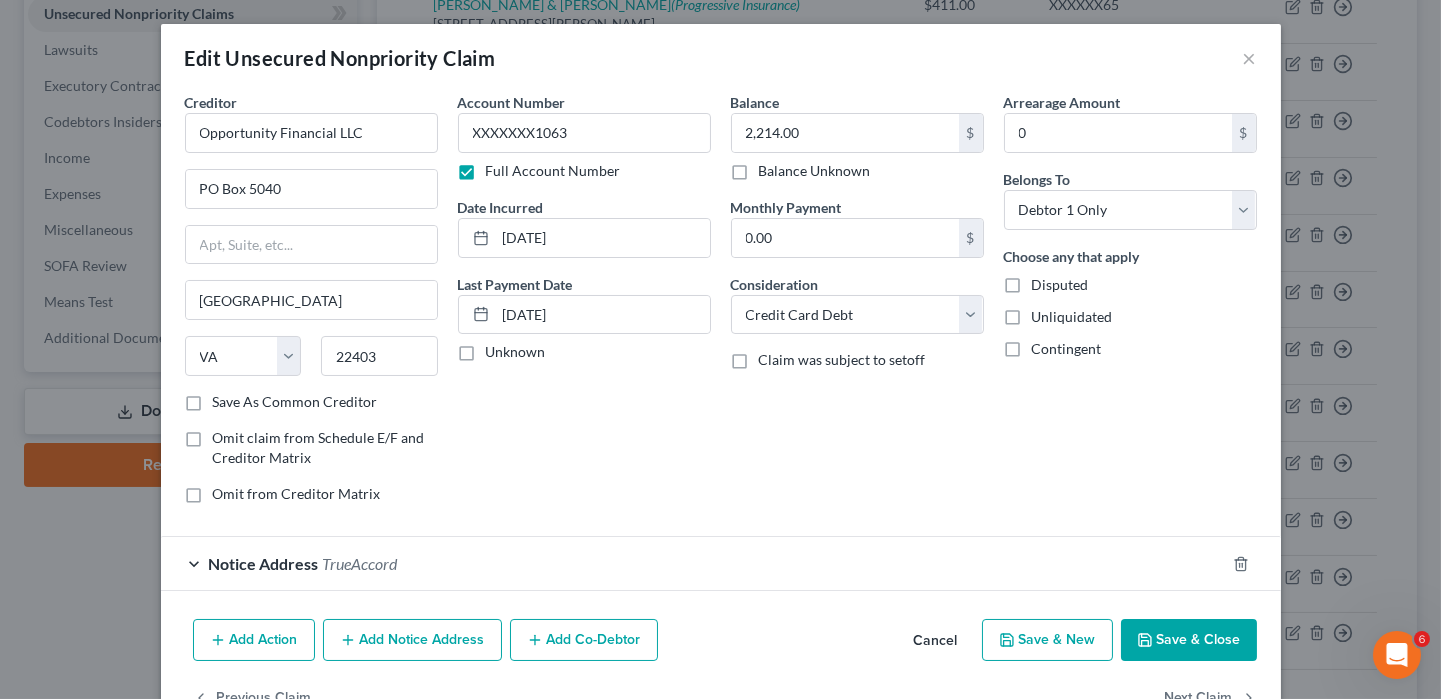 scroll, scrollTop: 56, scrollLeft: 0, axis: vertical 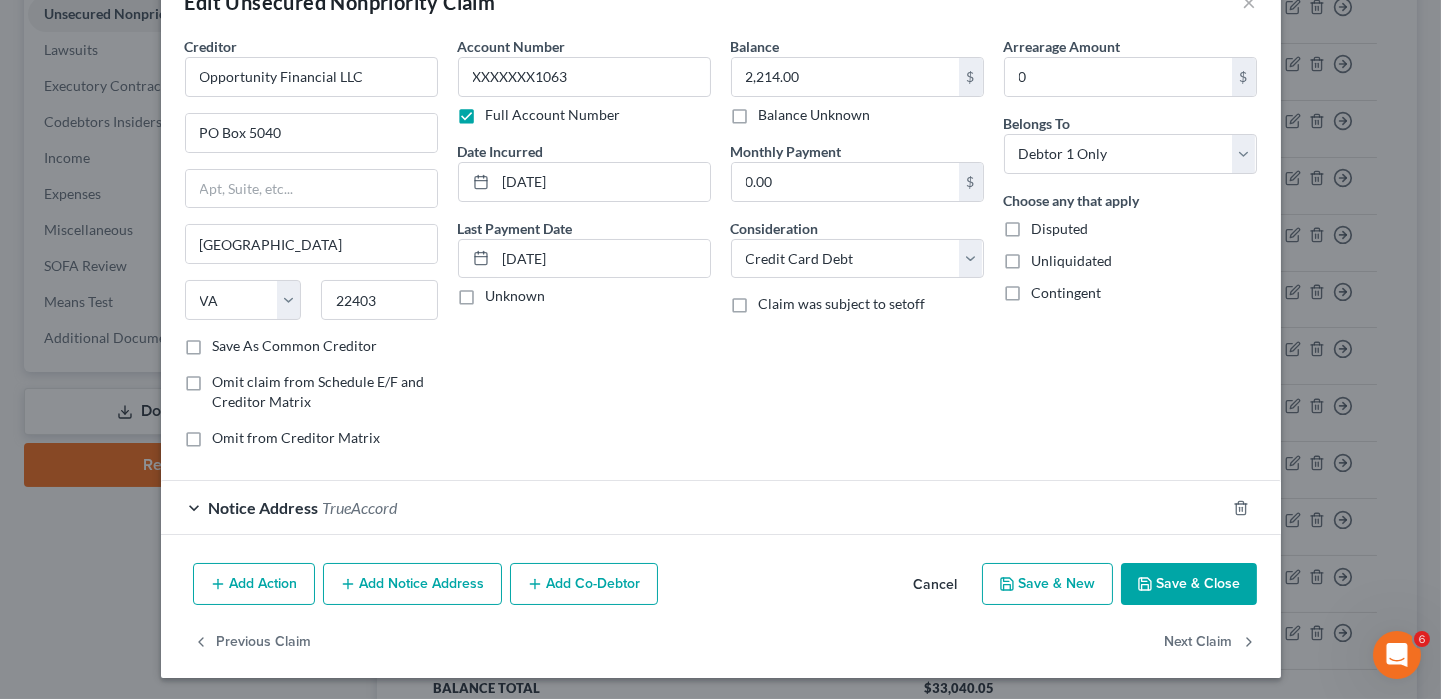 click on "Add Notice Address" at bounding box center [412, 584] 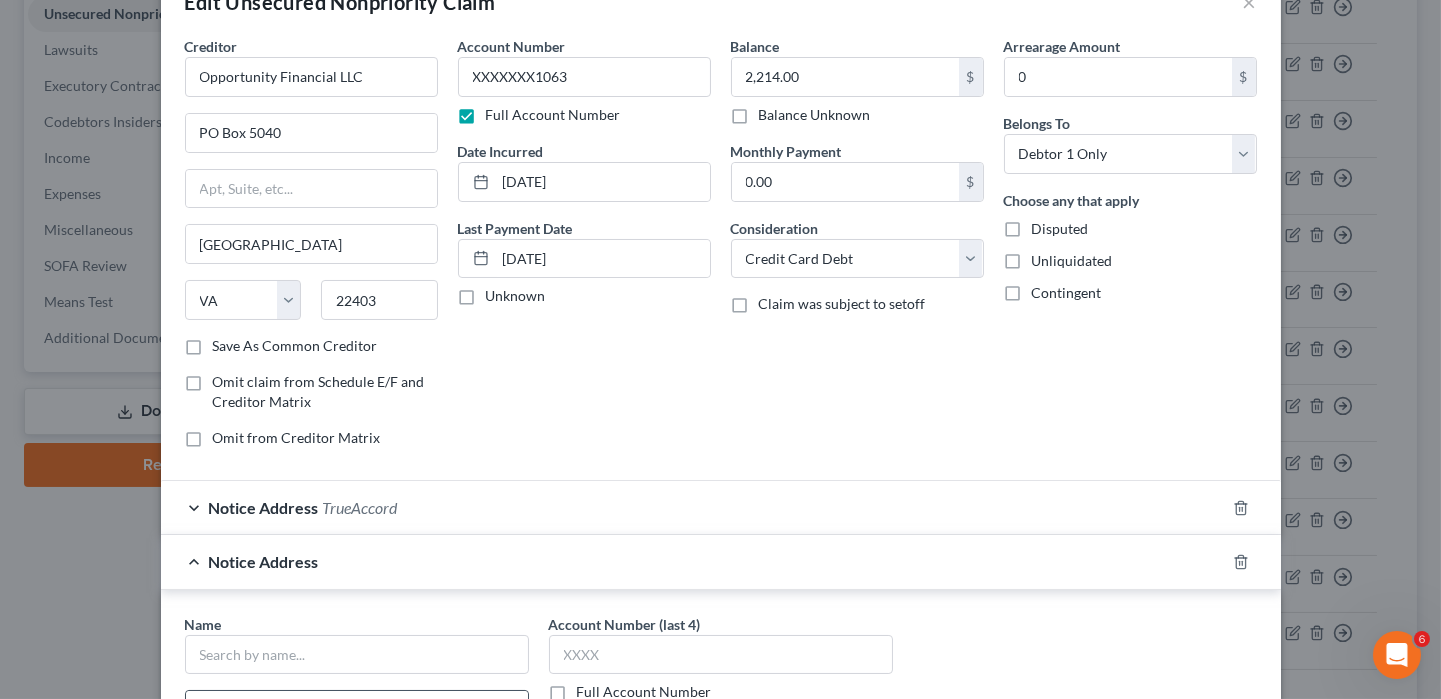 scroll, scrollTop: 356, scrollLeft: 0, axis: vertical 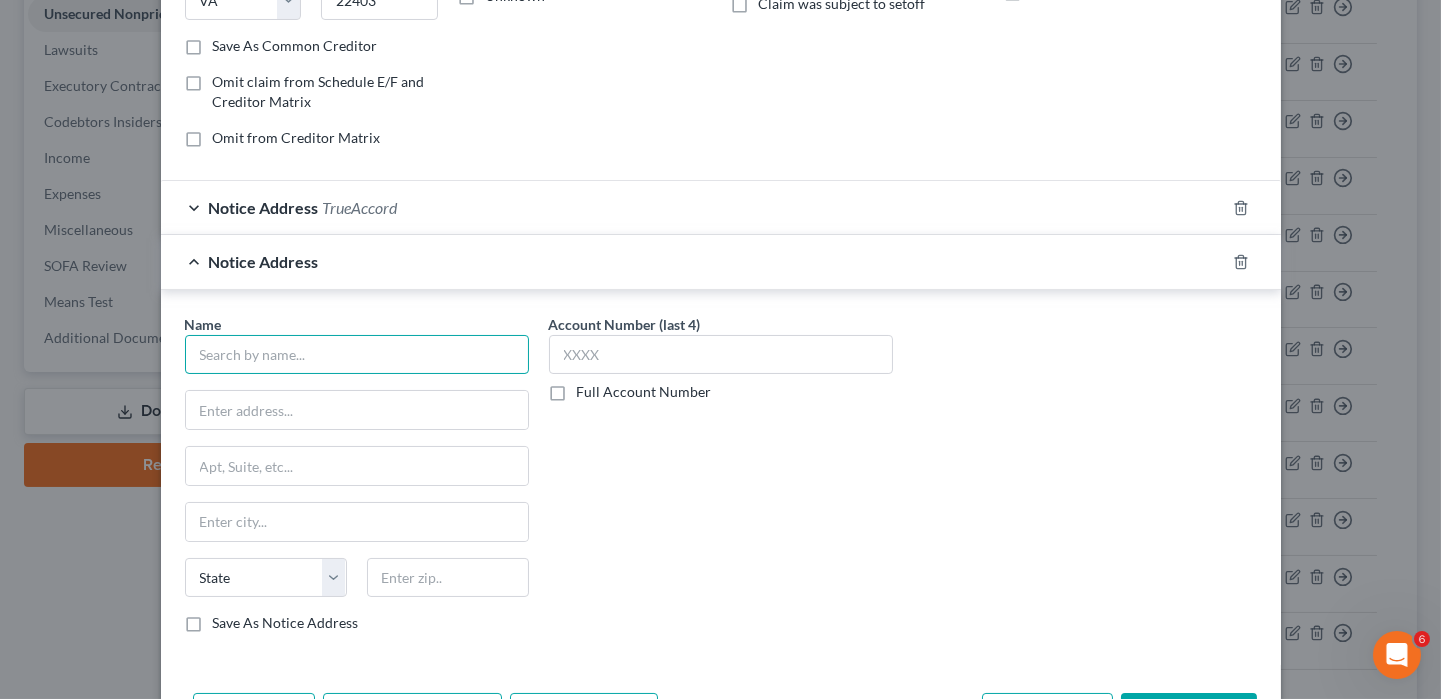 click at bounding box center (357, 355) 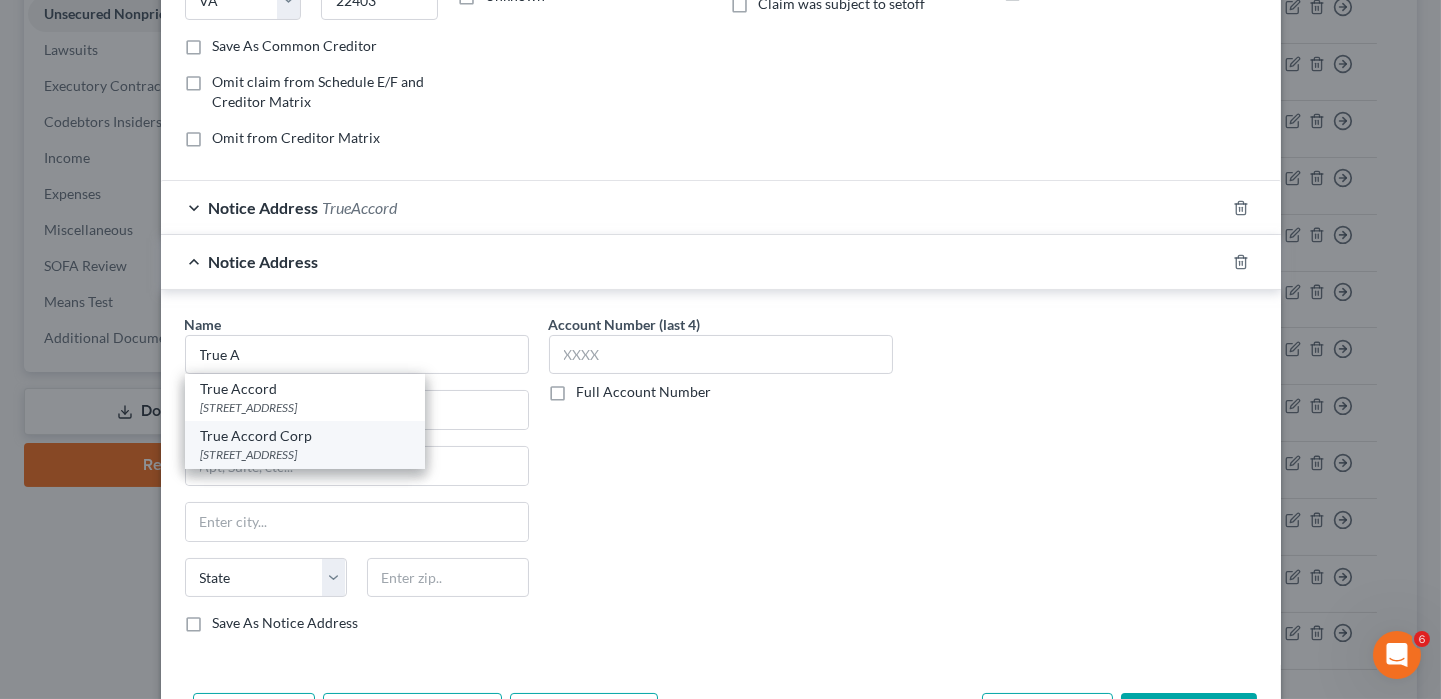 click on "True Accord Corp" at bounding box center [305, 436] 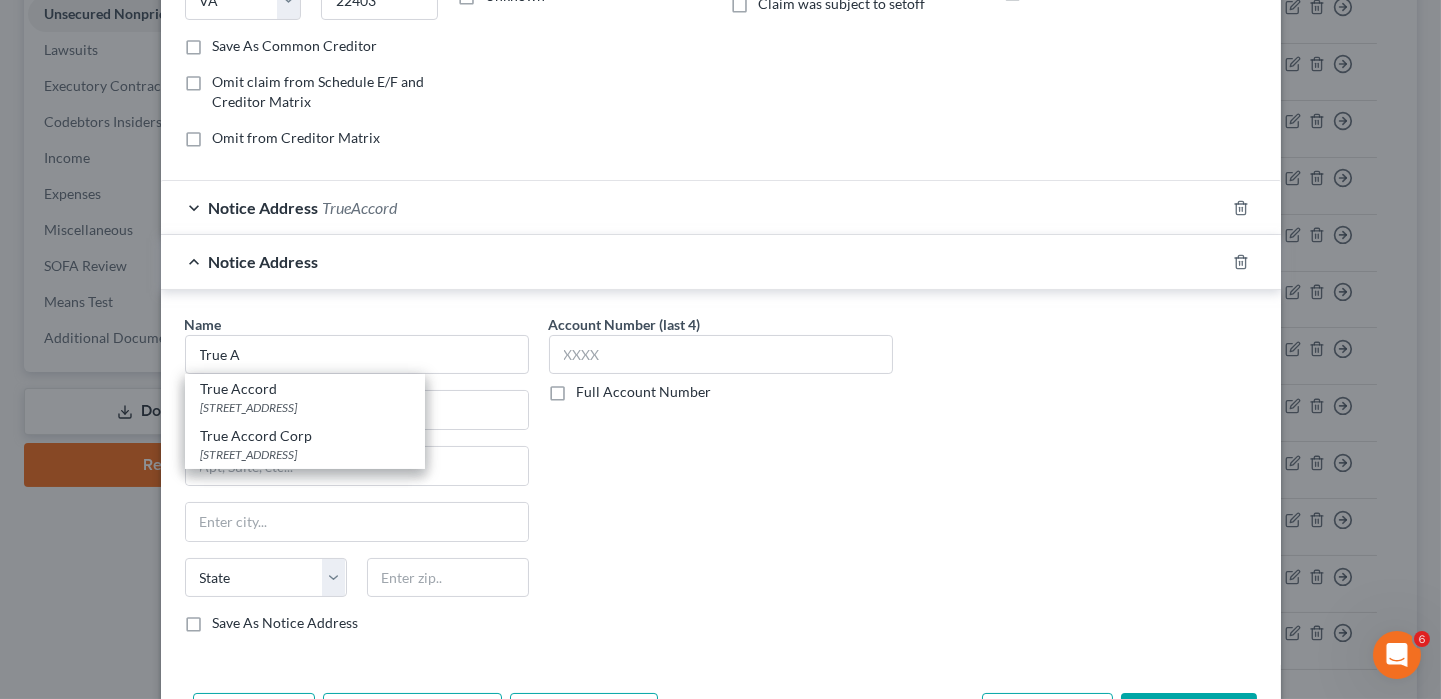 type on "True Accord Corp" 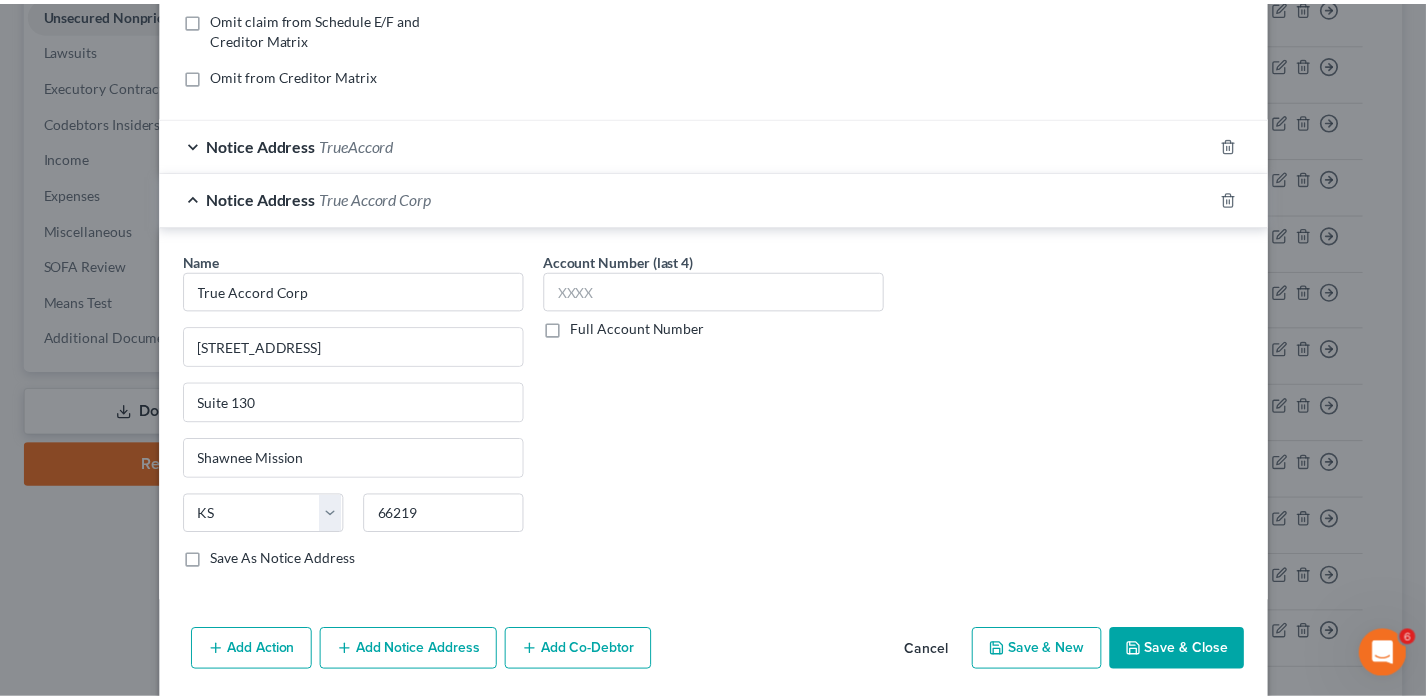 scroll, scrollTop: 483, scrollLeft: 0, axis: vertical 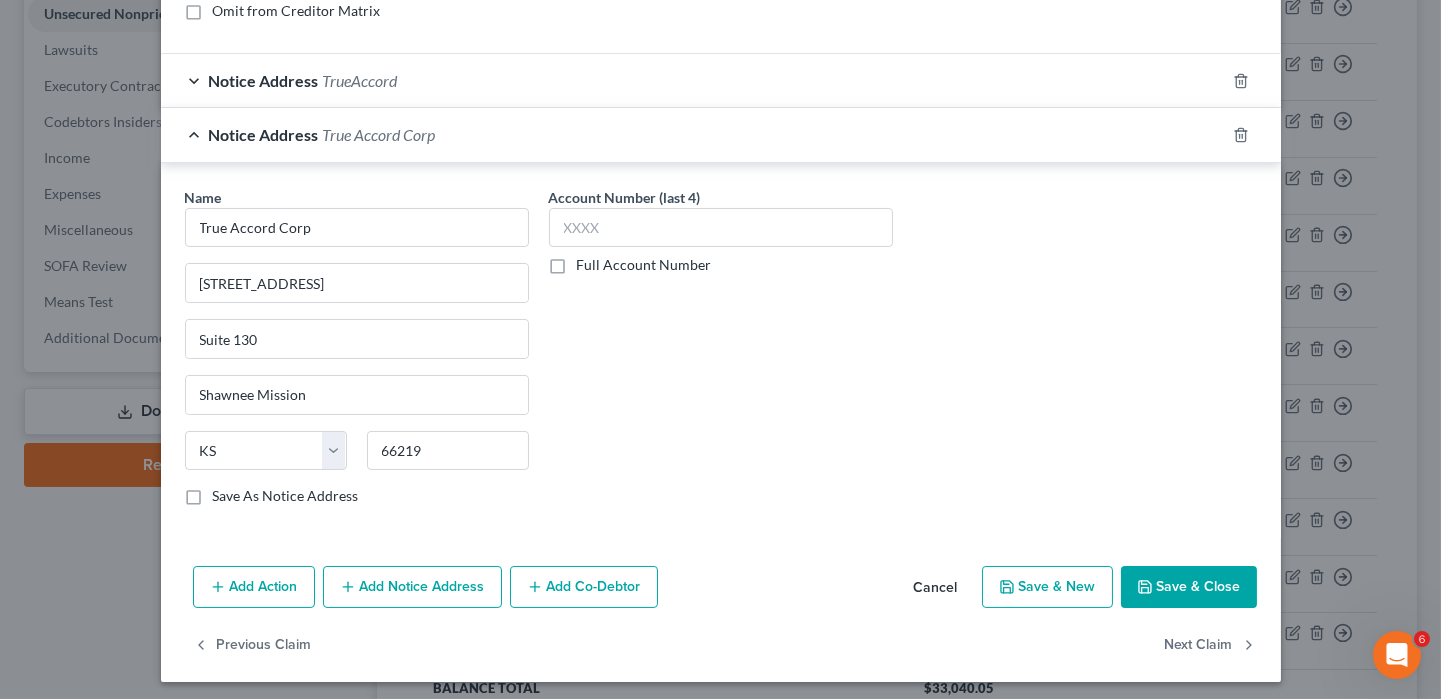 click on "Save & Close" at bounding box center (1189, 587) 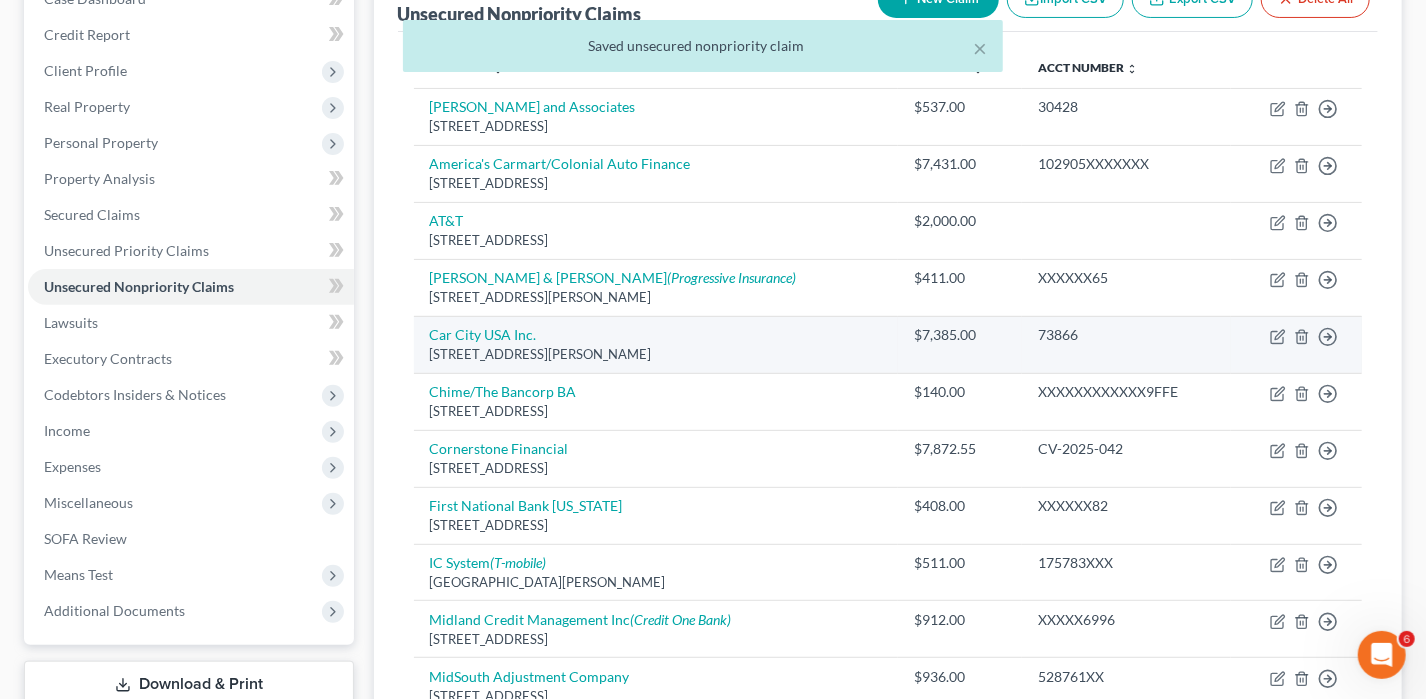 scroll, scrollTop: 100, scrollLeft: 0, axis: vertical 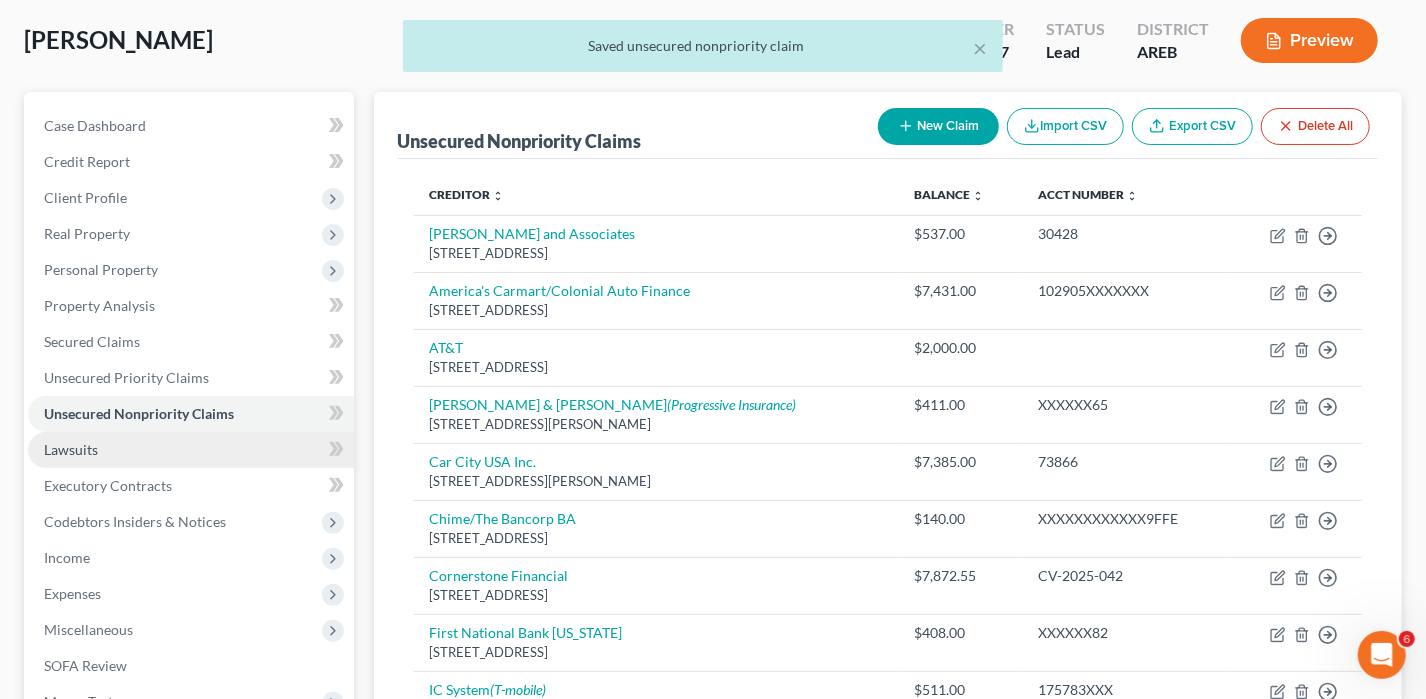 click on "Lawsuits" at bounding box center (191, 450) 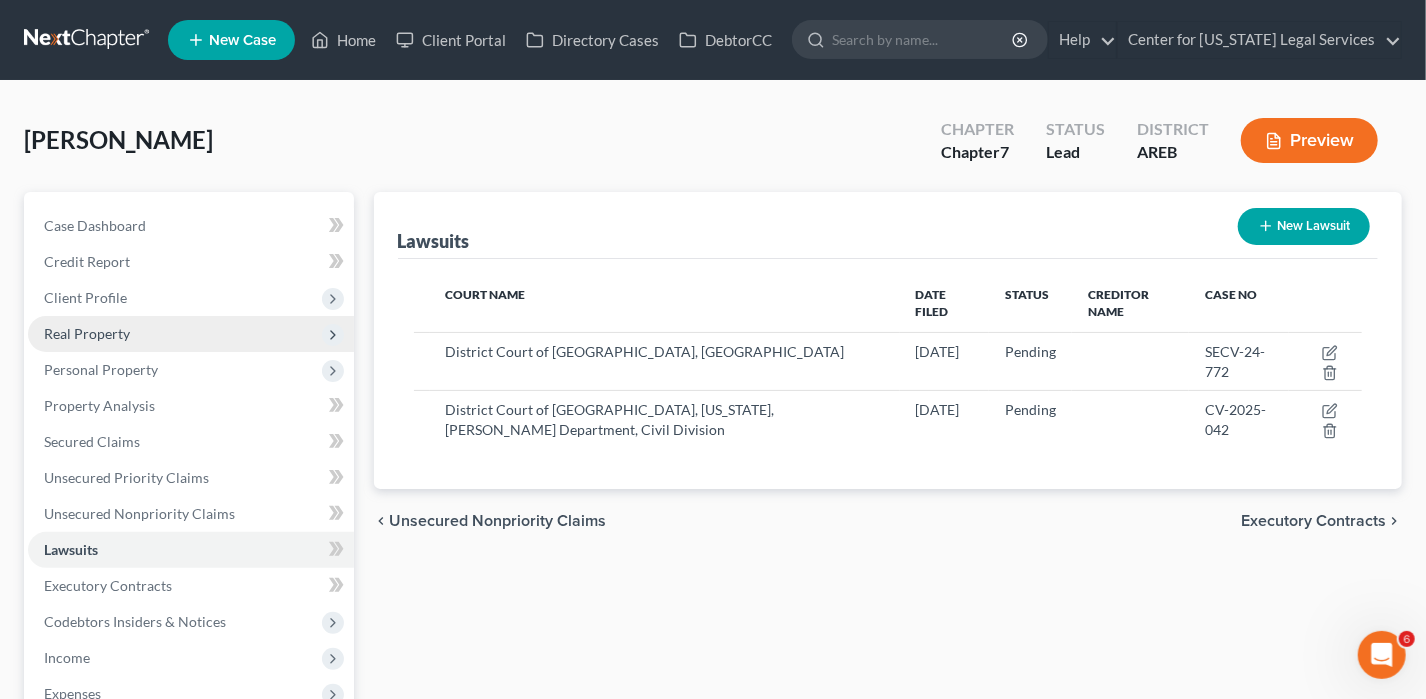 scroll, scrollTop: 200, scrollLeft: 0, axis: vertical 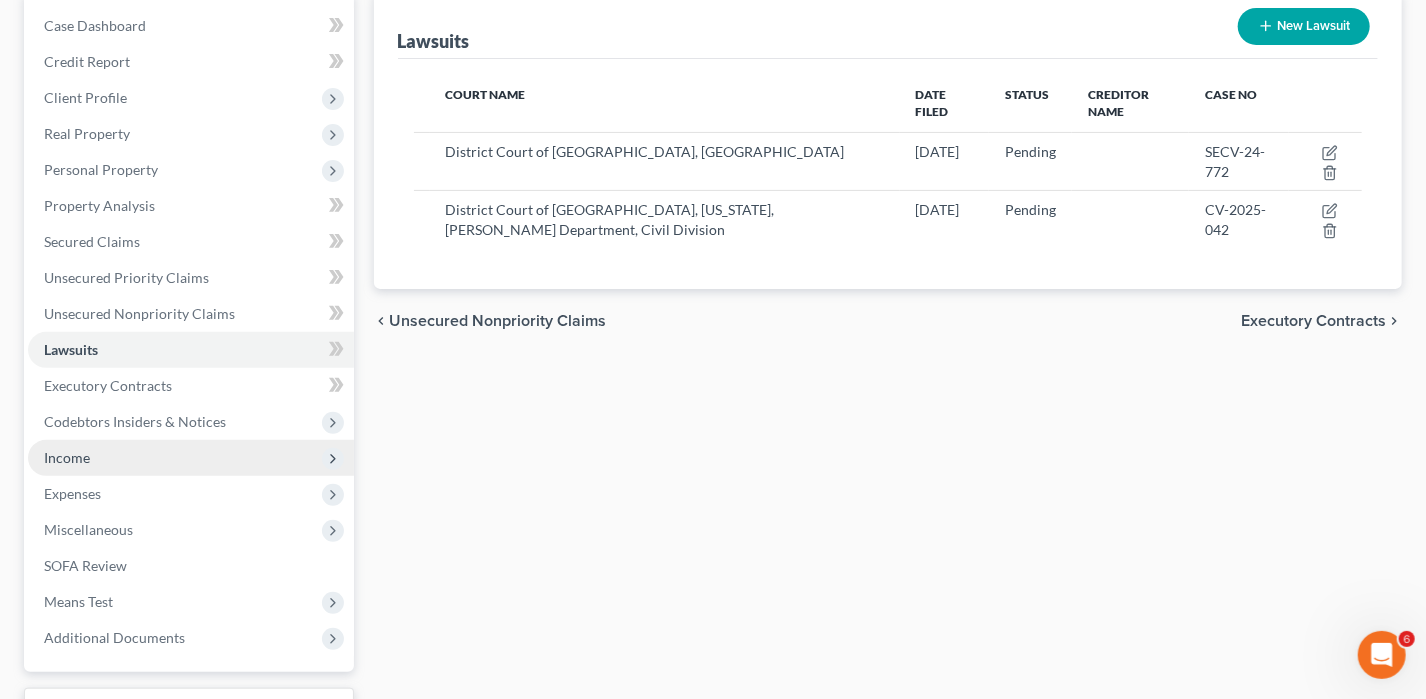 click on "Income" at bounding box center [191, 458] 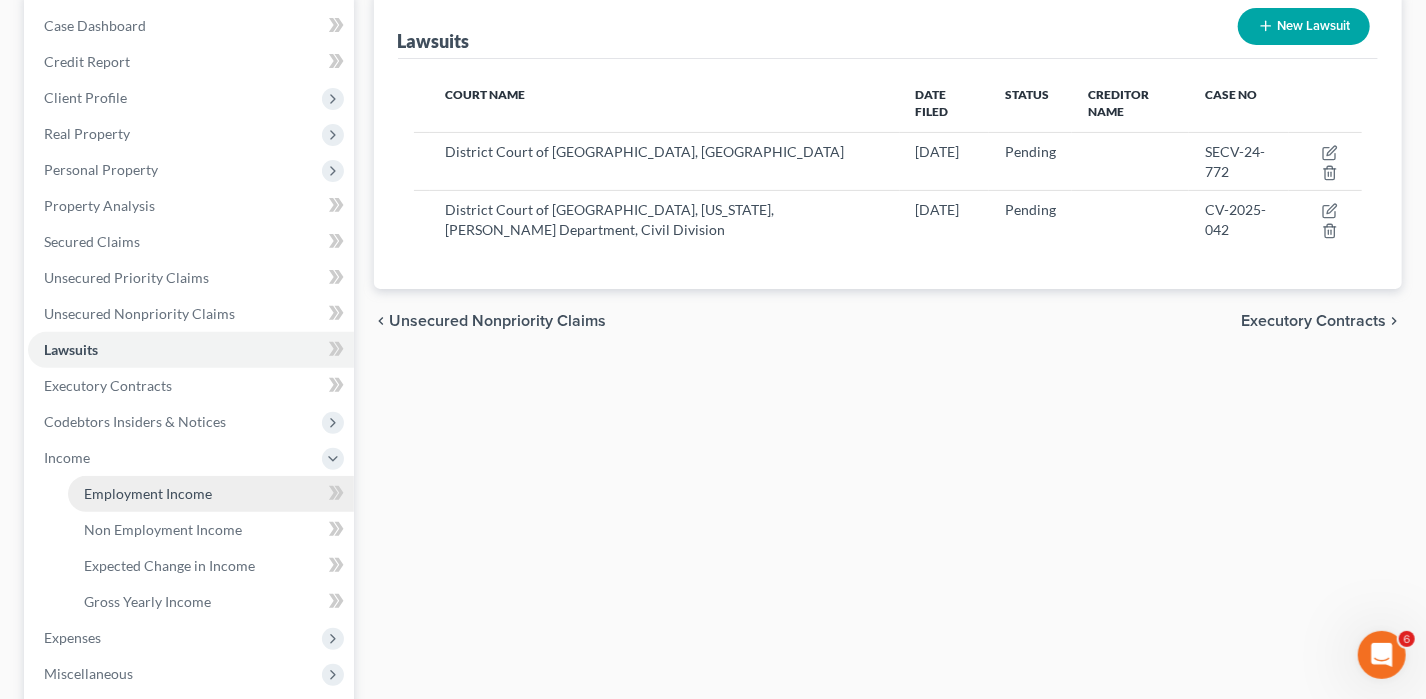 click on "Employment Income" at bounding box center [148, 493] 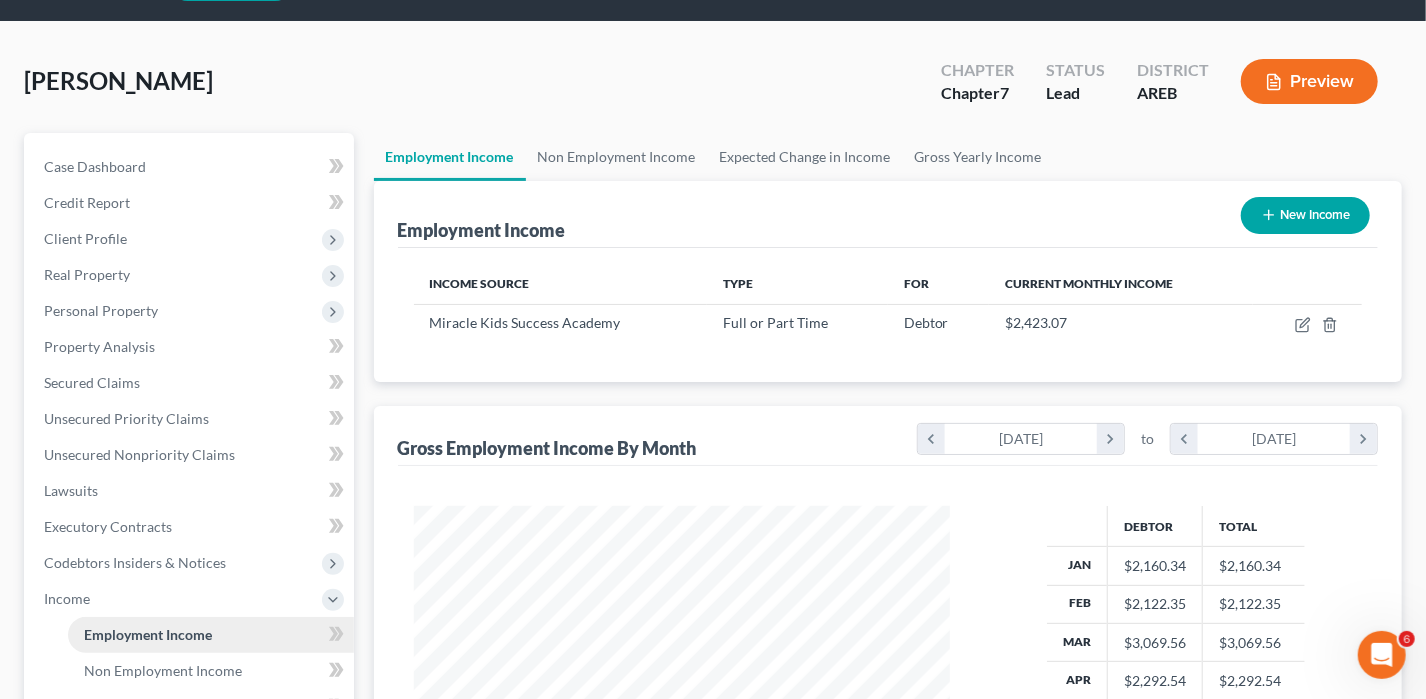 scroll, scrollTop: 0, scrollLeft: 0, axis: both 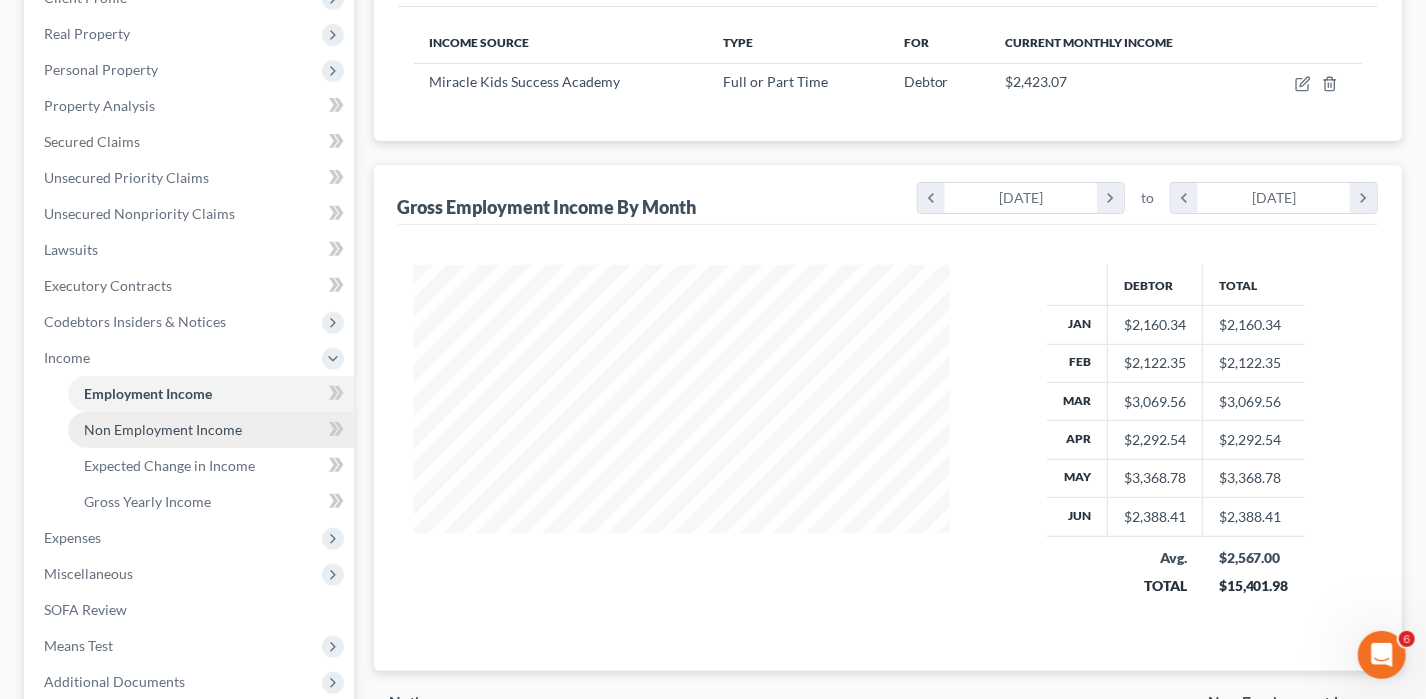 click on "Non Employment Income" at bounding box center (163, 429) 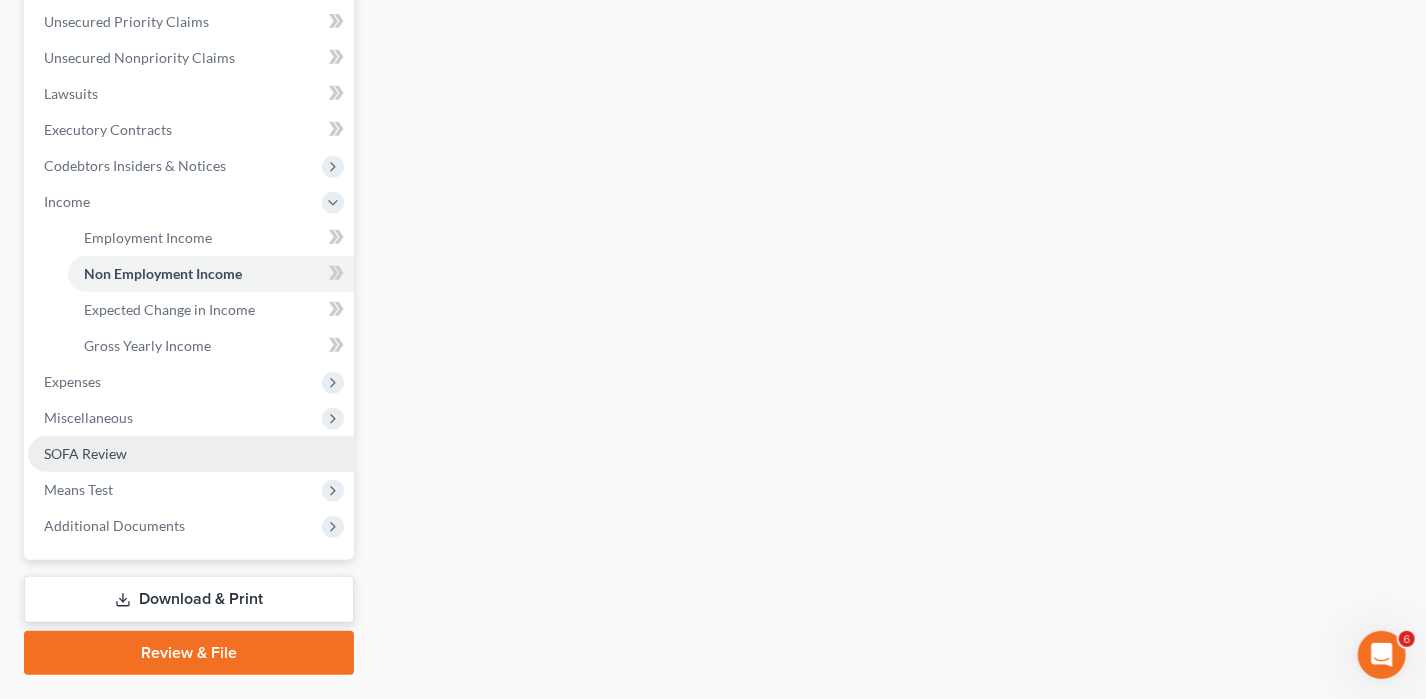 scroll, scrollTop: 500, scrollLeft: 0, axis: vertical 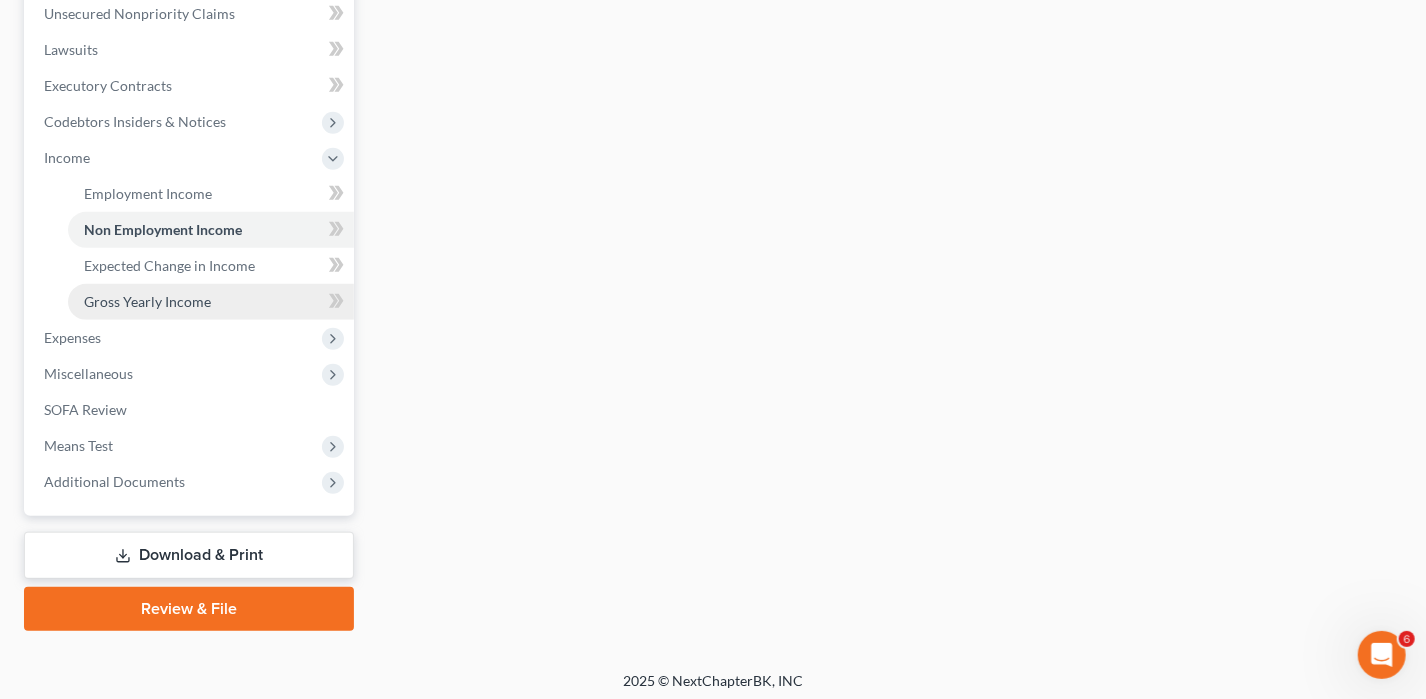 click on "Gross Yearly Income" at bounding box center [147, 301] 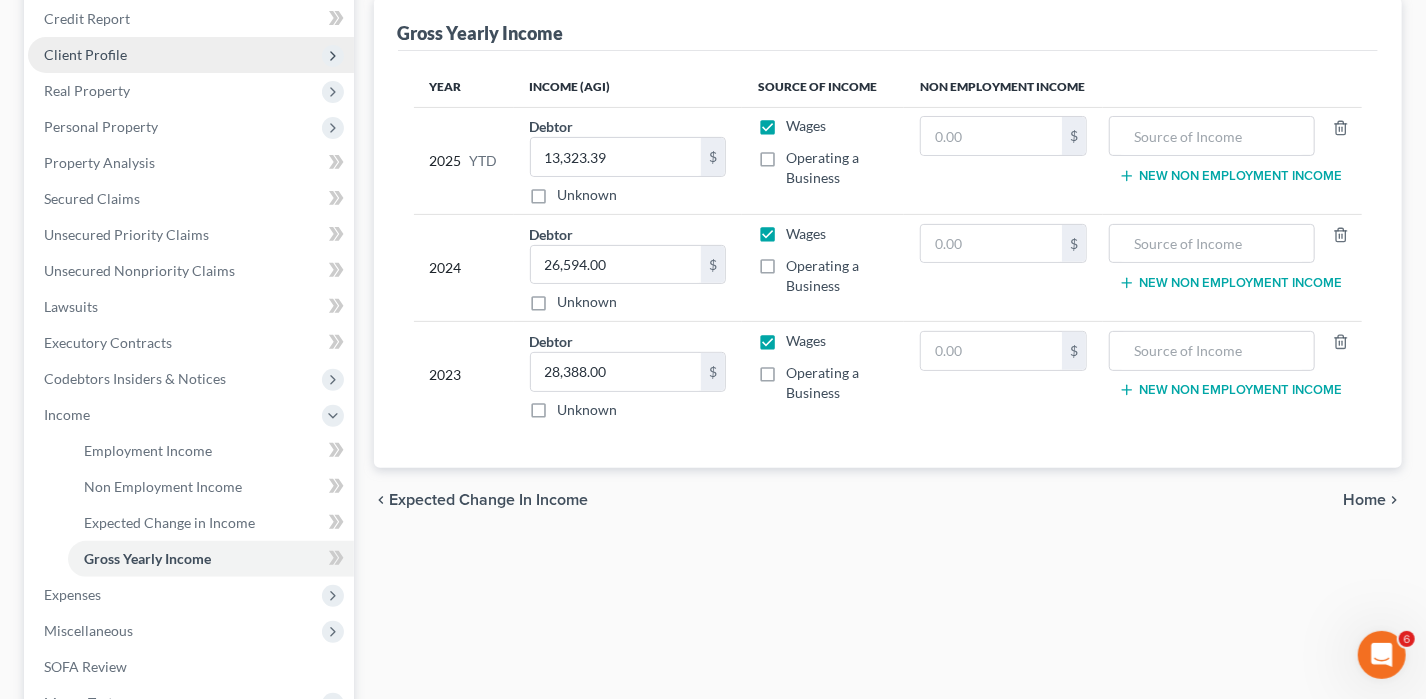 scroll, scrollTop: 400, scrollLeft: 0, axis: vertical 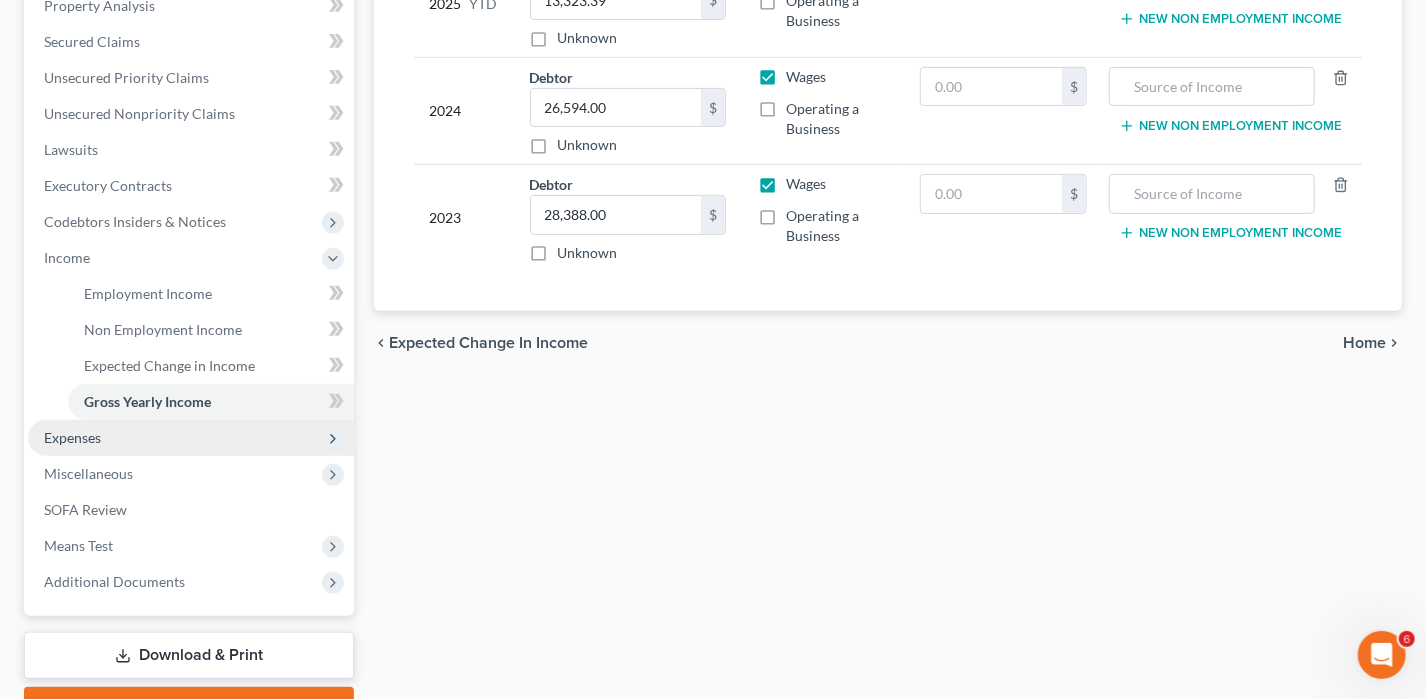 click on "Expenses" at bounding box center [191, 438] 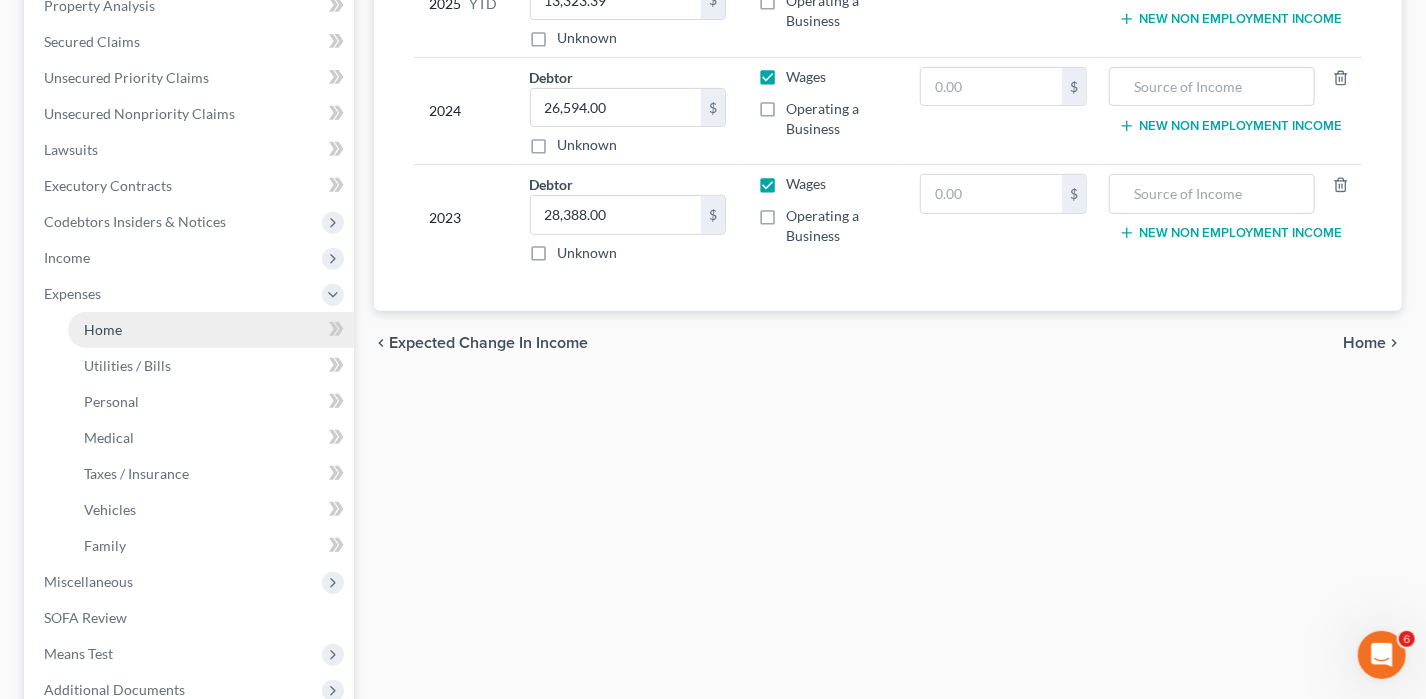 click on "Home" at bounding box center (211, 330) 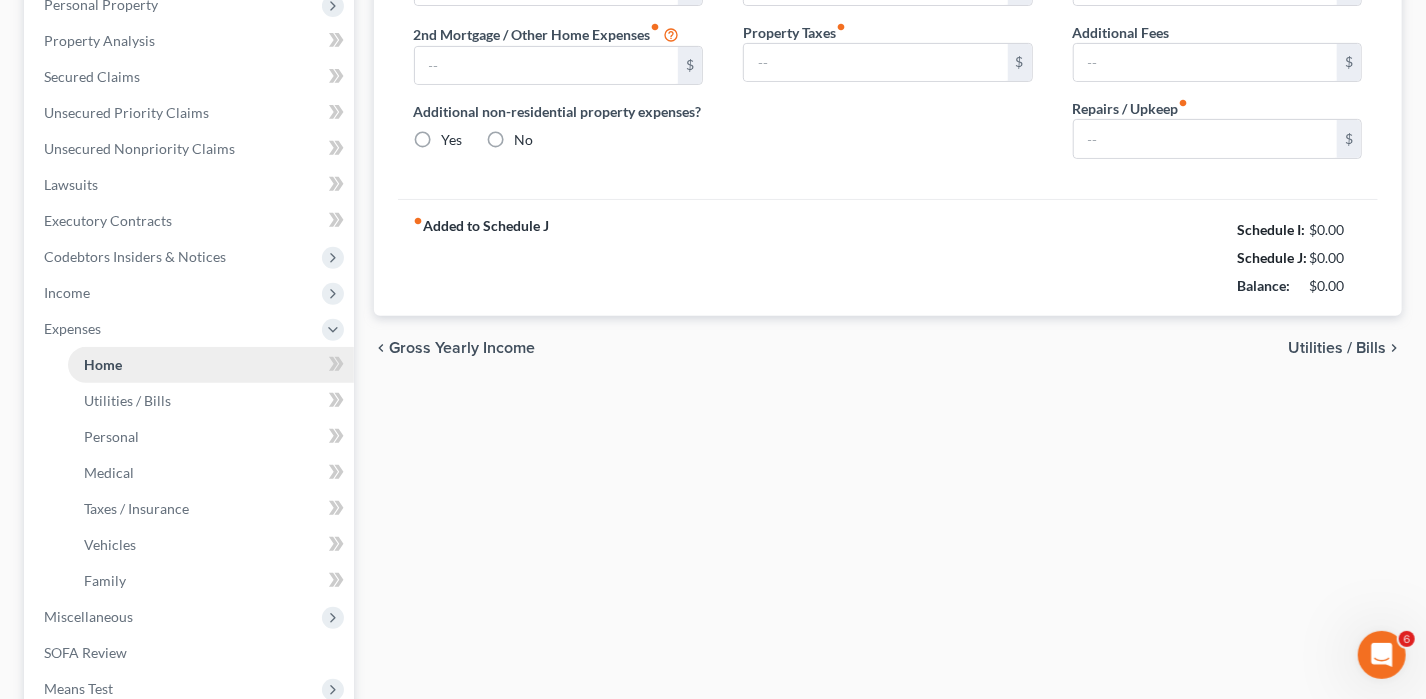 type on "389.00" 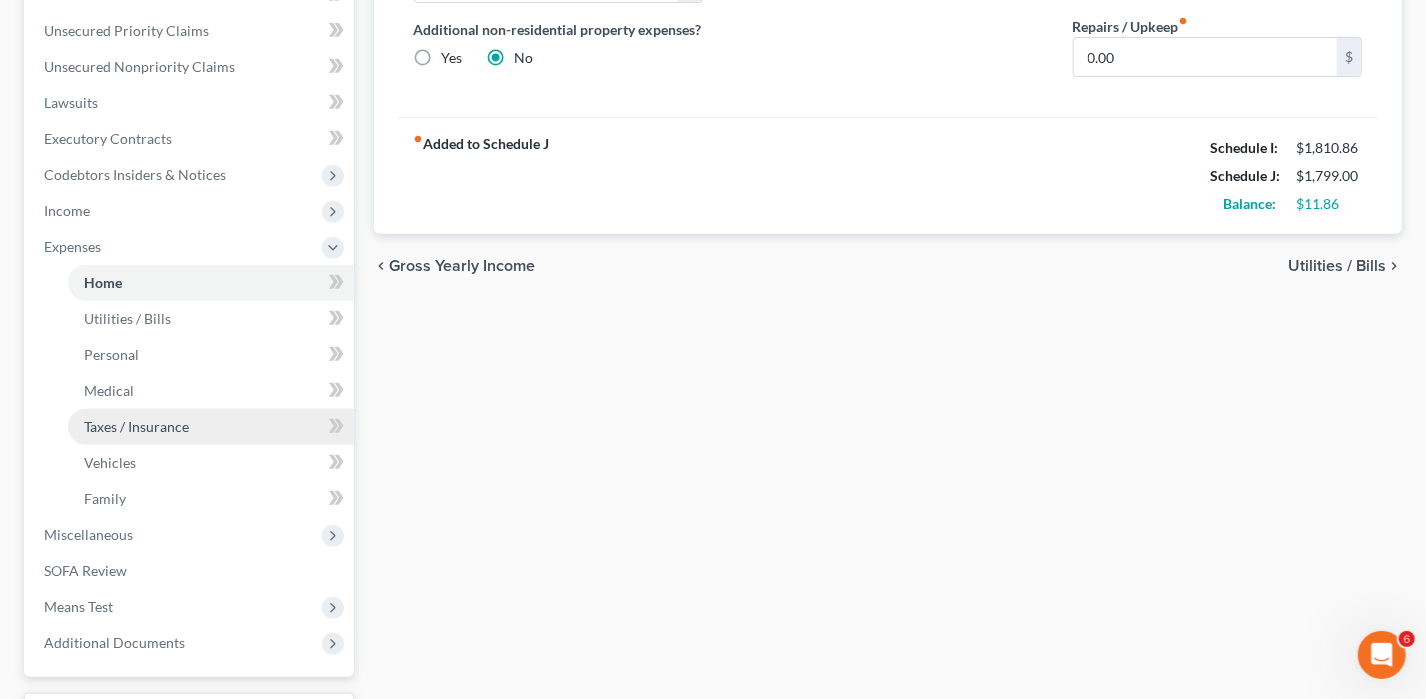 scroll, scrollTop: 412, scrollLeft: 0, axis: vertical 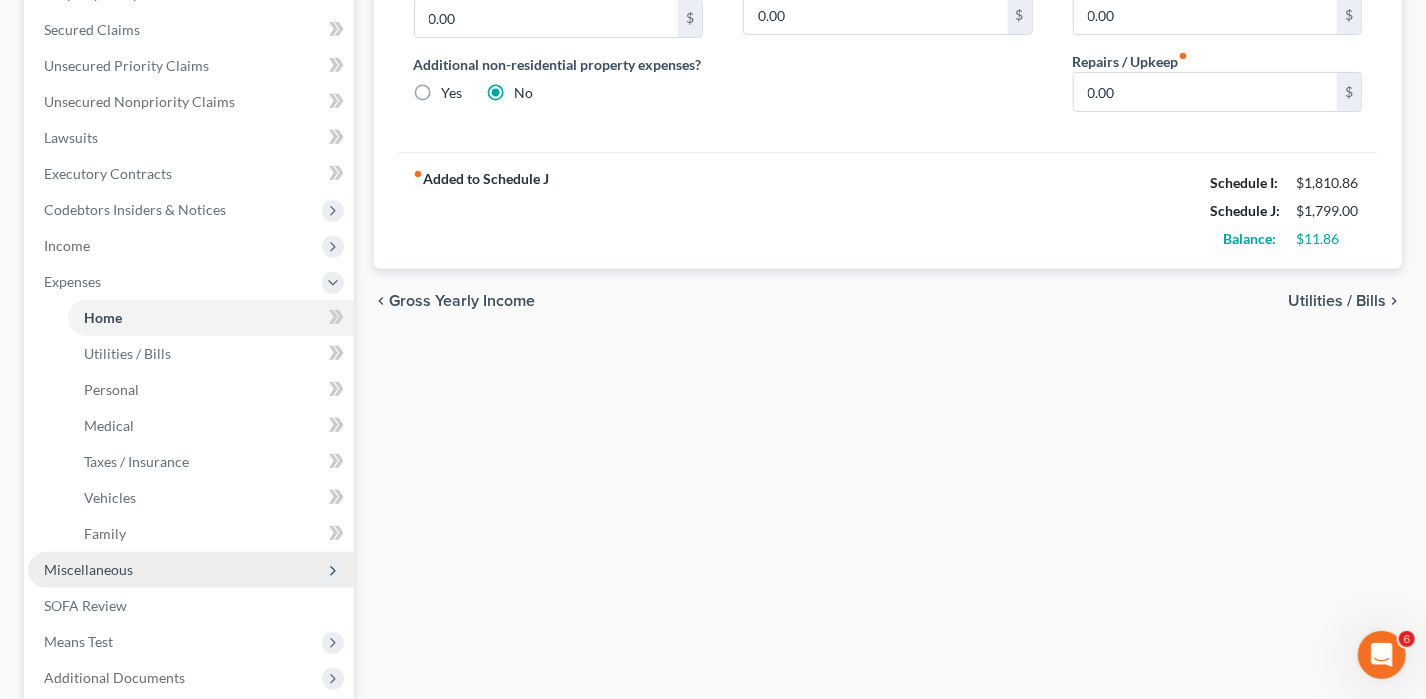 click on "Miscellaneous" at bounding box center (88, 569) 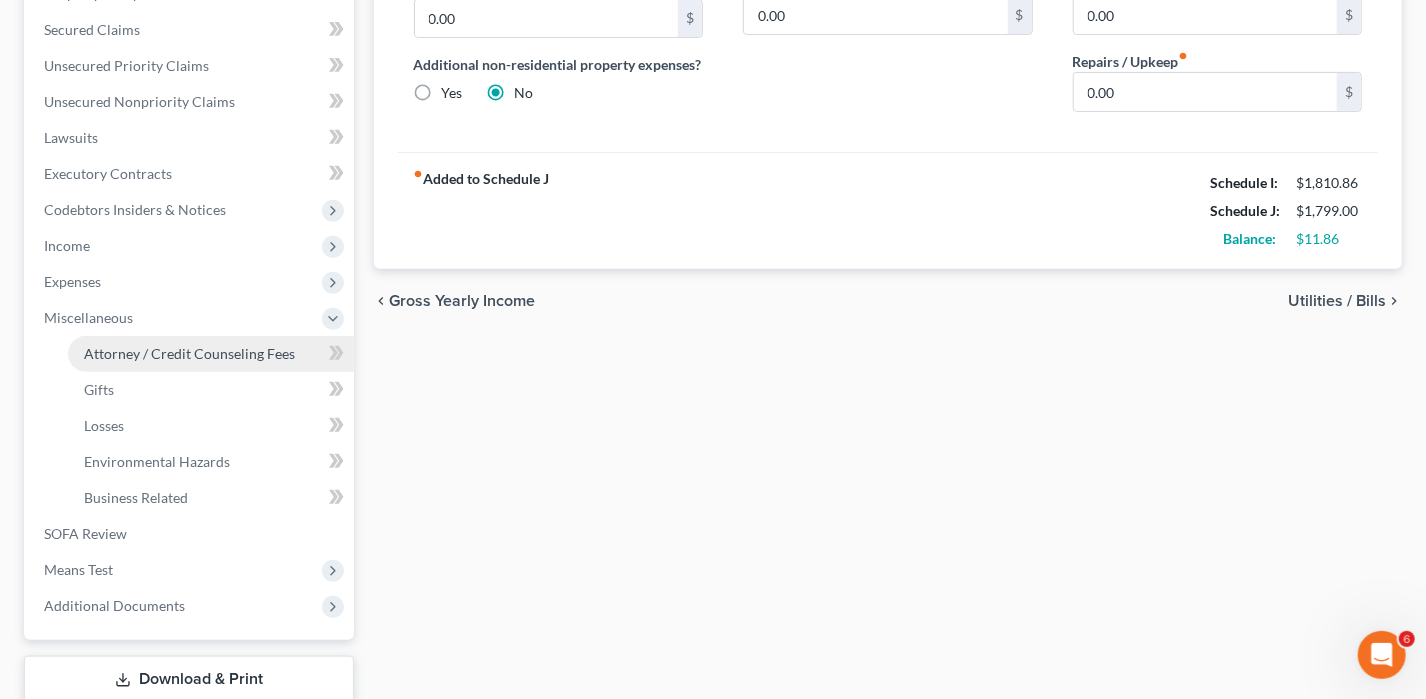 click on "Attorney / Credit Counseling Fees" at bounding box center [189, 353] 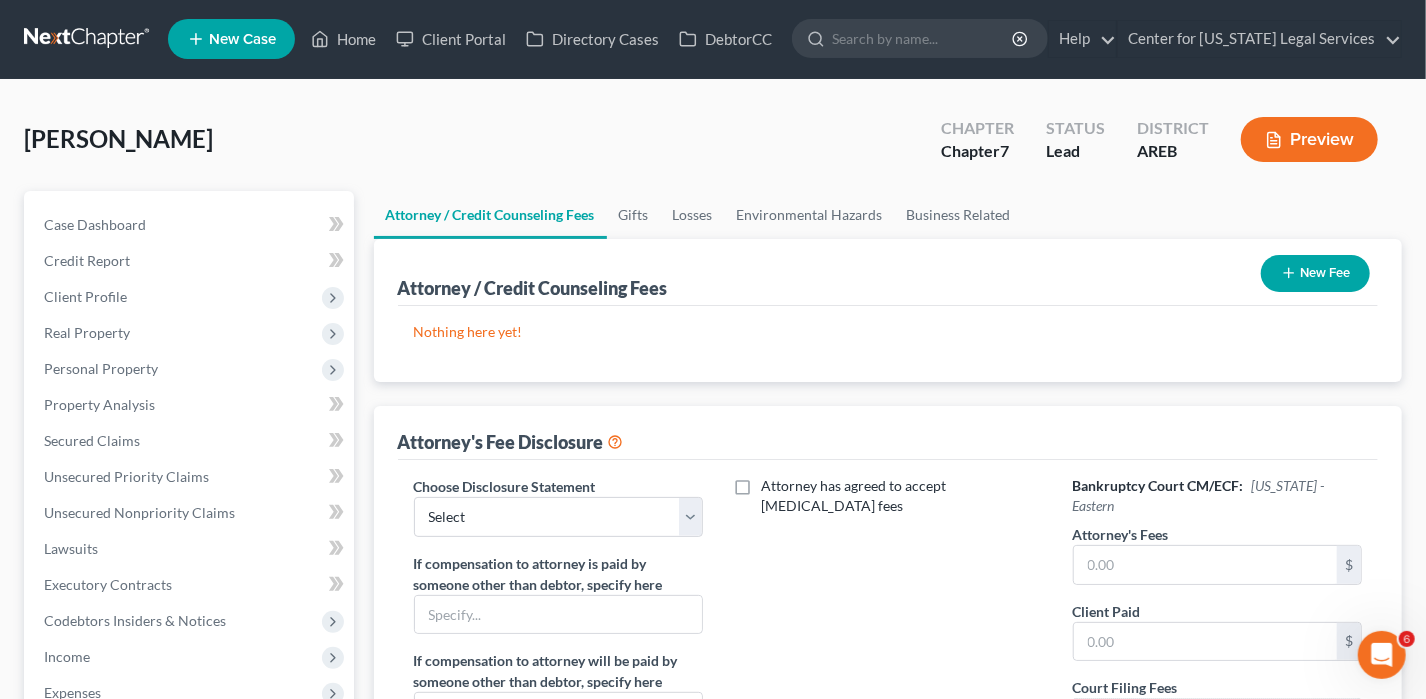 scroll, scrollTop: 0, scrollLeft: 0, axis: both 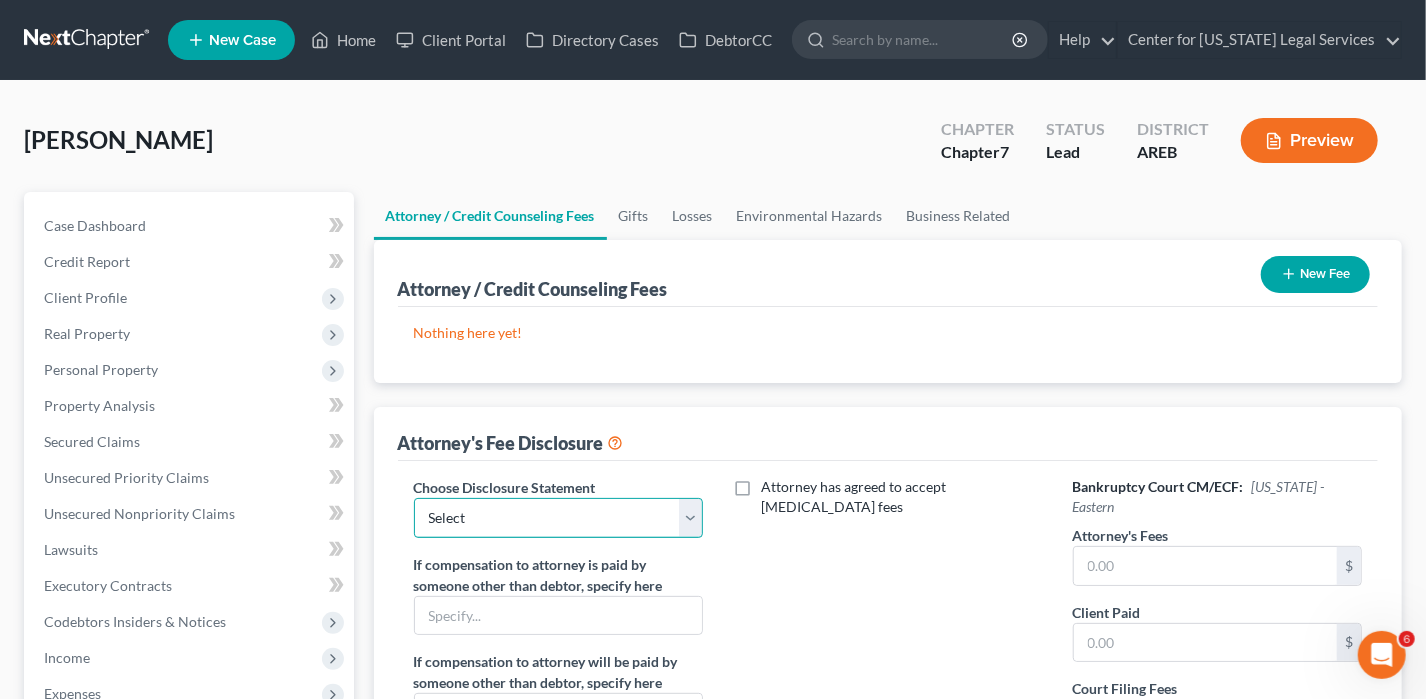 click on "Select Disclosure Disclosure" at bounding box center [559, 518] 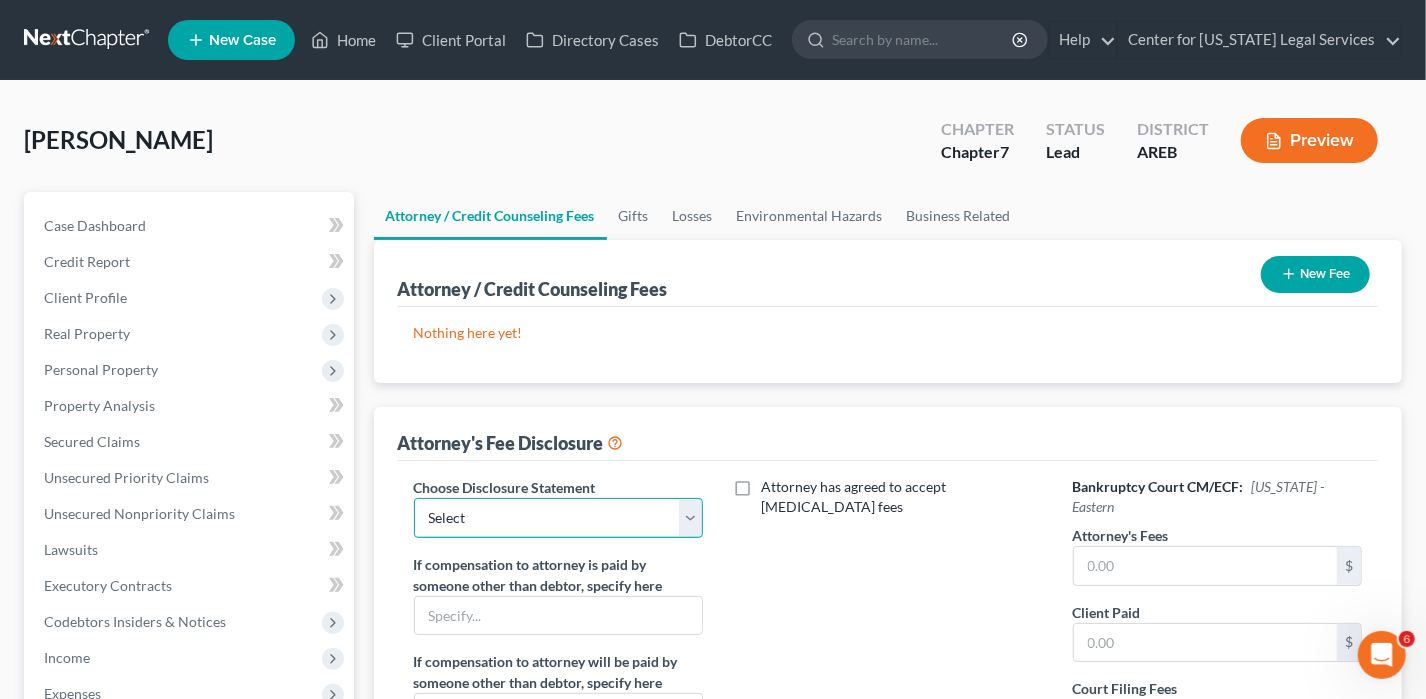 select on "0" 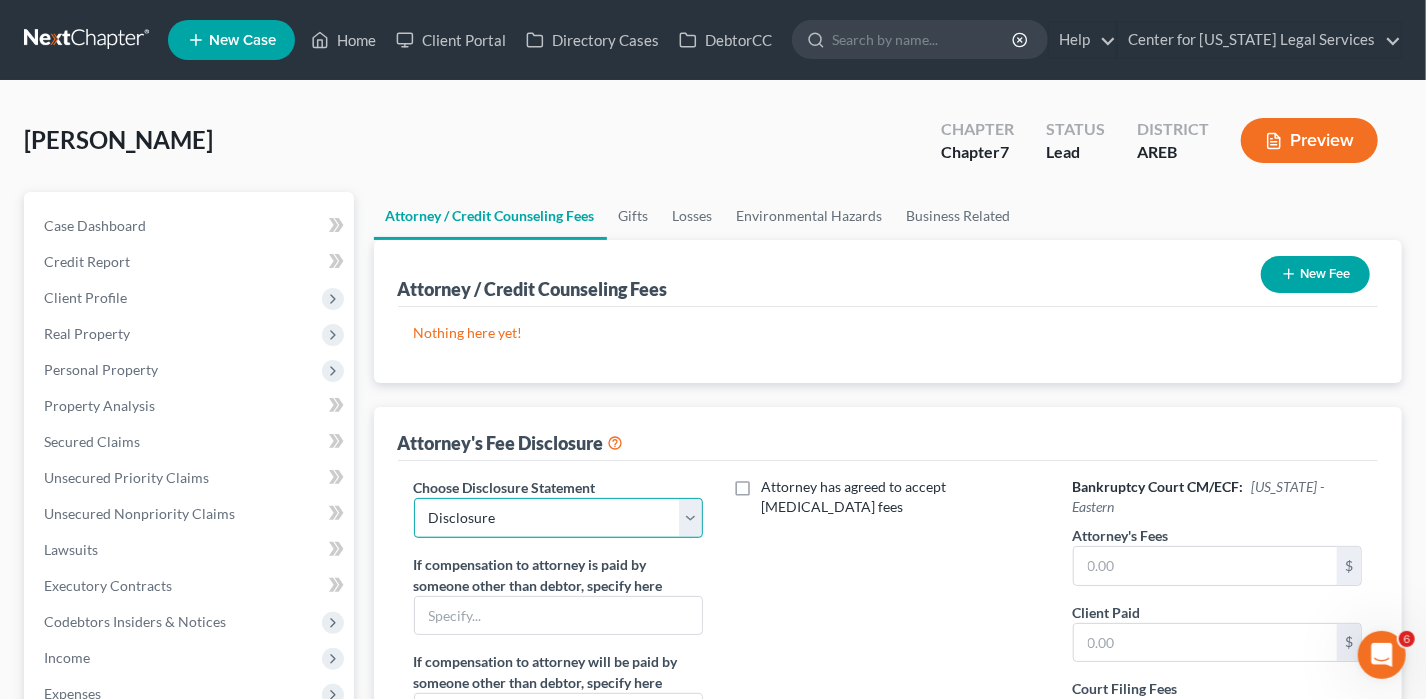 click on "Select Disclosure Disclosure" at bounding box center [559, 518] 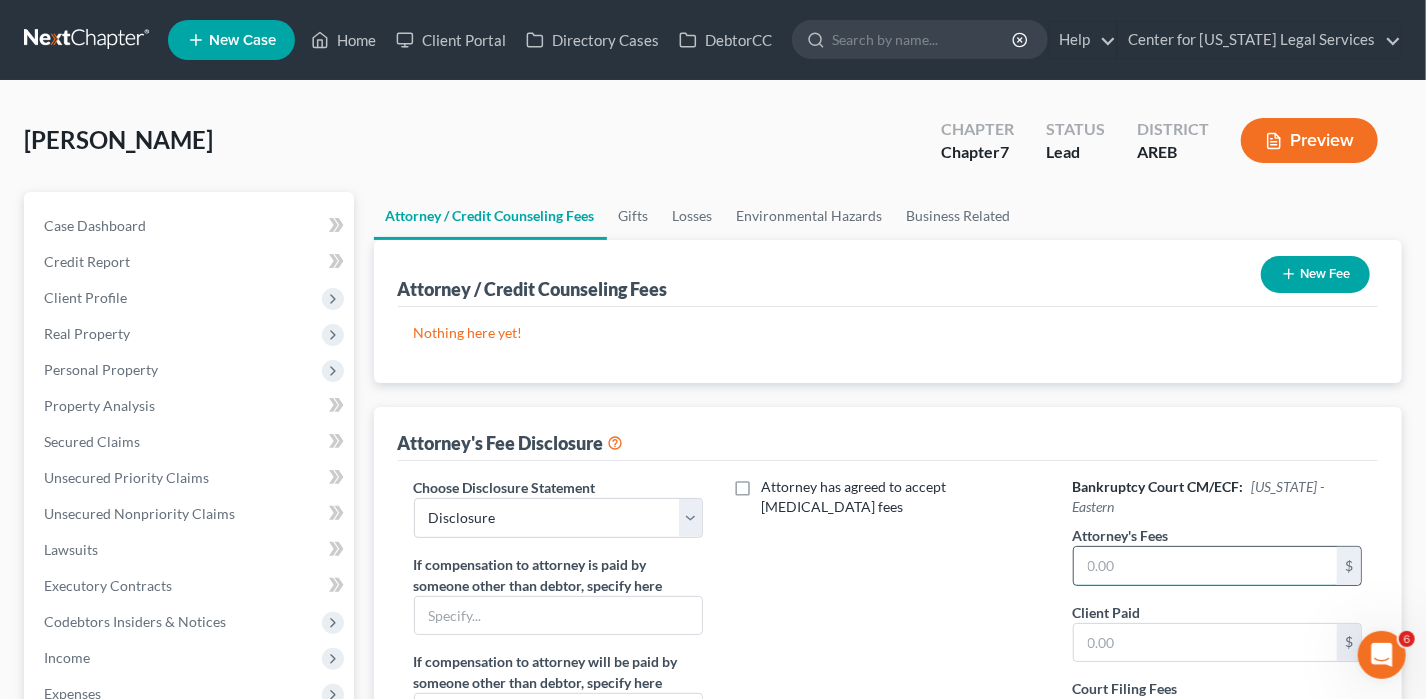 click at bounding box center (1206, 566) 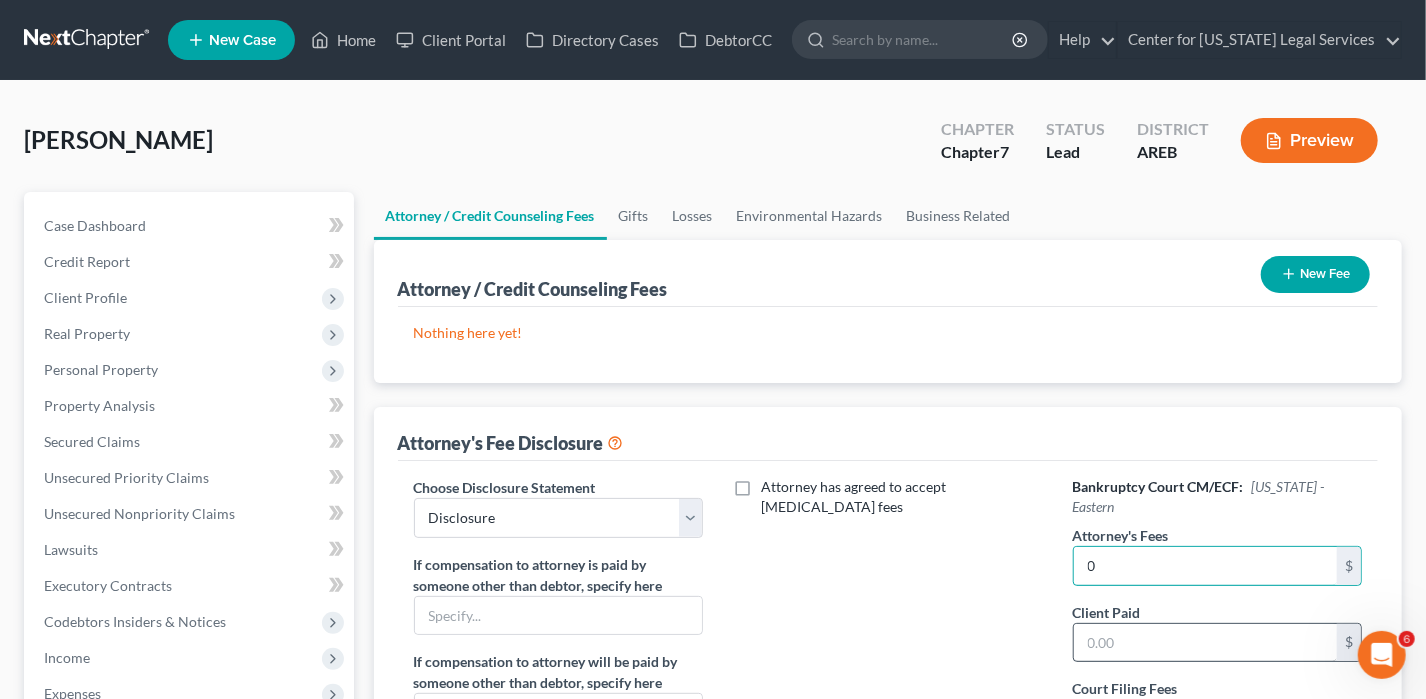 type on "0" 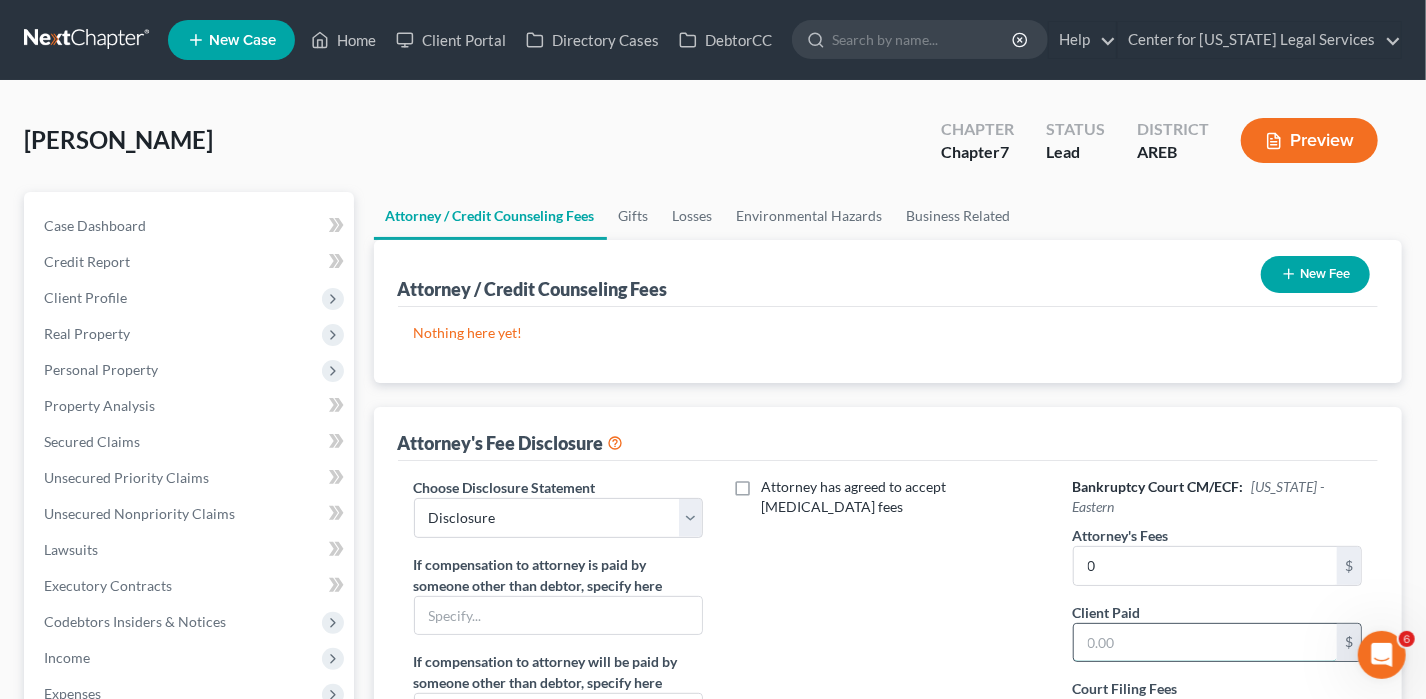 click at bounding box center (1206, 643) 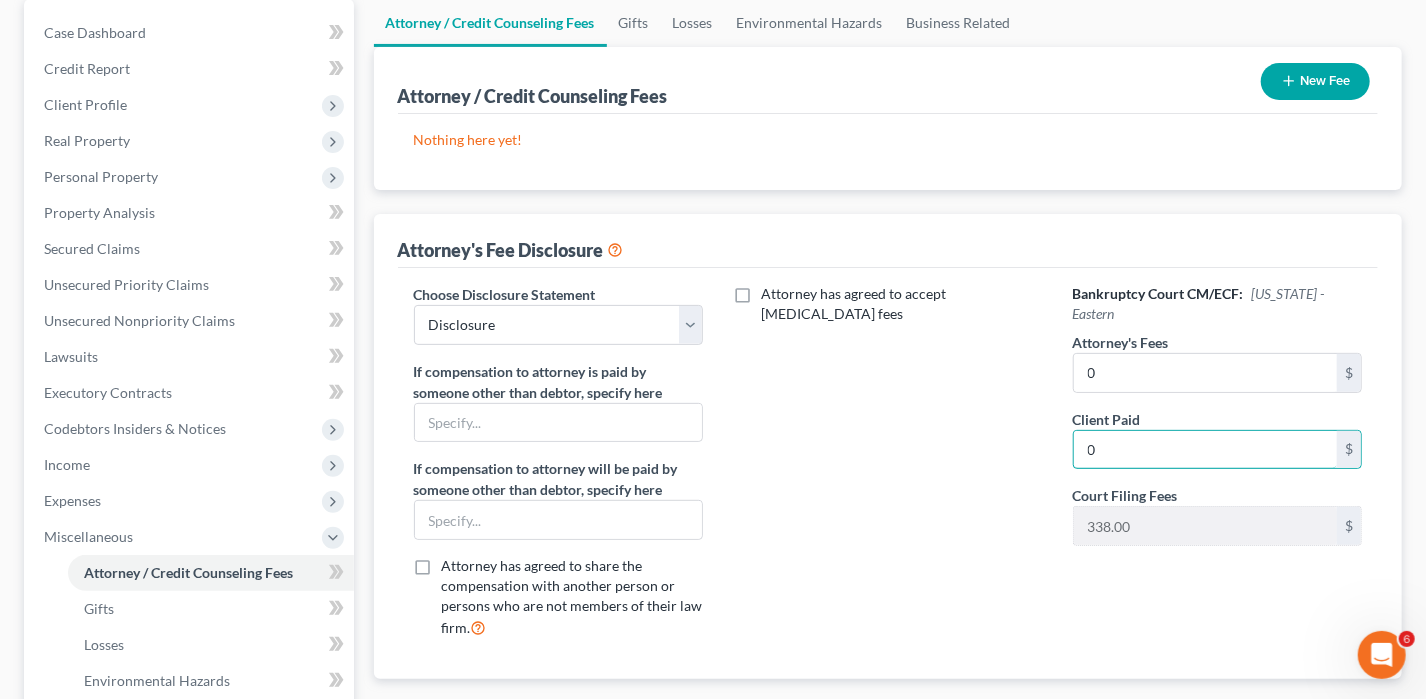 scroll, scrollTop: 400, scrollLeft: 0, axis: vertical 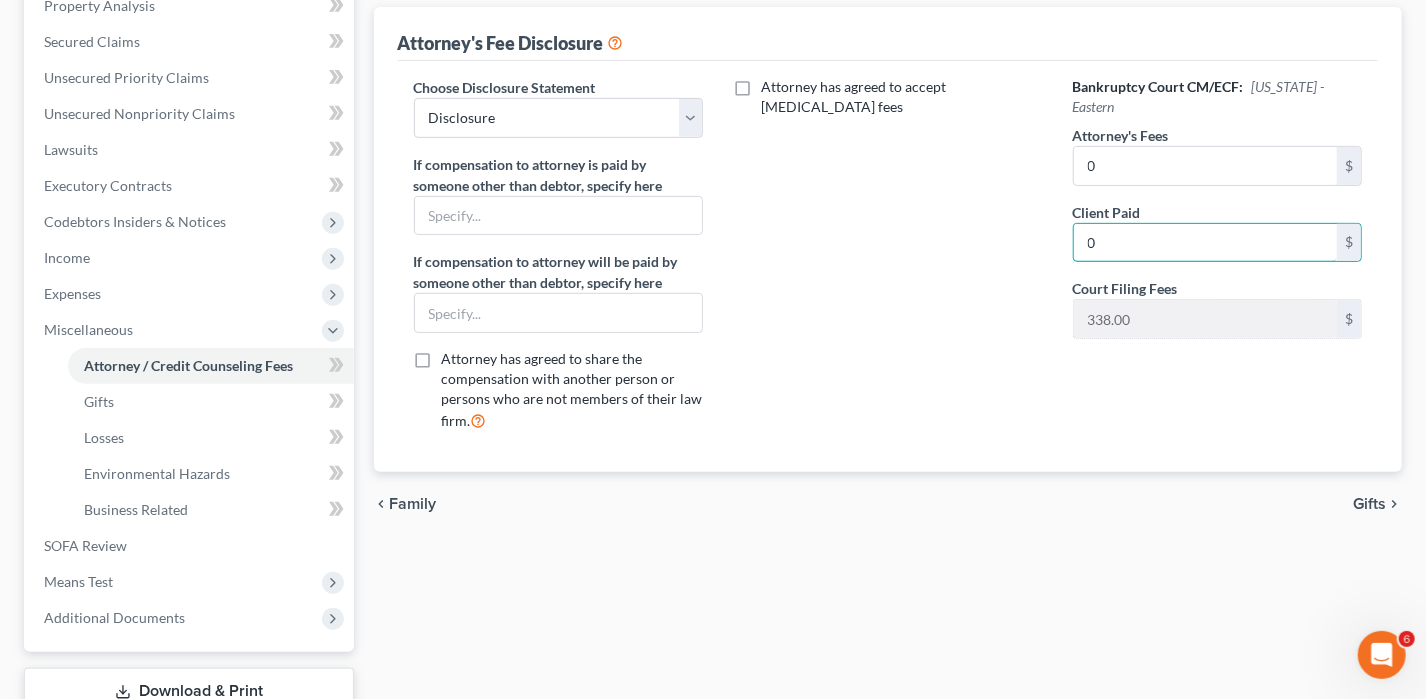 type on "0" 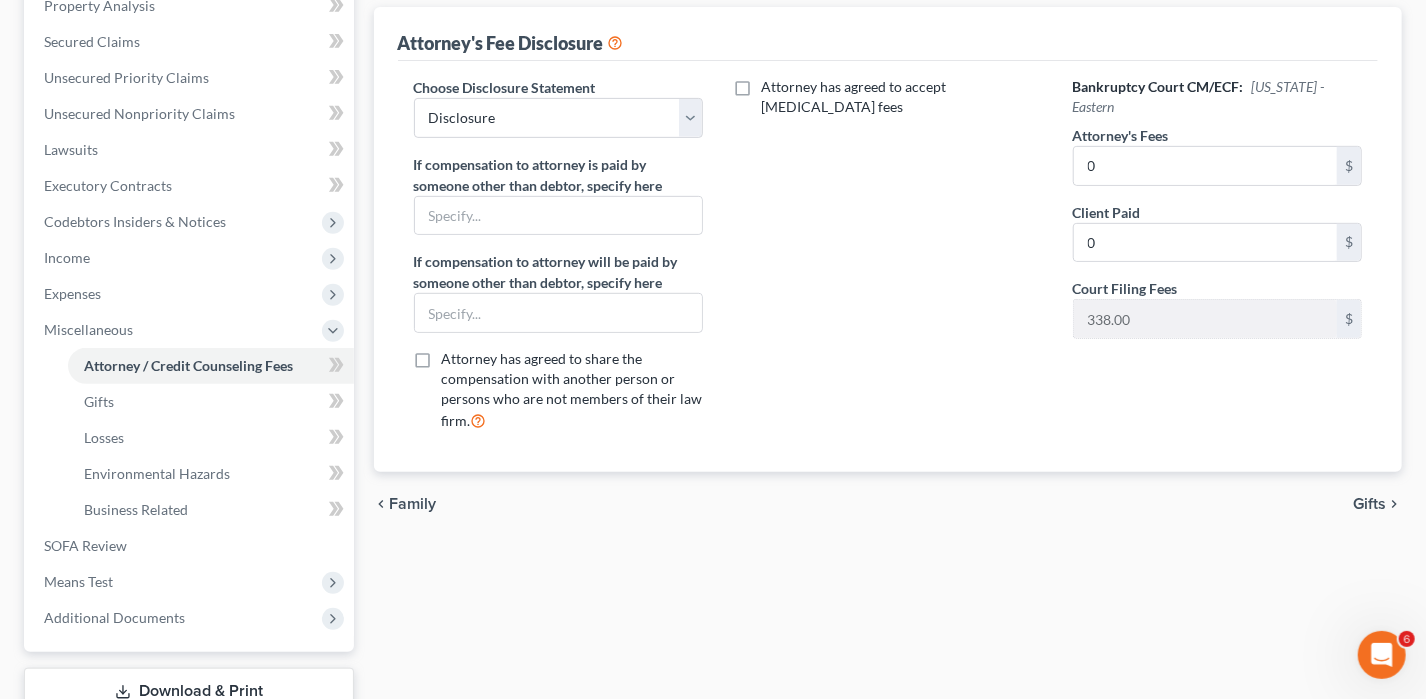 click on "Gifts" at bounding box center [1369, 504] 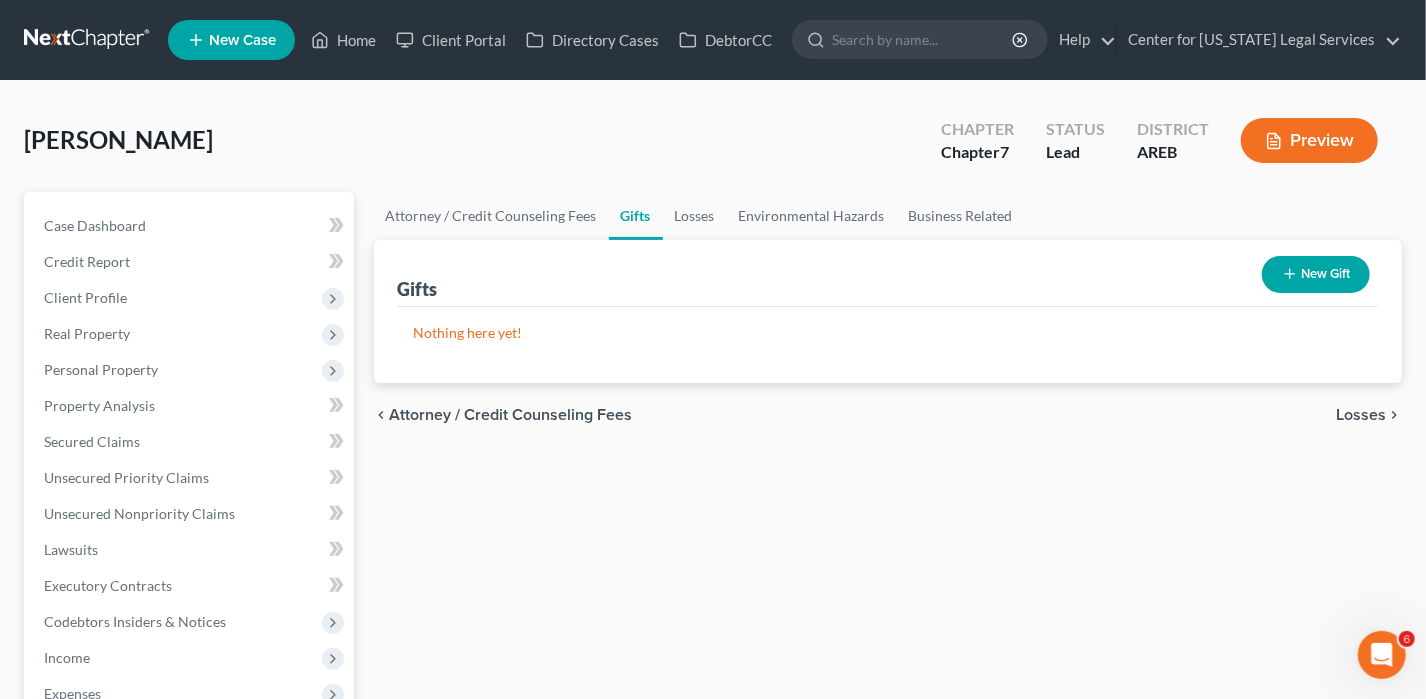 scroll, scrollTop: 0, scrollLeft: 0, axis: both 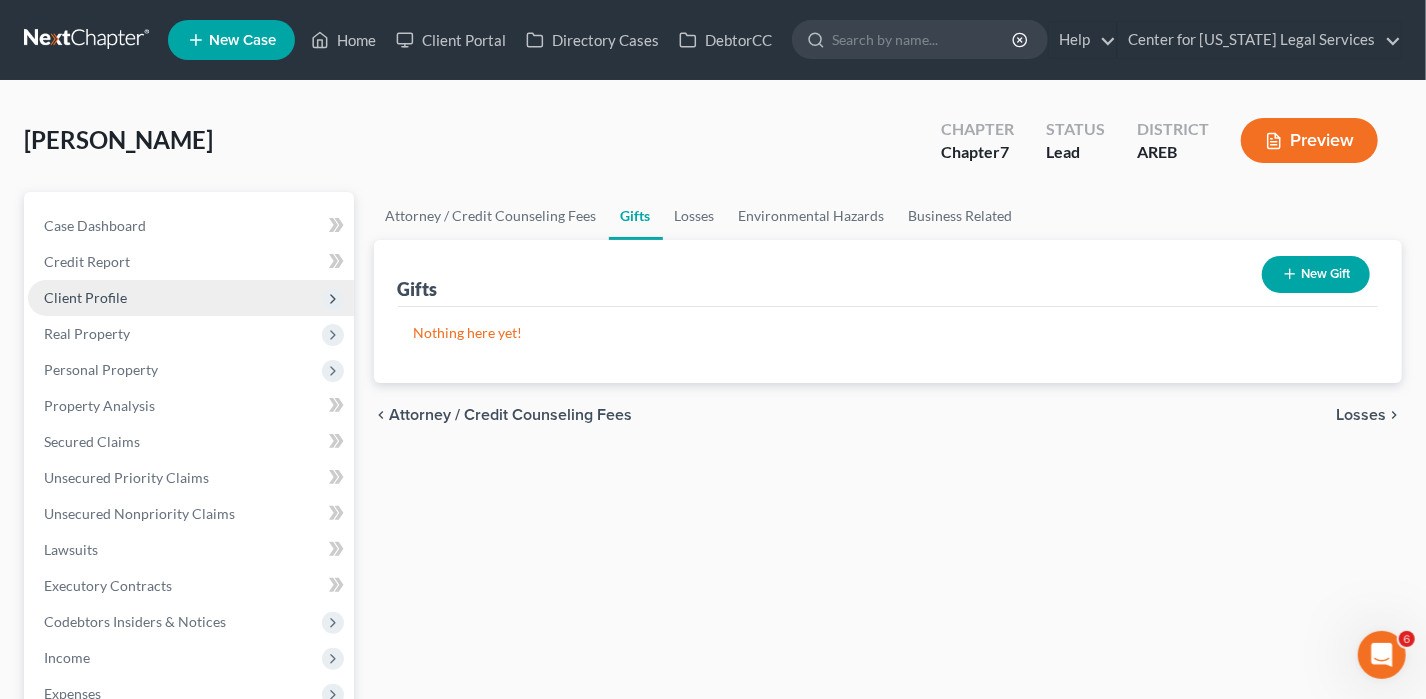 click on "Client Profile" at bounding box center (191, 298) 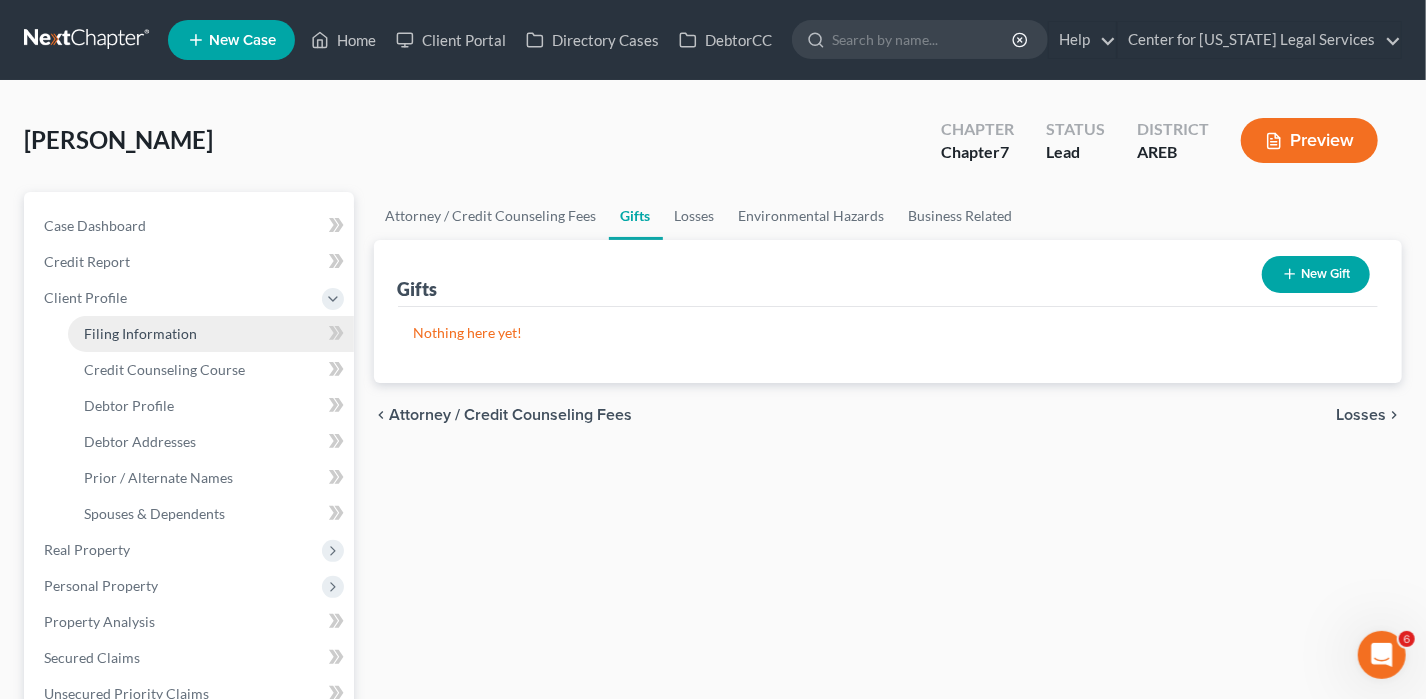 click on "Filing Information" at bounding box center (140, 333) 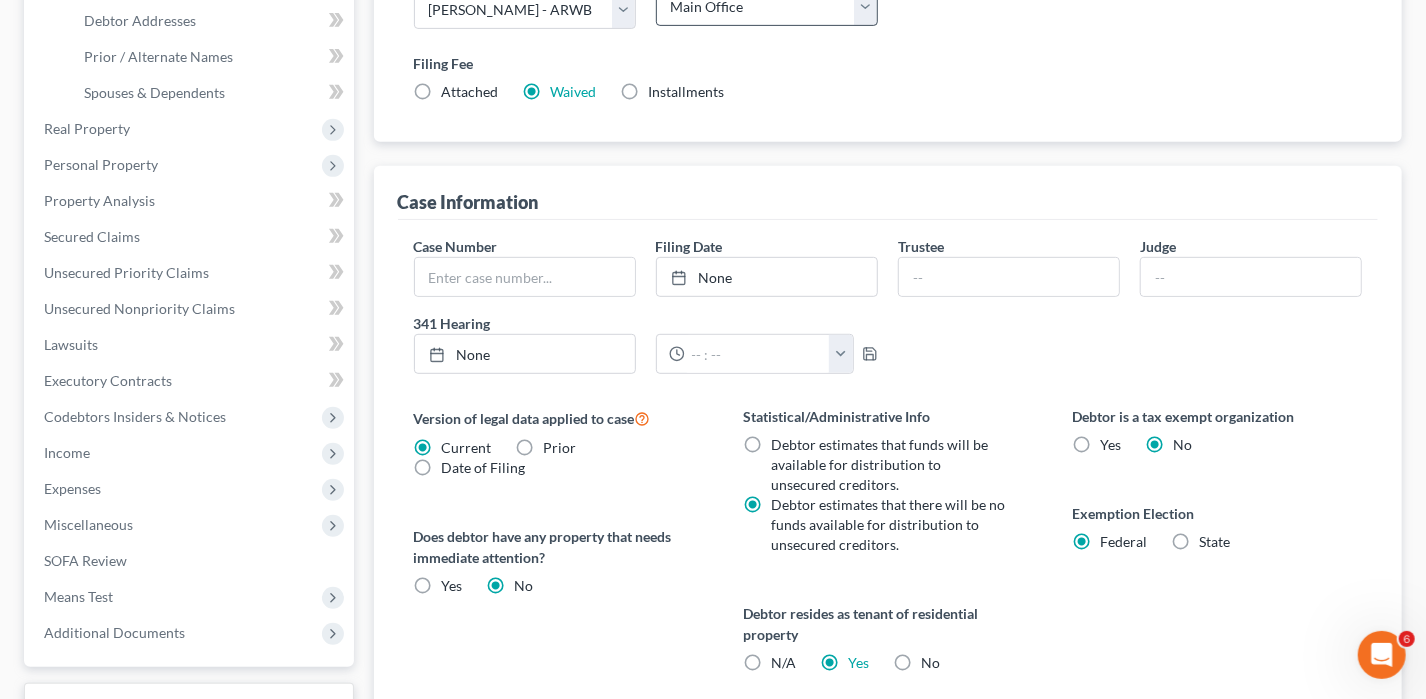 scroll, scrollTop: 396, scrollLeft: 0, axis: vertical 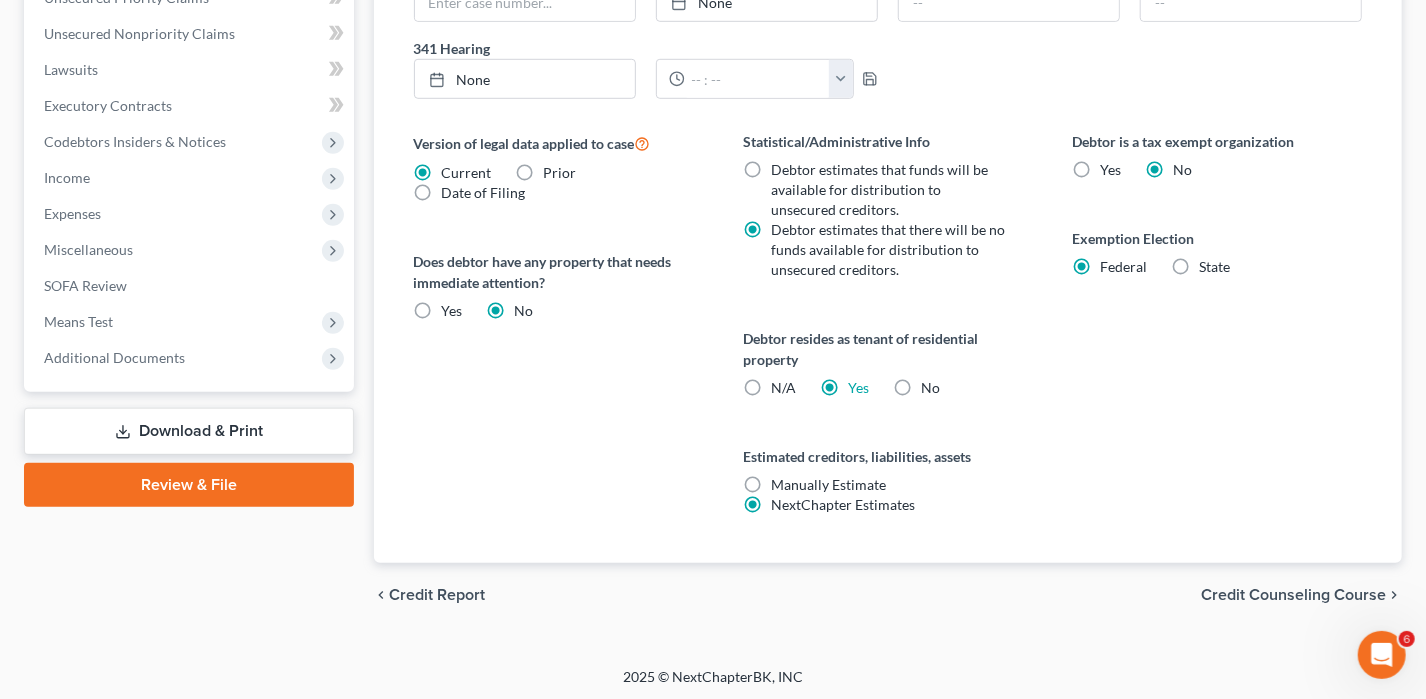 click on "Download & Print" at bounding box center (189, 431) 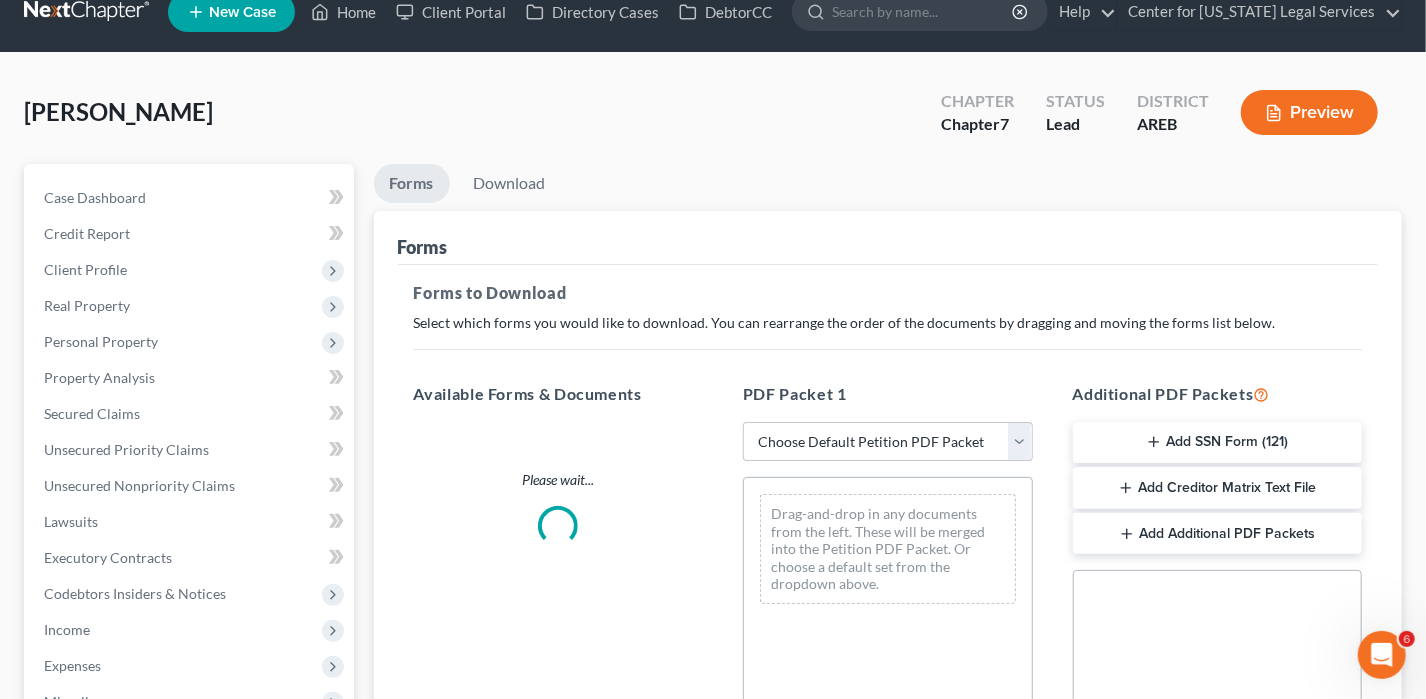 scroll, scrollTop: 0, scrollLeft: 0, axis: both 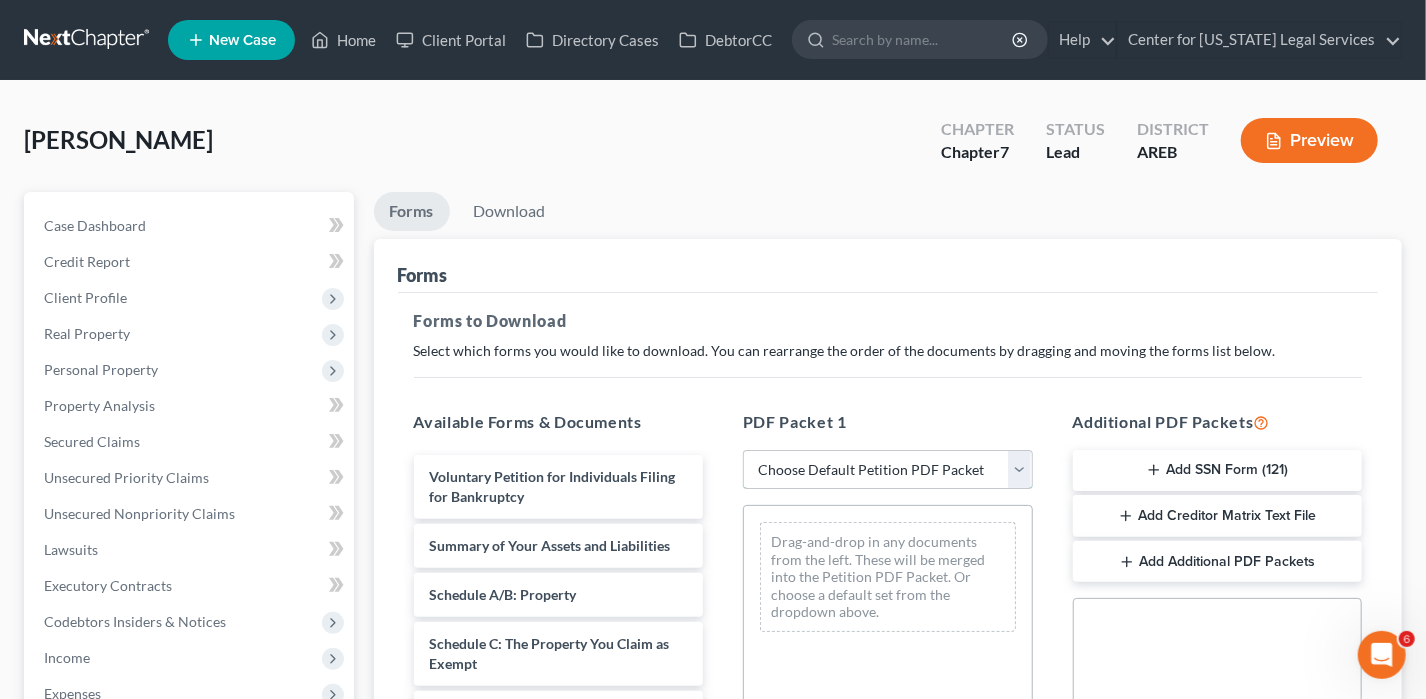 click on "Choose Default Petition PDF Packet Complete Bankruptcy Petition (all forms and schedules) Emergency Filing Forms (Petition and Creditor List Only) Amended Forms Signature Pages Only complete ch 7 file DC - chapter 7 template 202007.21 amend non prior unsec creditors" at bounding box center [888, 470] 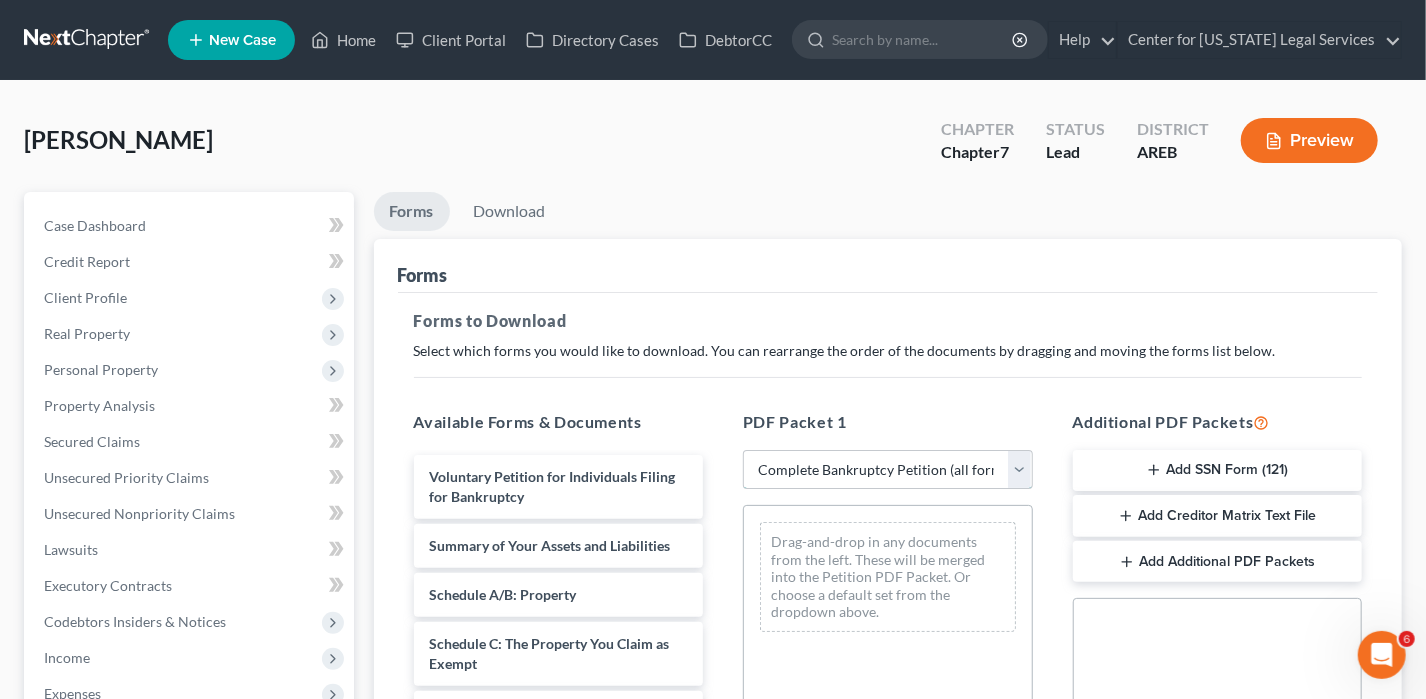click on "Choose Default Petition PDF Packet Complete Bankruptcy Petition (all forms and schedules) Emergency Filing Forms (Petition and Creditor List Only) Amended Forms Signature Pages Only complete ch 7 file DC - chapter 7 template 202007.21 amend non prior unsec creditors" at bounding box center [888, 470] 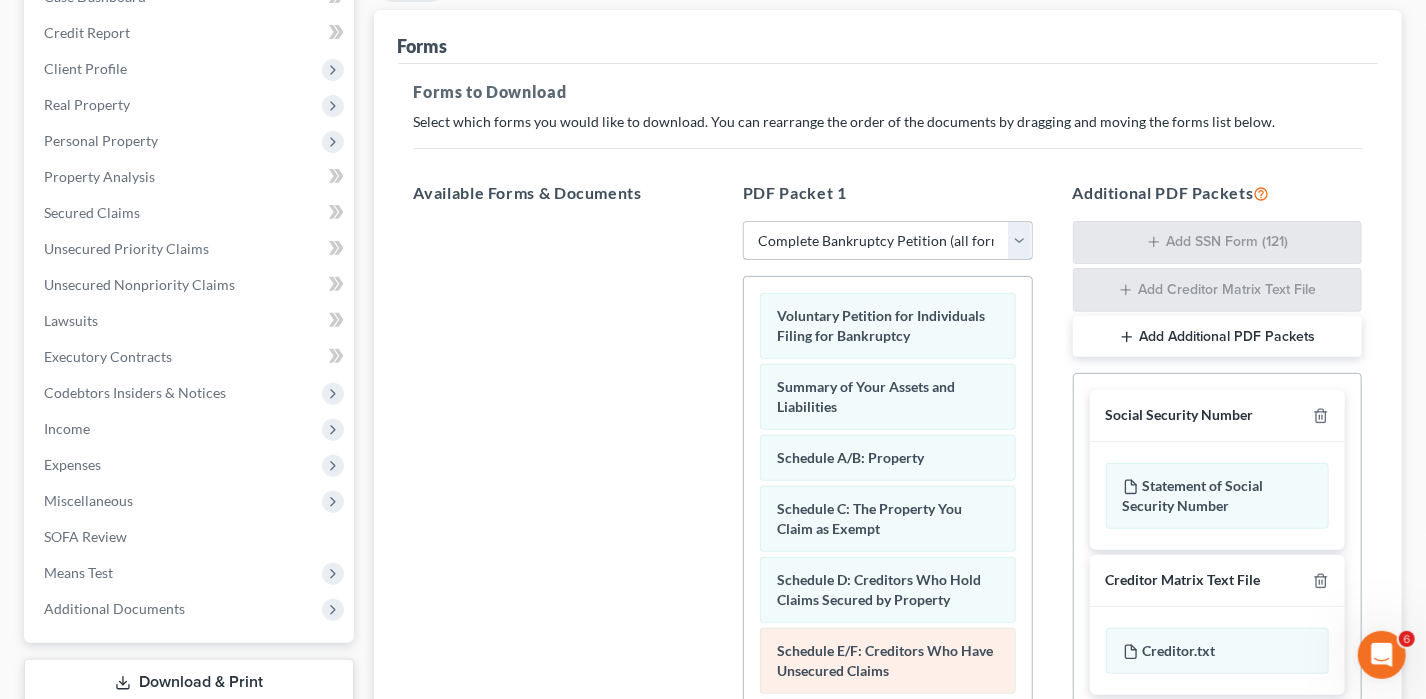 scroll, scrollTop: 500, scrollLeft: 0, axis: vertical 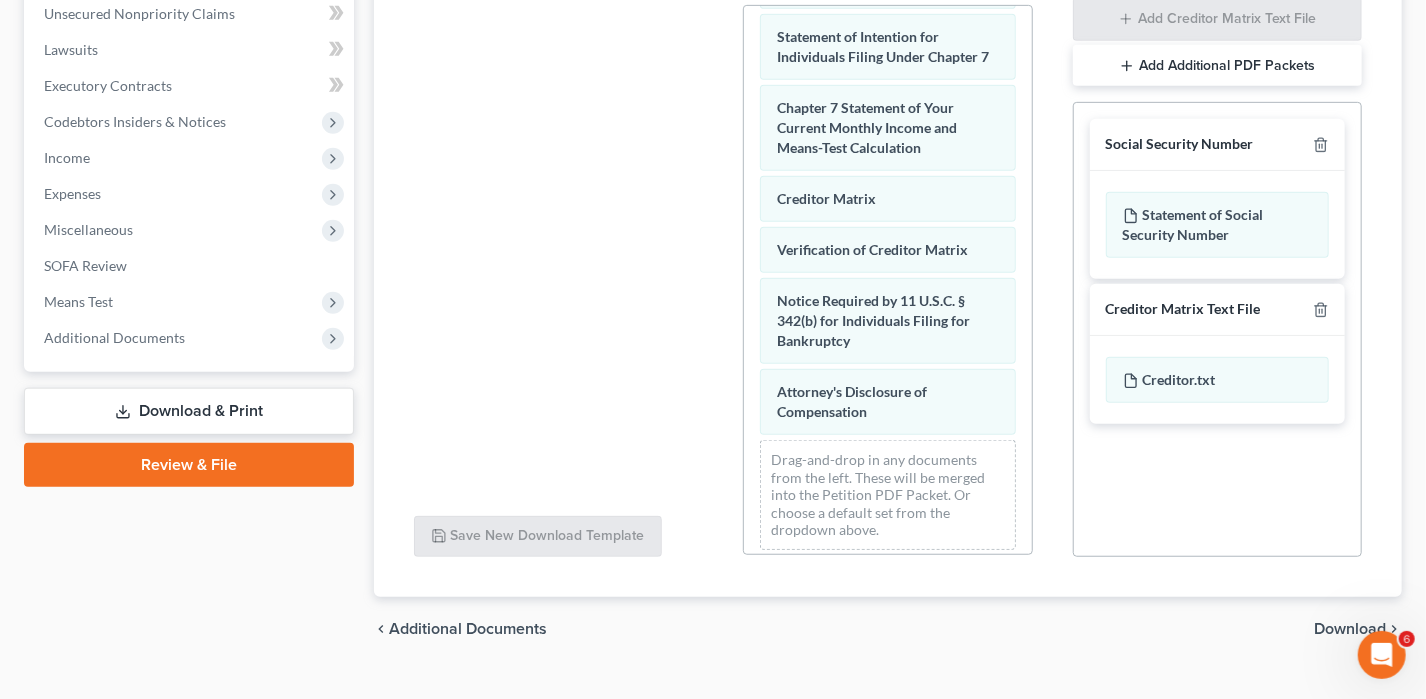 click on "Download" at bounding box center (1350, 629) 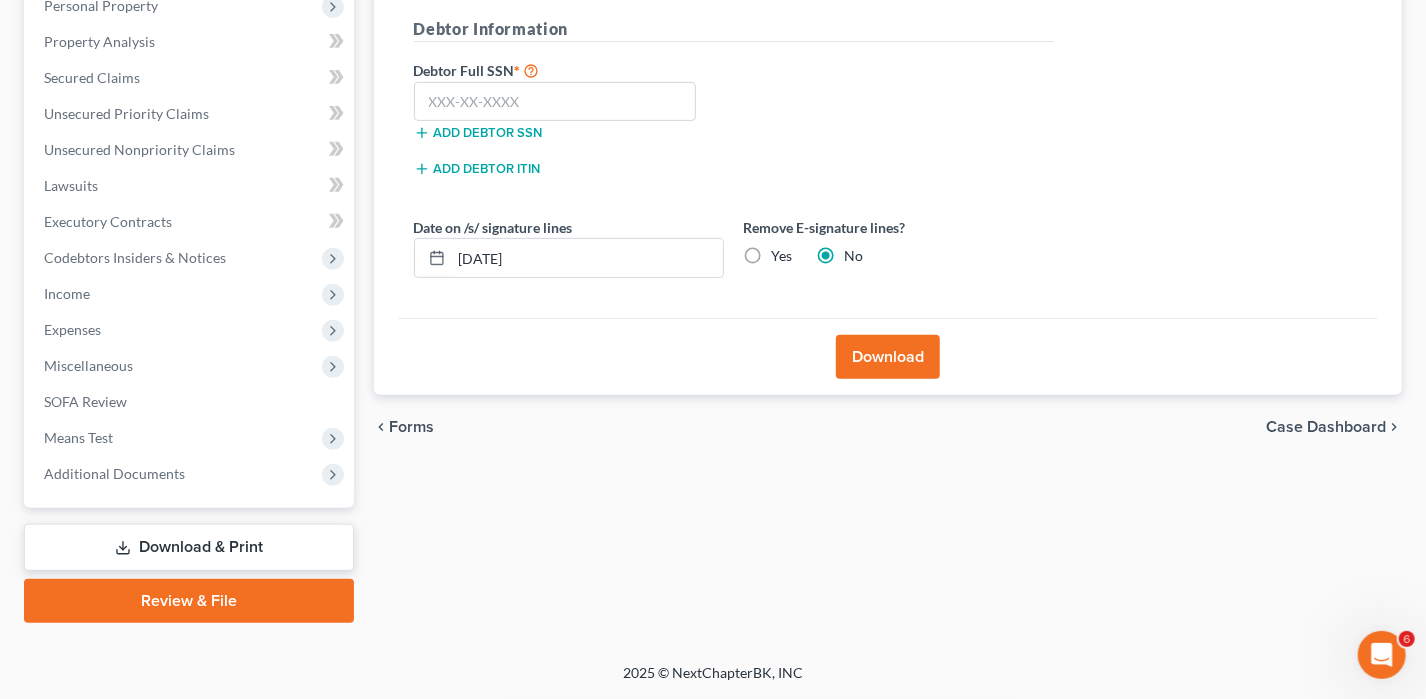 scroll, scrollTop: 360, scrollLeft: 0, axis: vertical 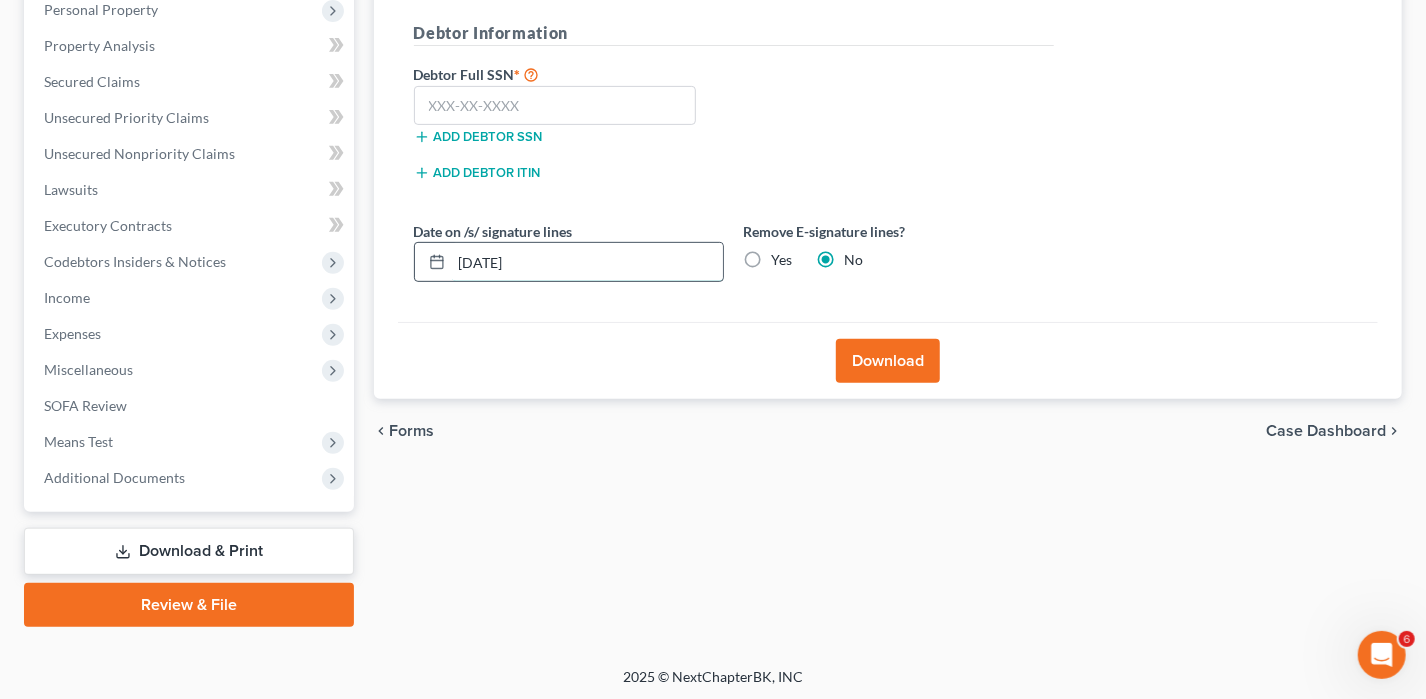click on "[DATE]" at bounding box center [587, 262] 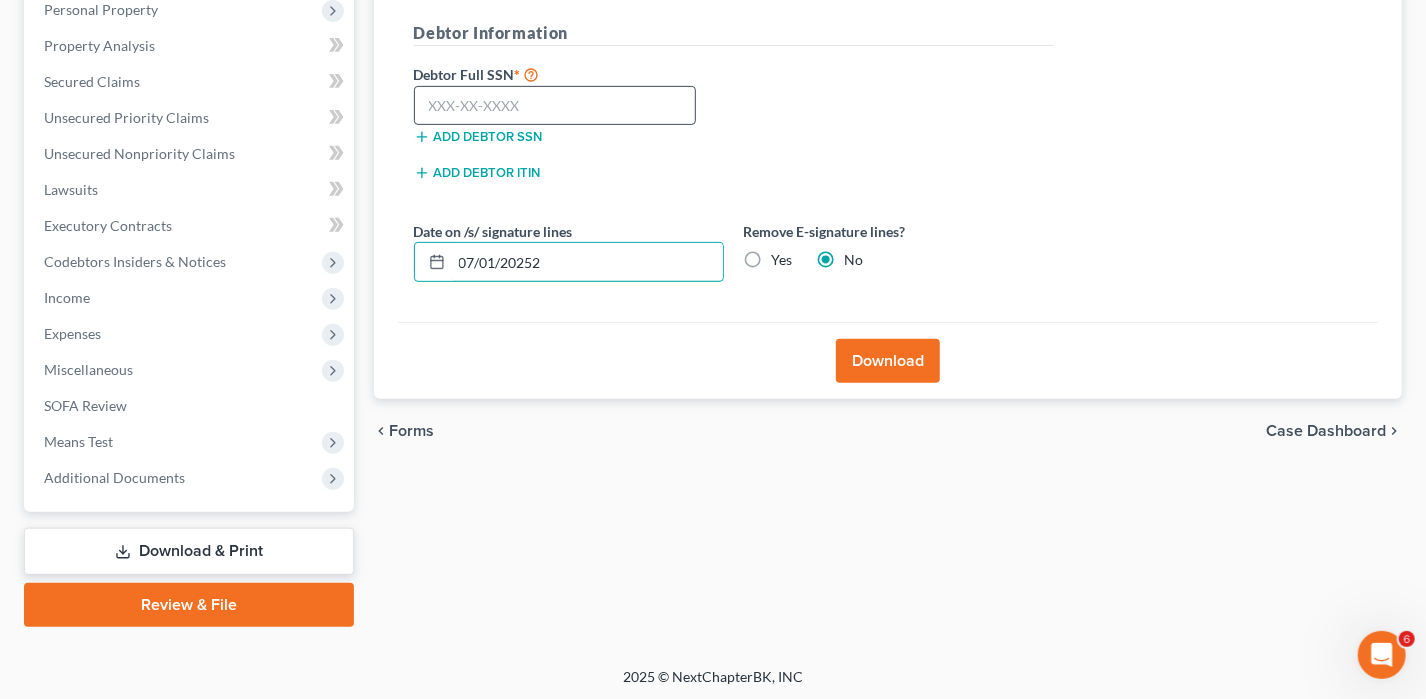 type on "07/01/20252" 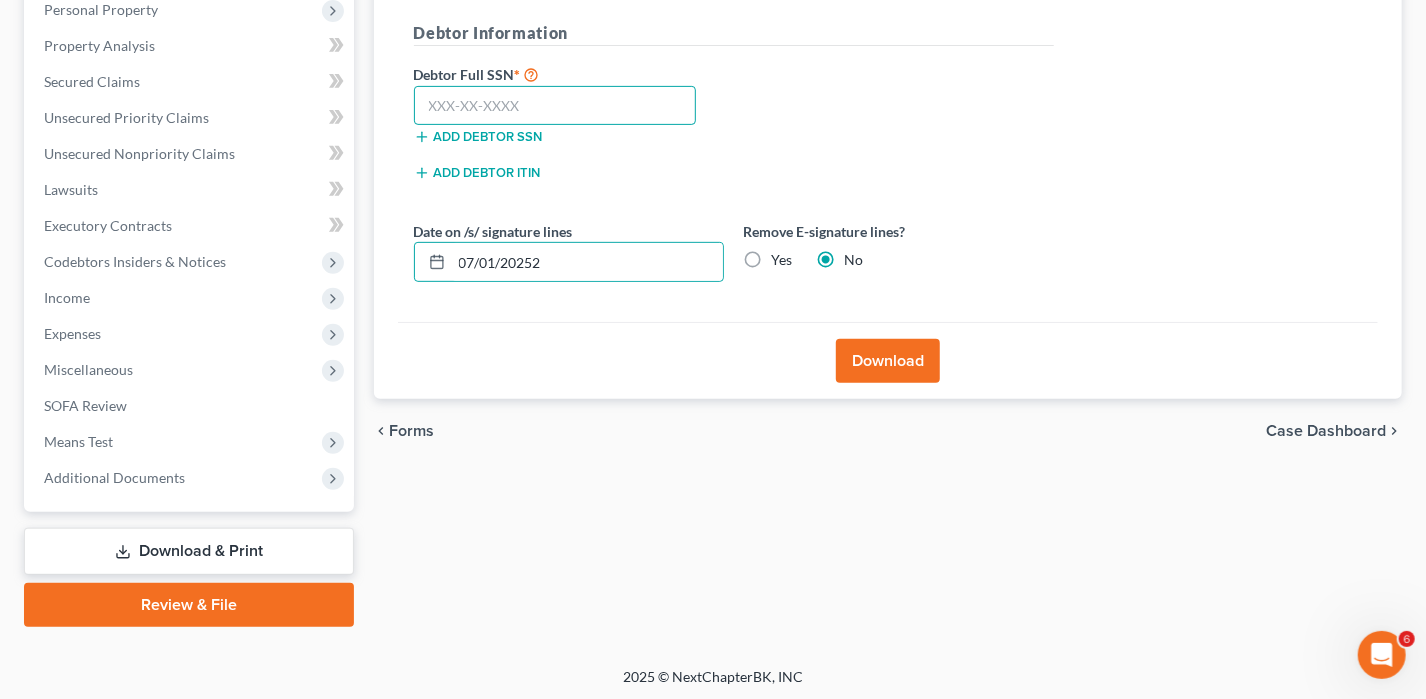 click at bounding box center [555, 106] 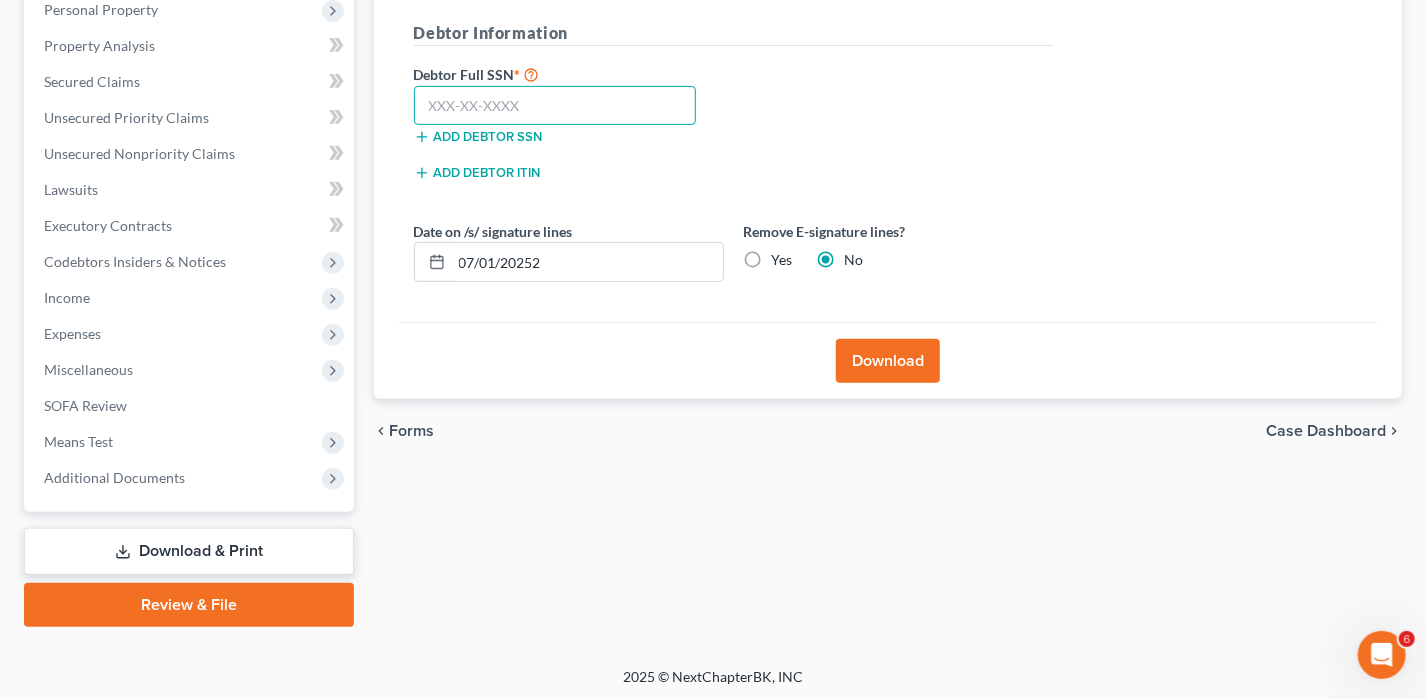 click at bounding box center (555, 106) 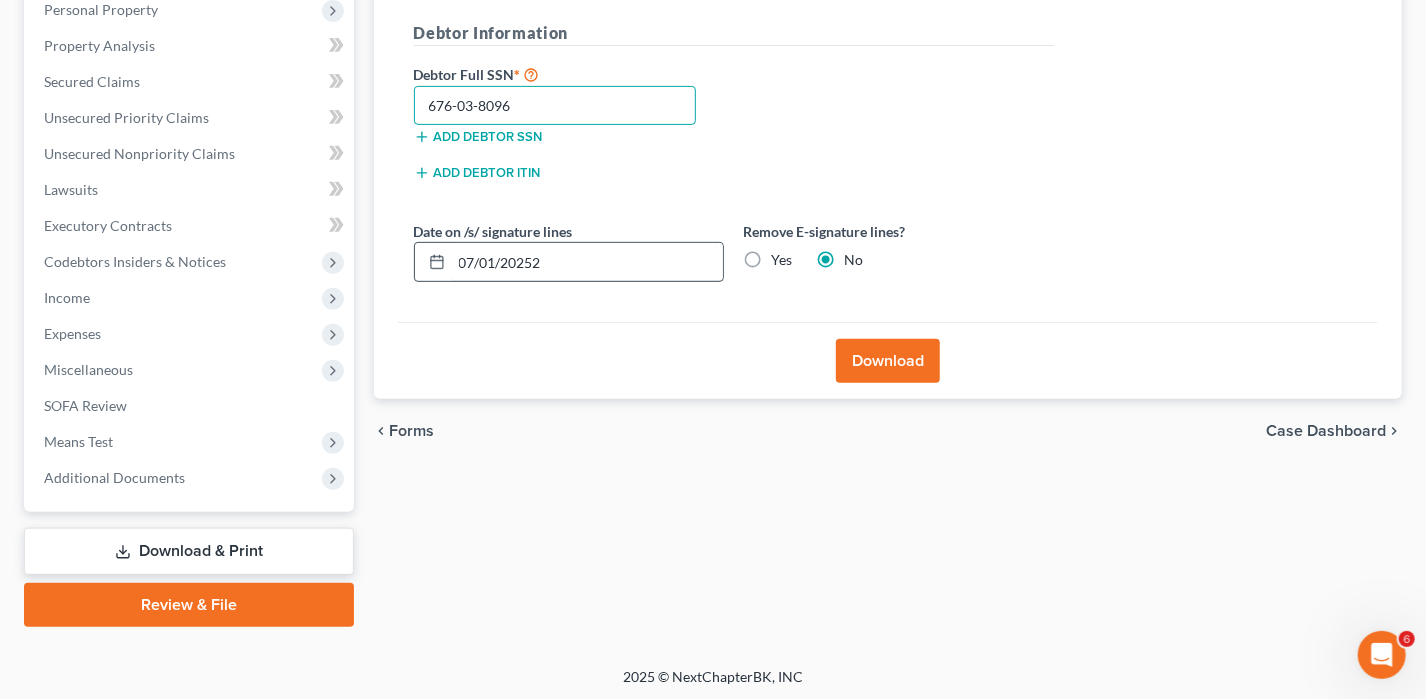 type on "676-03-8096" 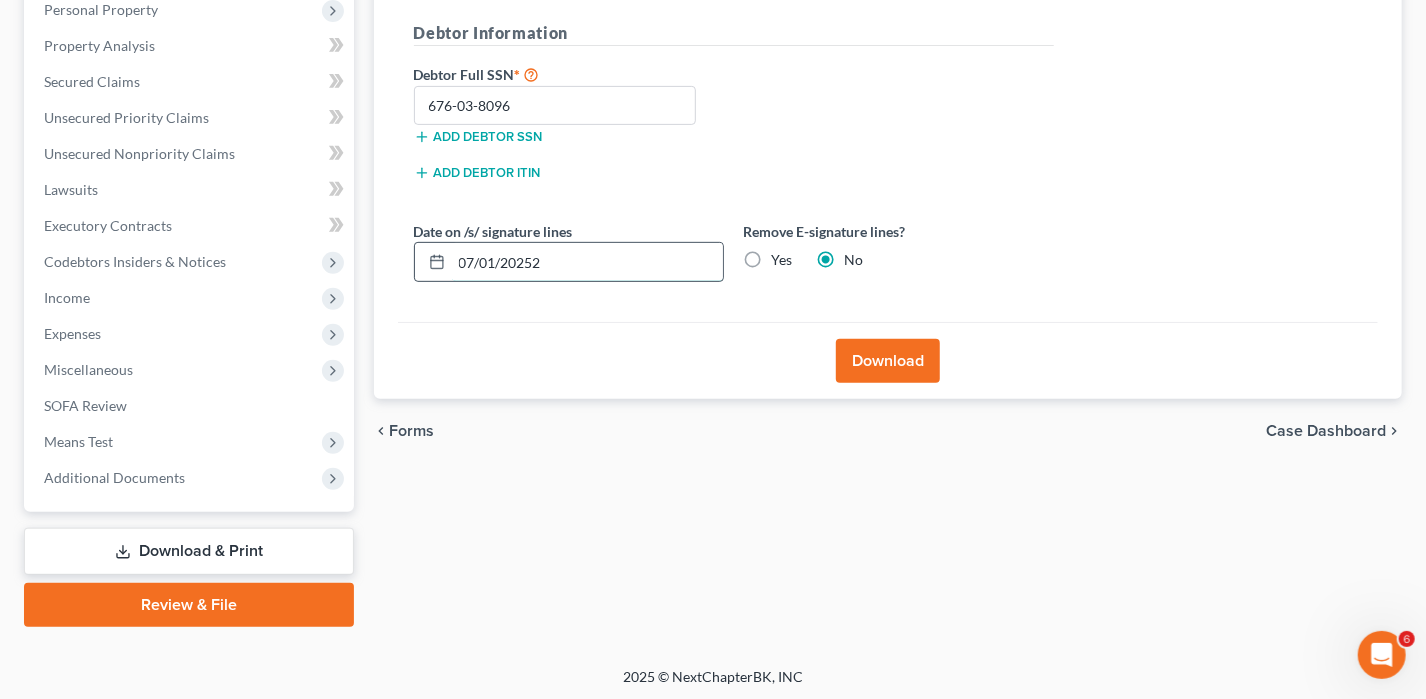 click on "07/01/20252" at bounding box center [587, 262] 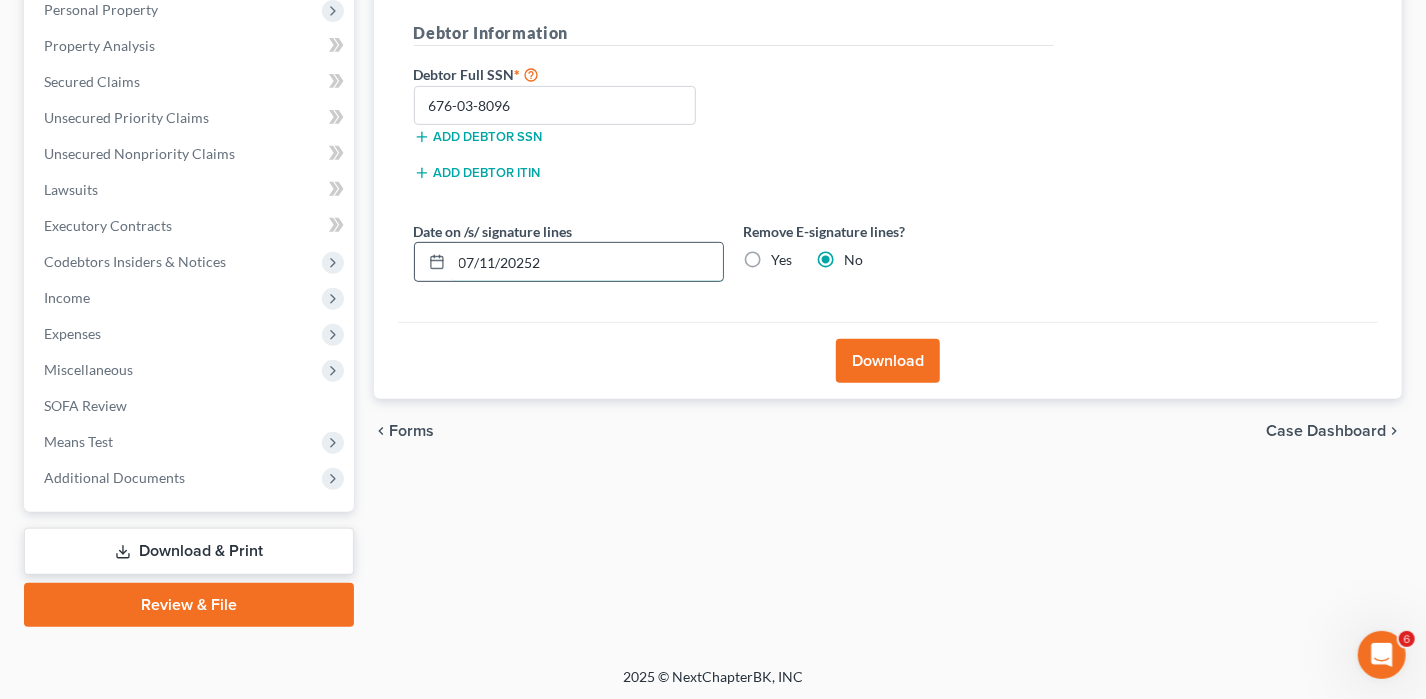 click on "07/11/20252" at bounding box center (587, 262) 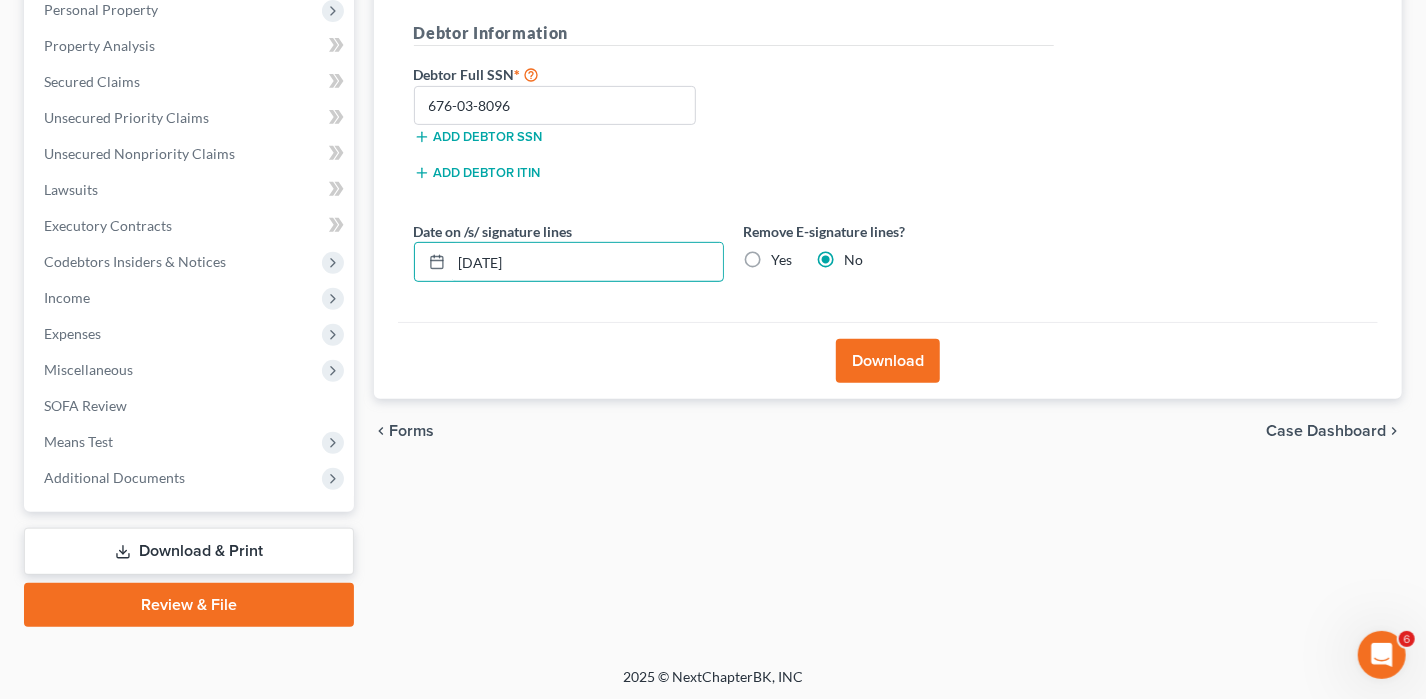 type on "[DATE]" 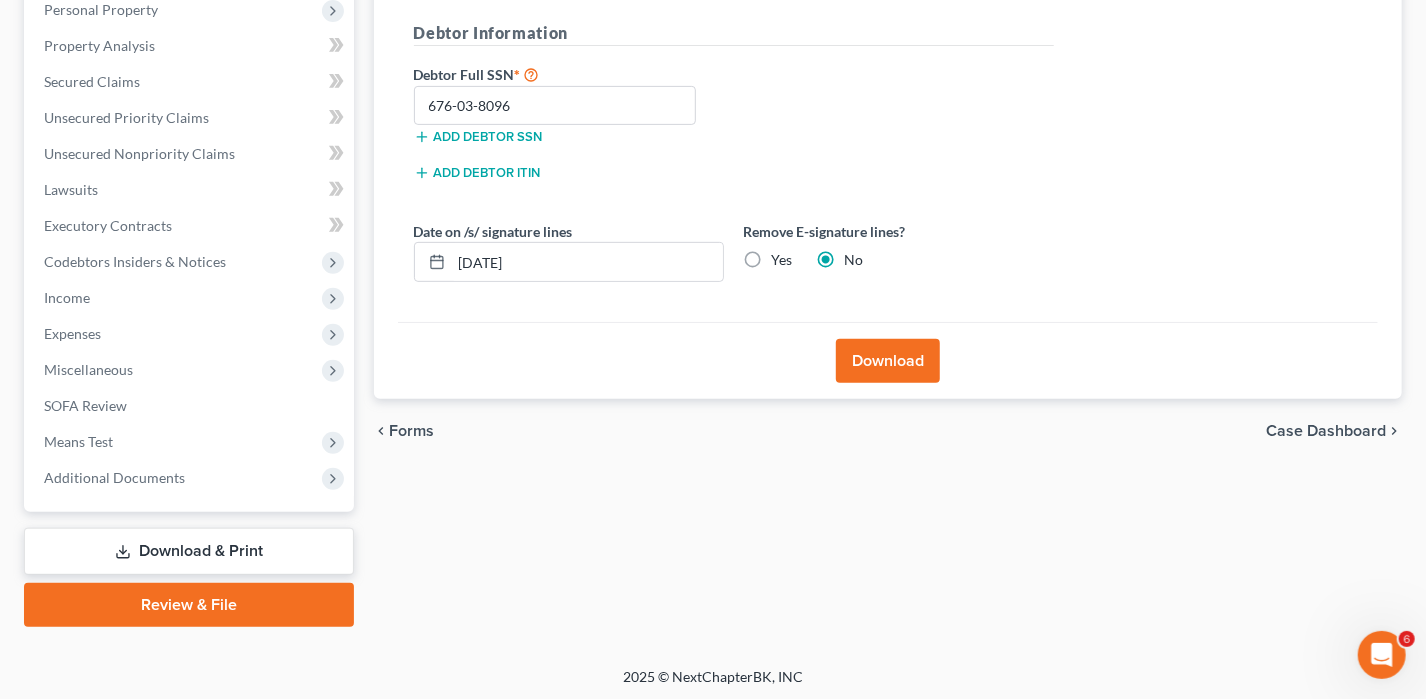 click on "Download" at bounding box center [888, 361] 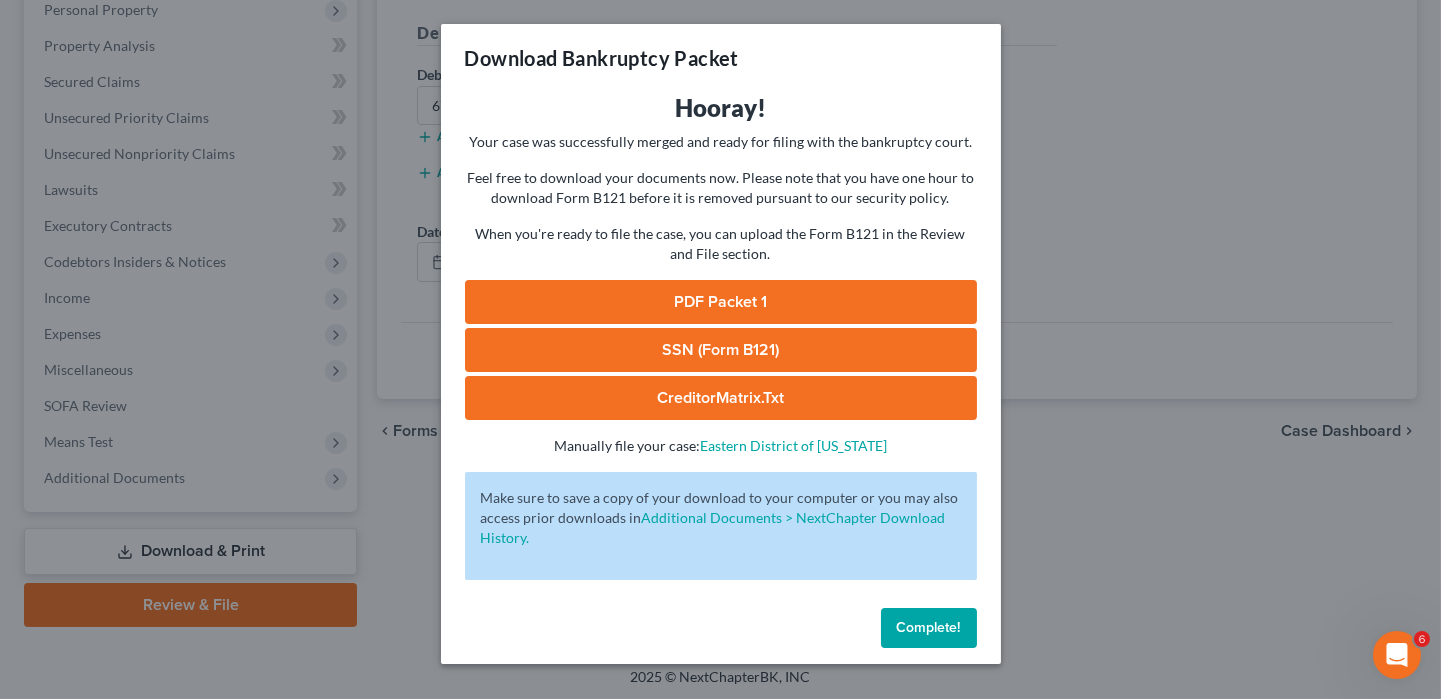 click on "PDF Packet 1" at bounding box center [721, 302] 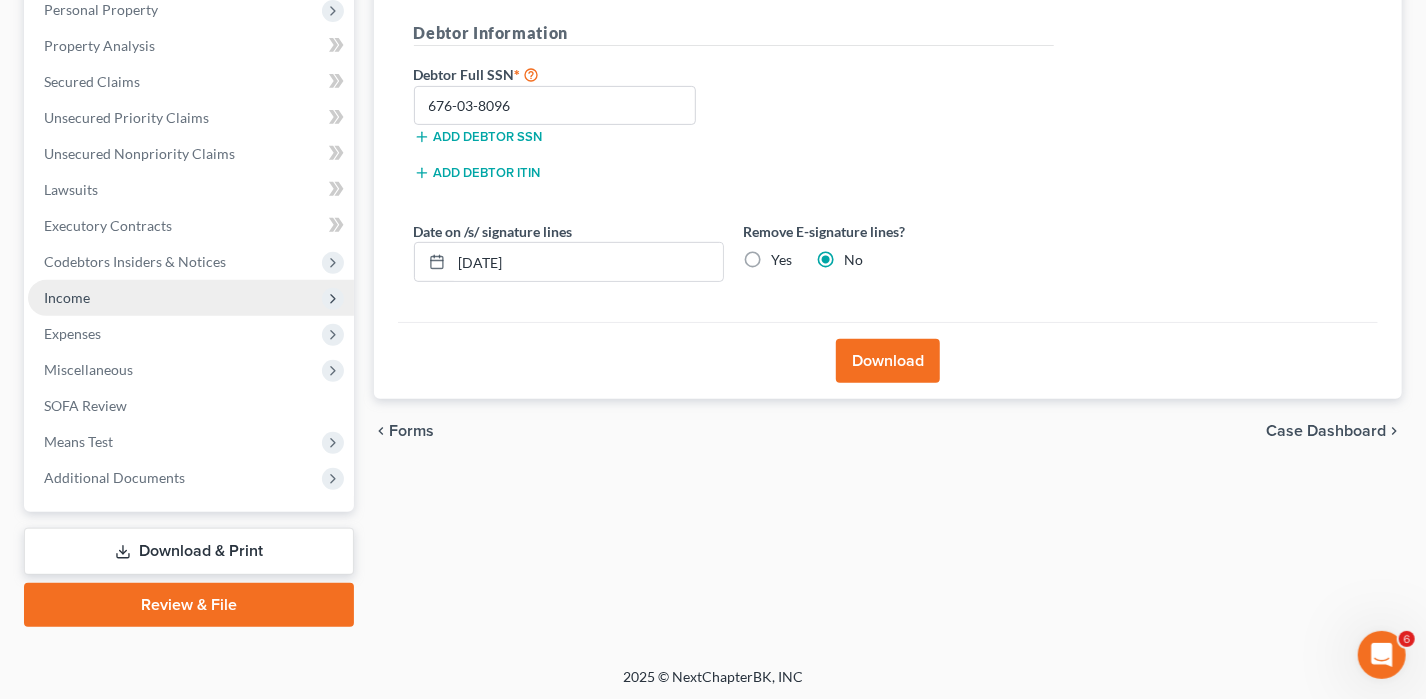 click on "Income" at bounding box center [191, 298] 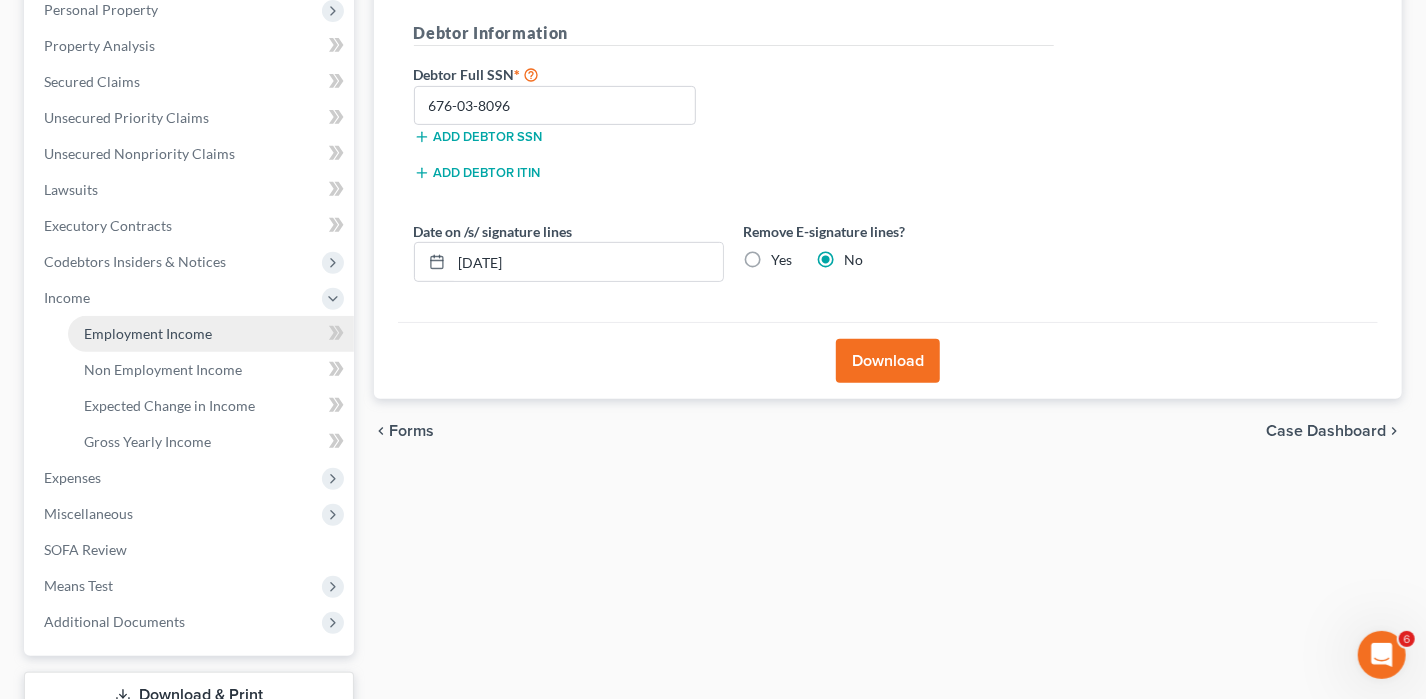 click on "Employment Income" at bounding box center [148, 333] 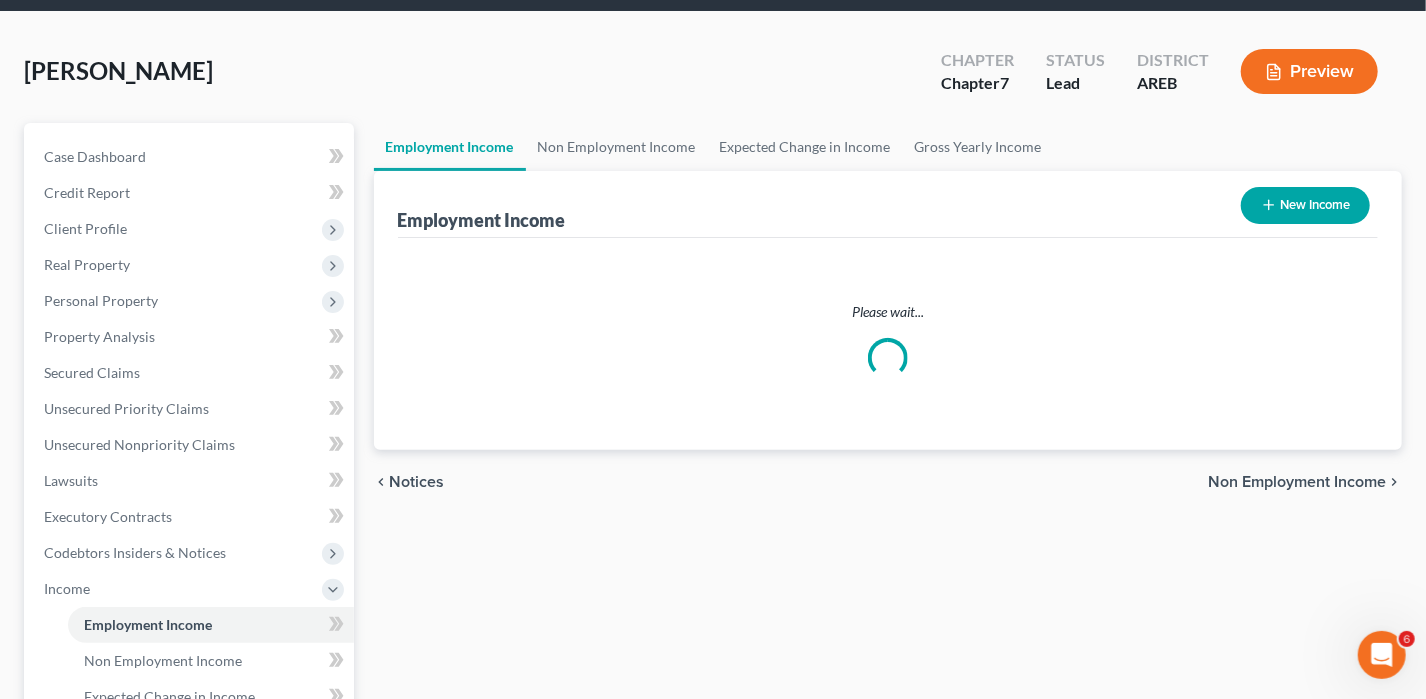 scroll, scrollTop: 0, scrollLeft: 0, axis: both 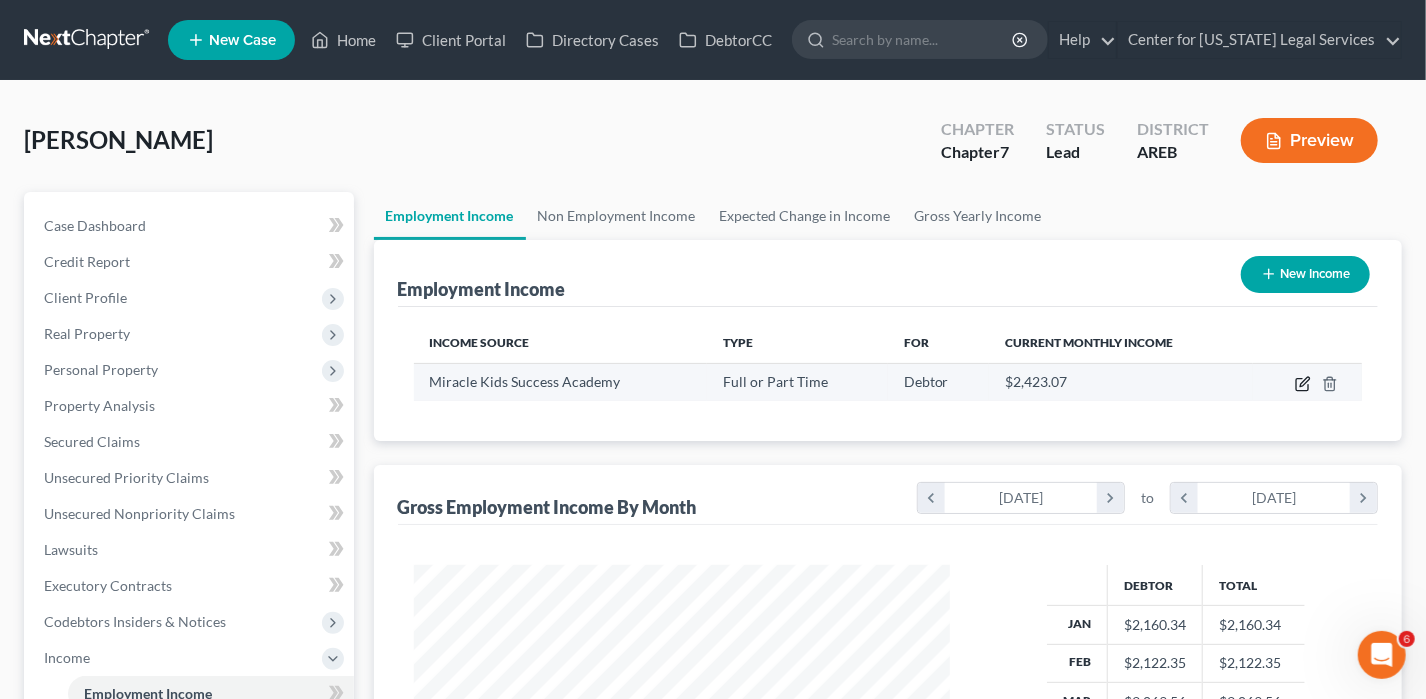 click 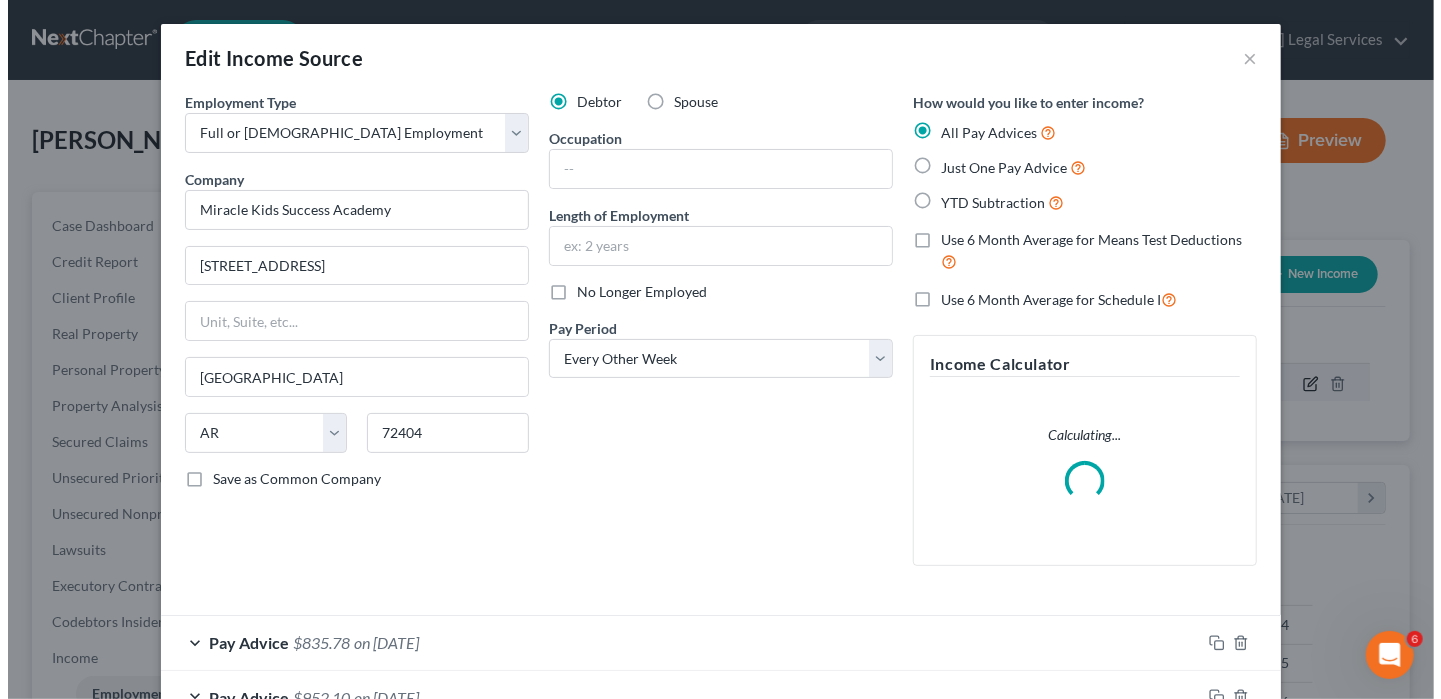 scroll, scrollTop: 999643, scrollLeft: 999417, axis: both 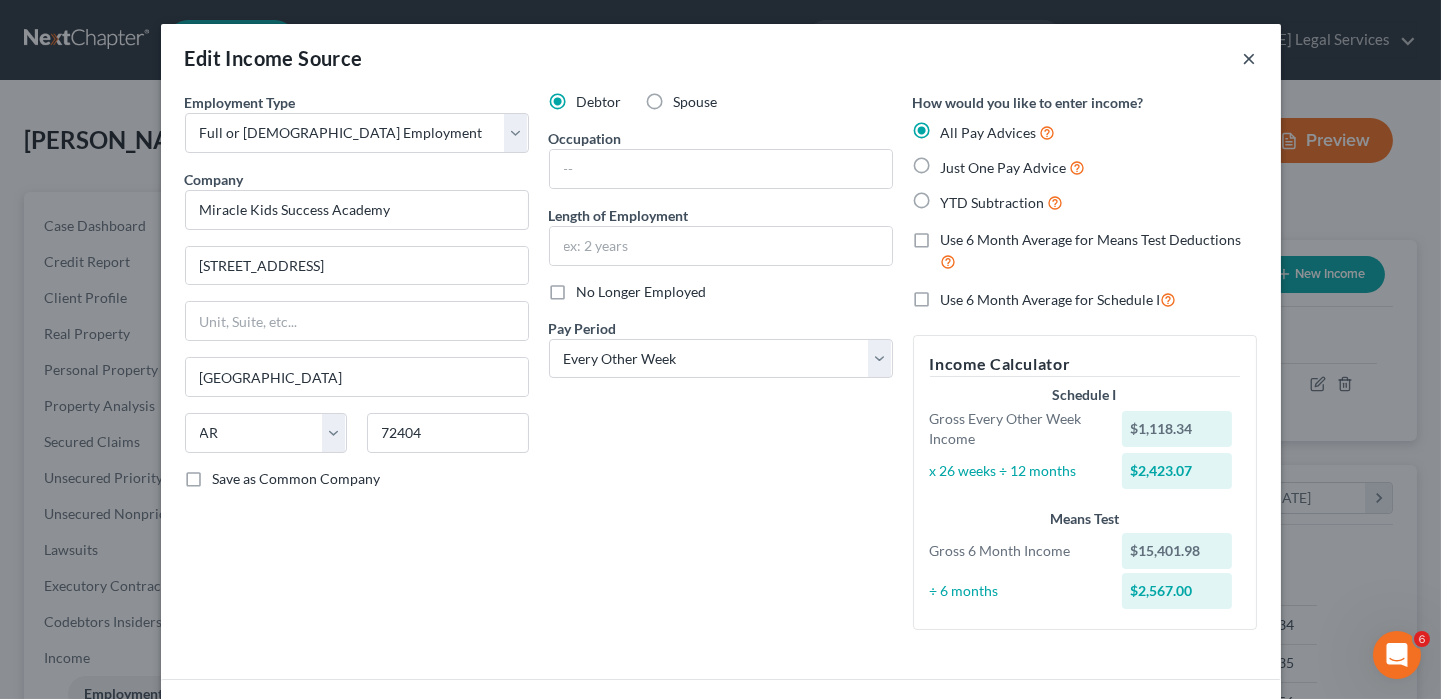 click on "×" at bounding box center [1250, 58] 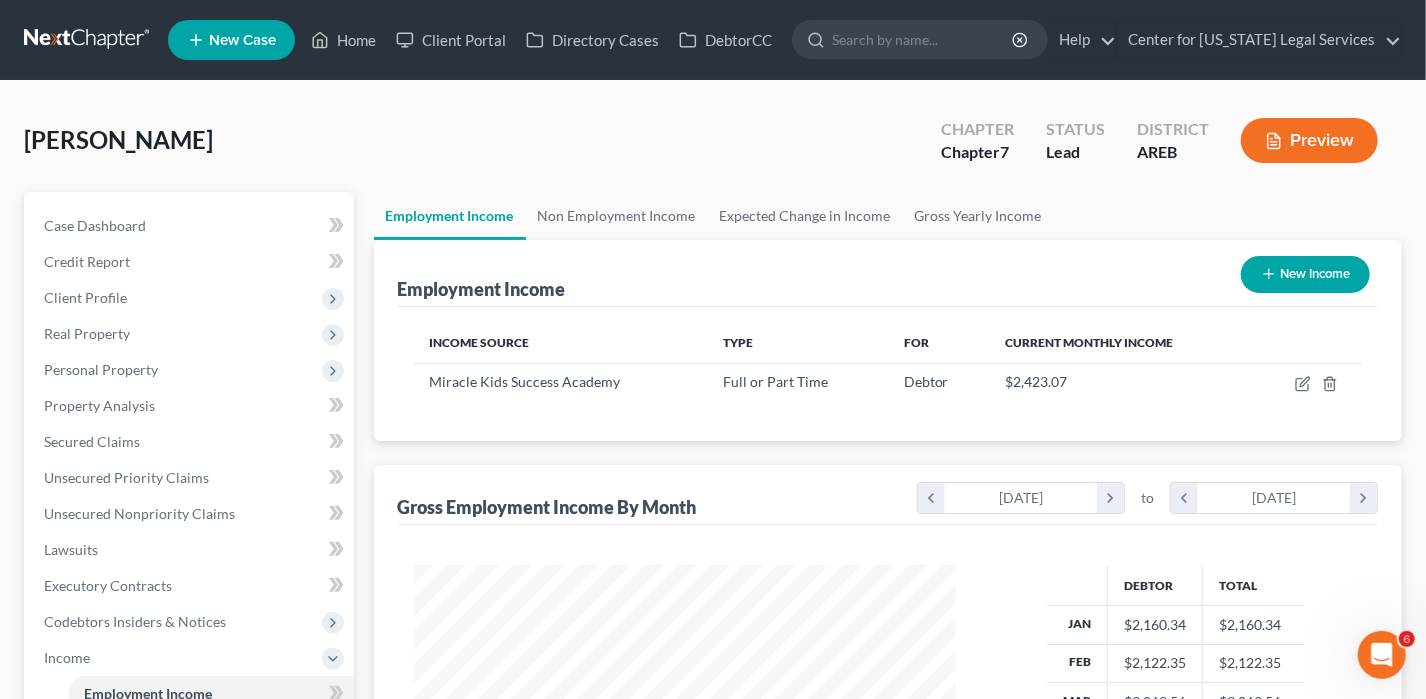 scroll, scrollTop: 356, scrollLeft: 576, axis: both 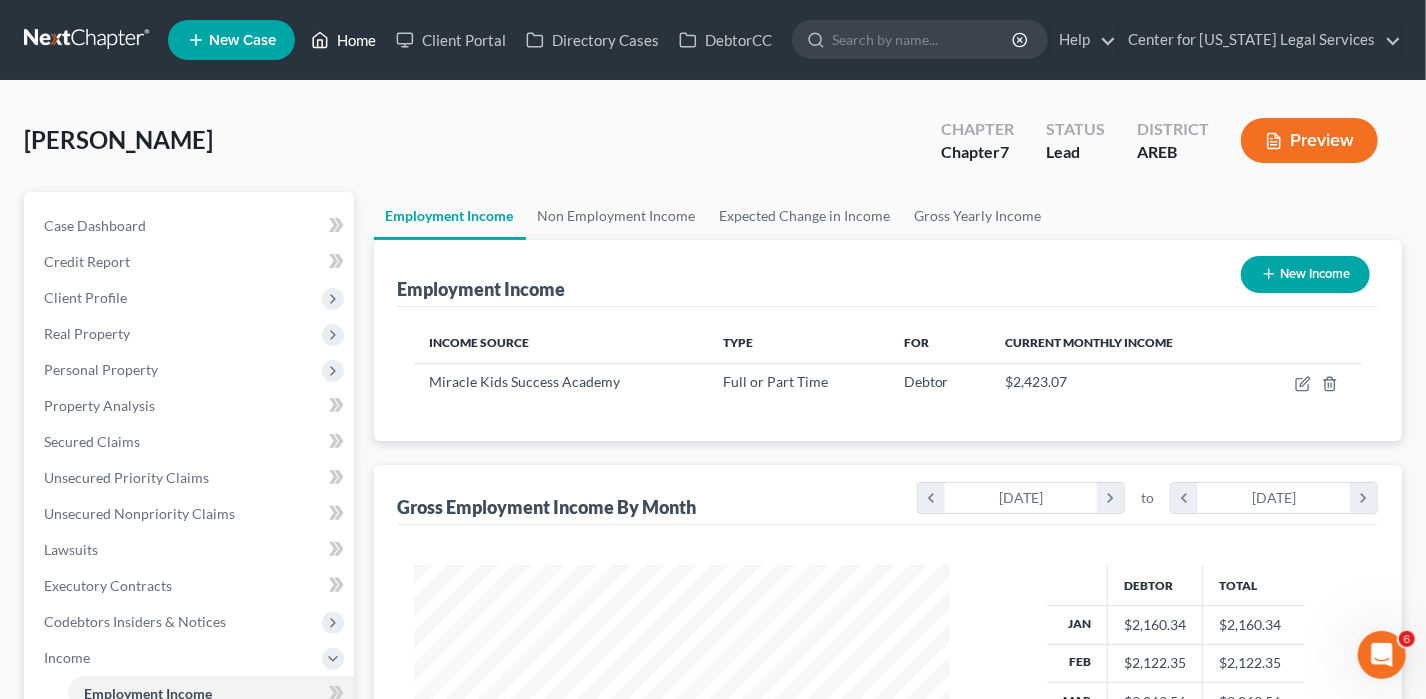 click on "Home" at bounding box center (343, 40) 